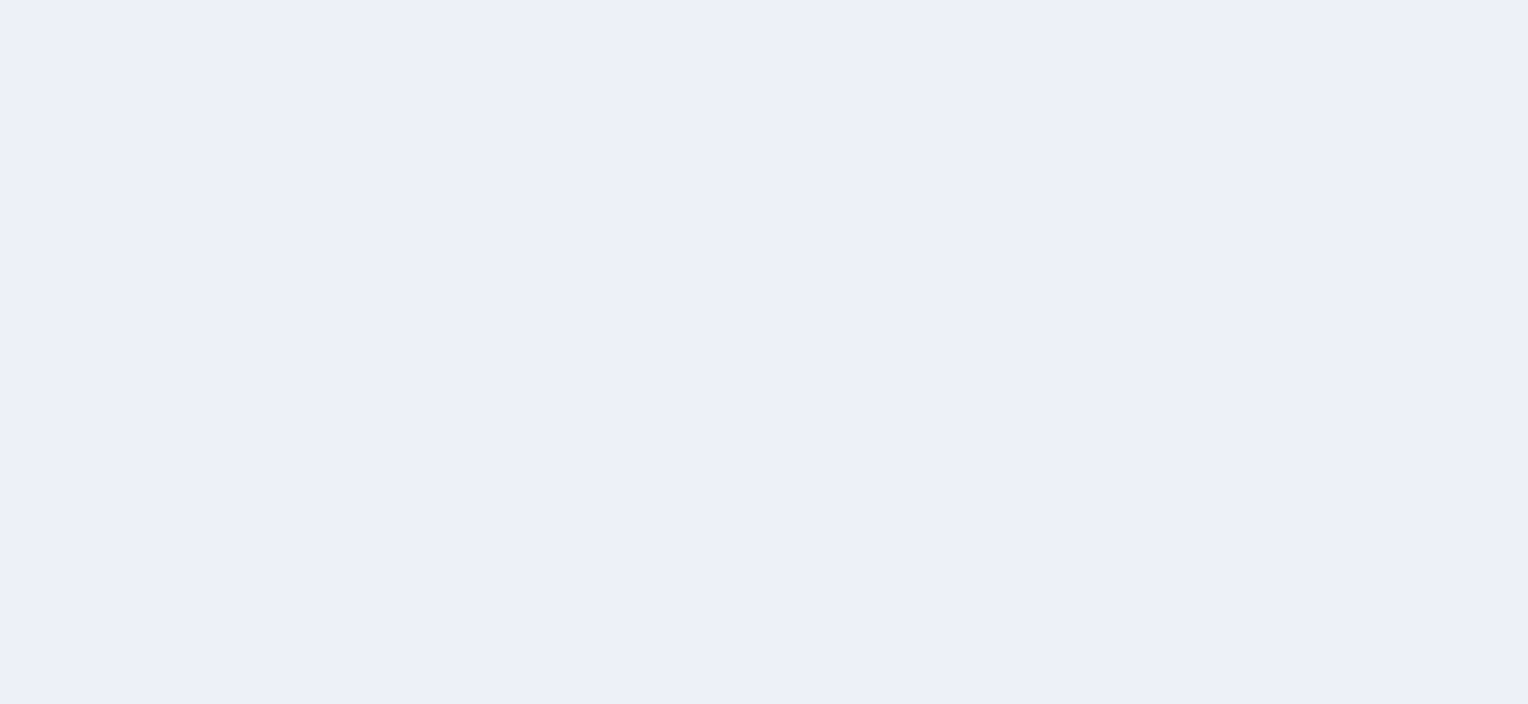 scroll, scrollTop: 0, scrollLeft: 0, axis: both 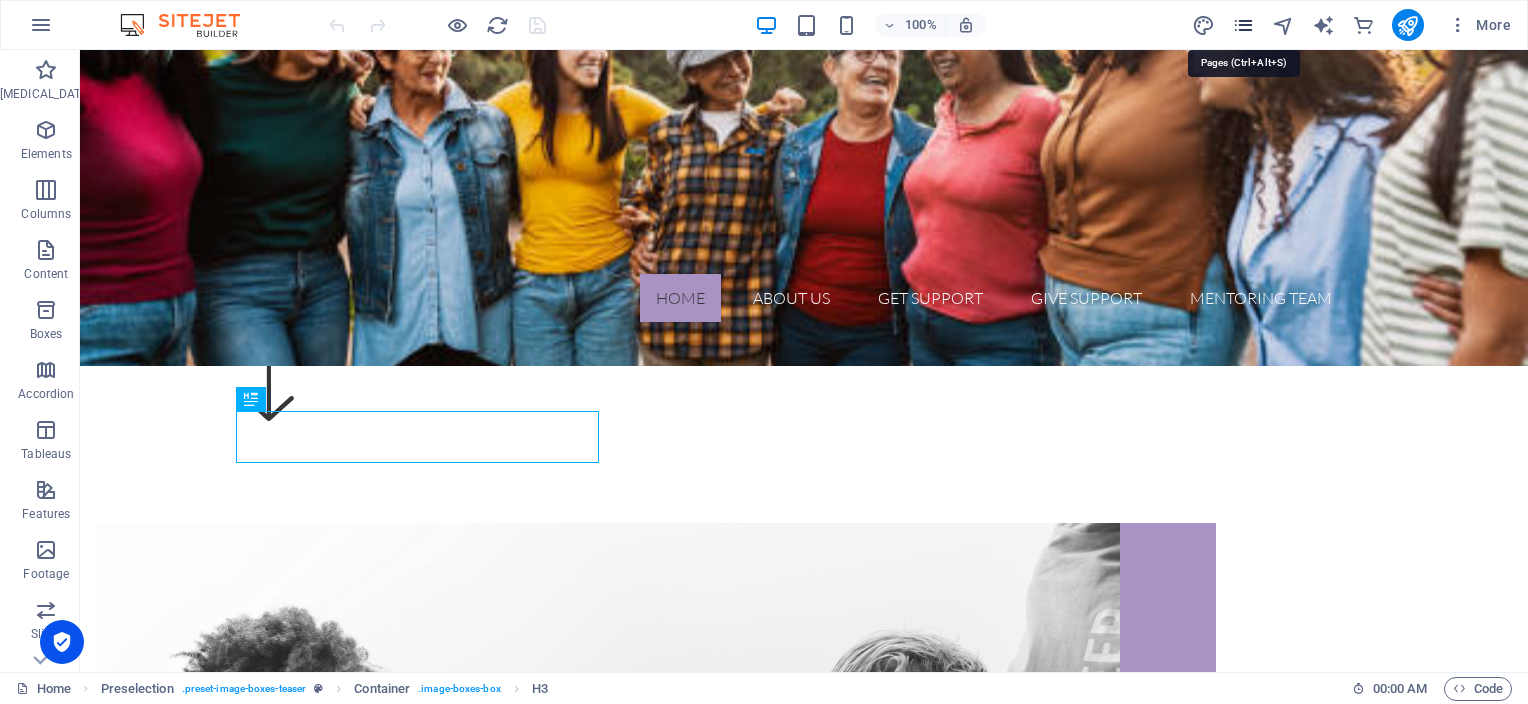click at bounding box center [1243, 25] 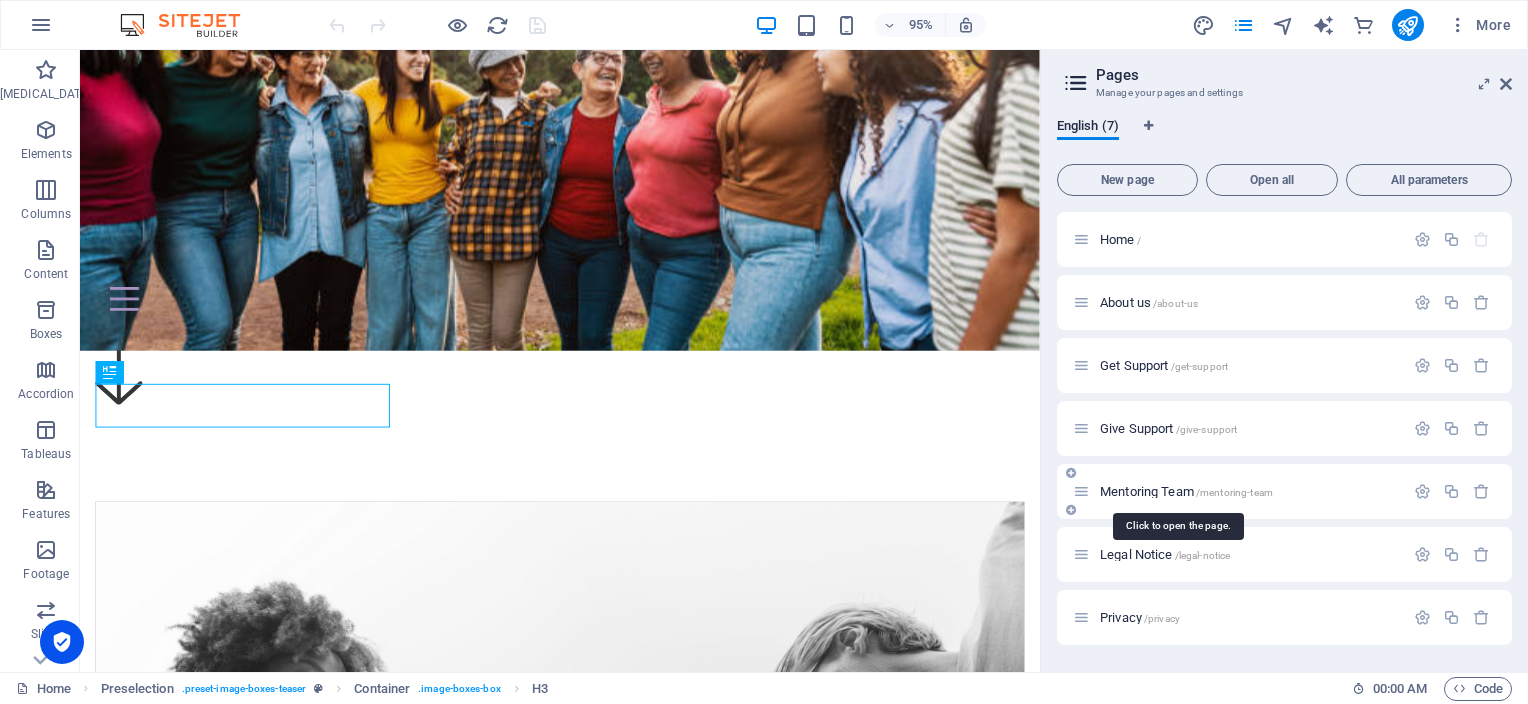 click on "Mentoring Team  /mentoring-team" at bounding box center [1186, 491] 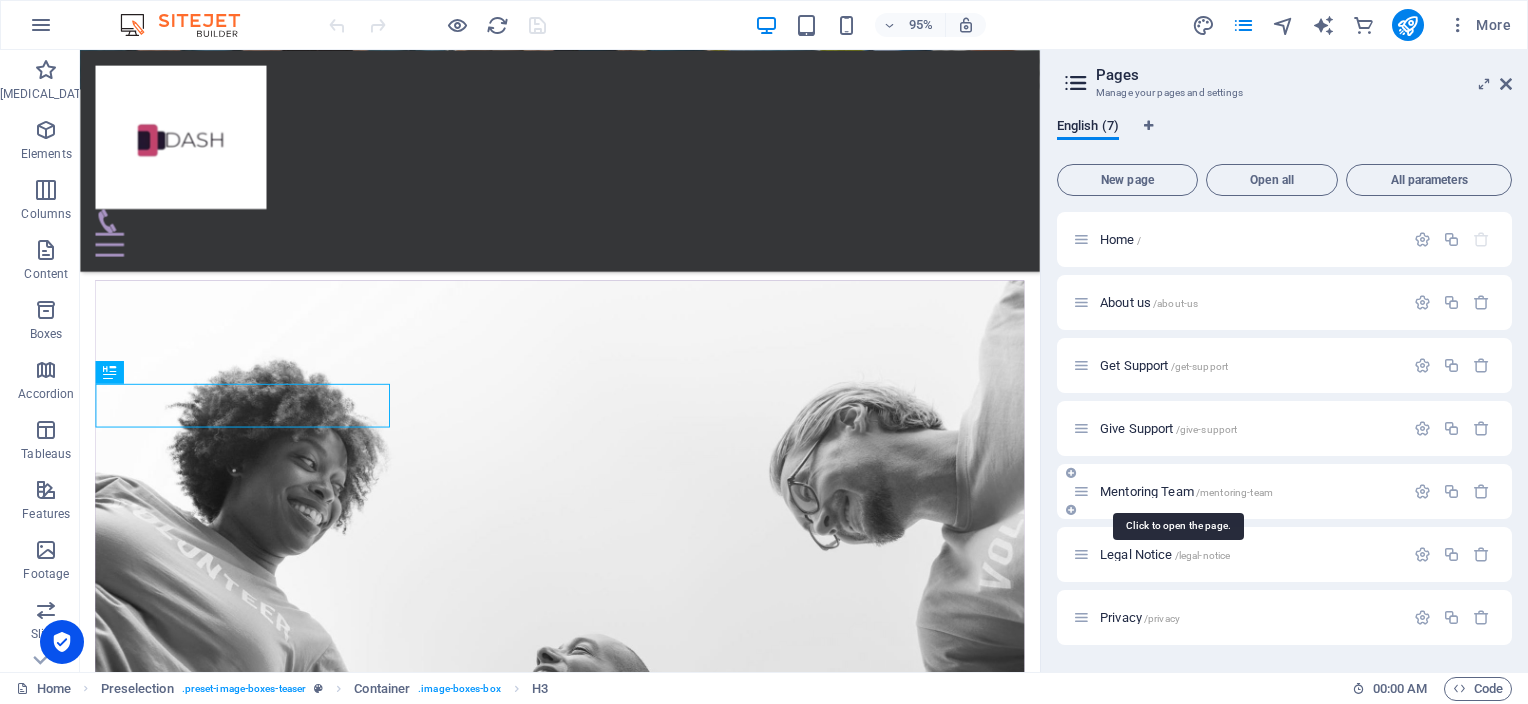 scroll, scrollTop: 0, scrollLeft: 0, axis: both 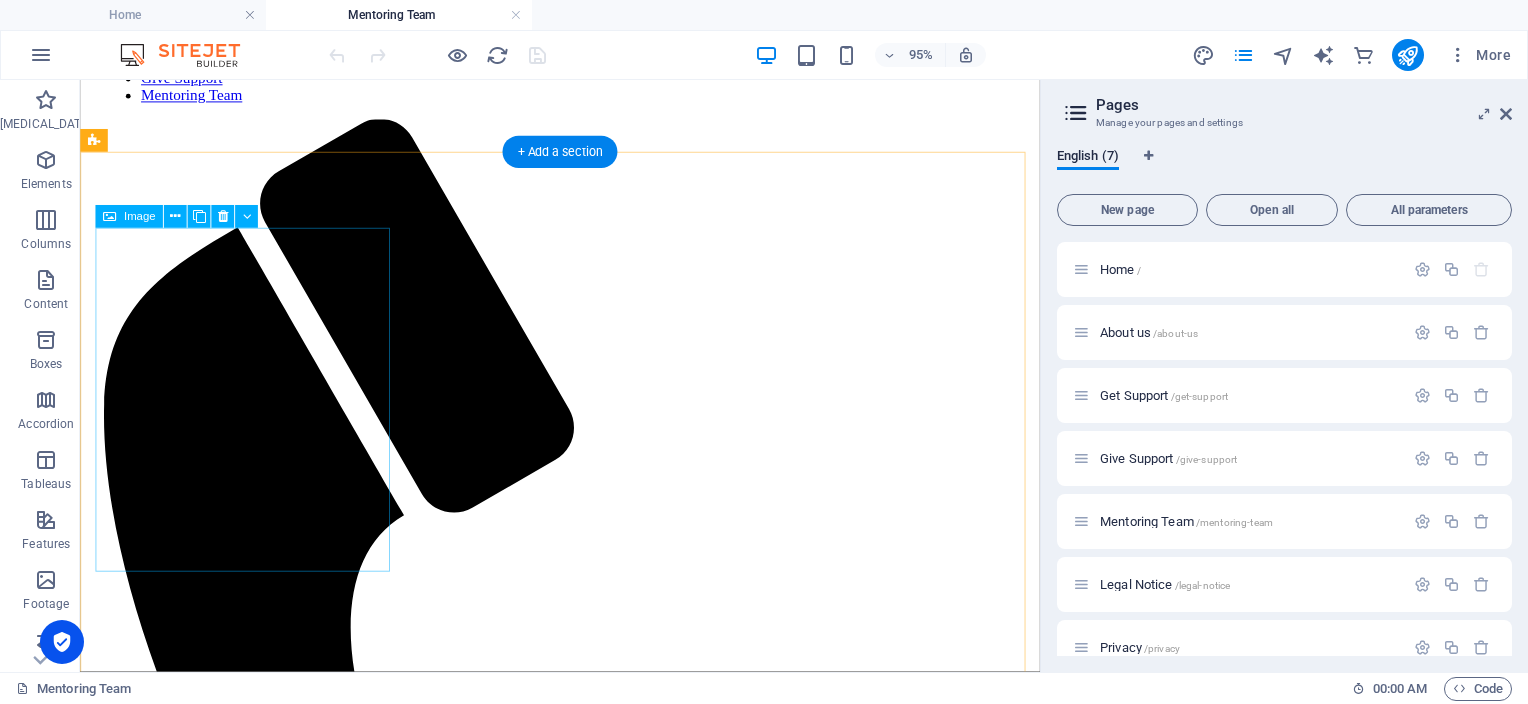 click at bounding box center (585, 2383) 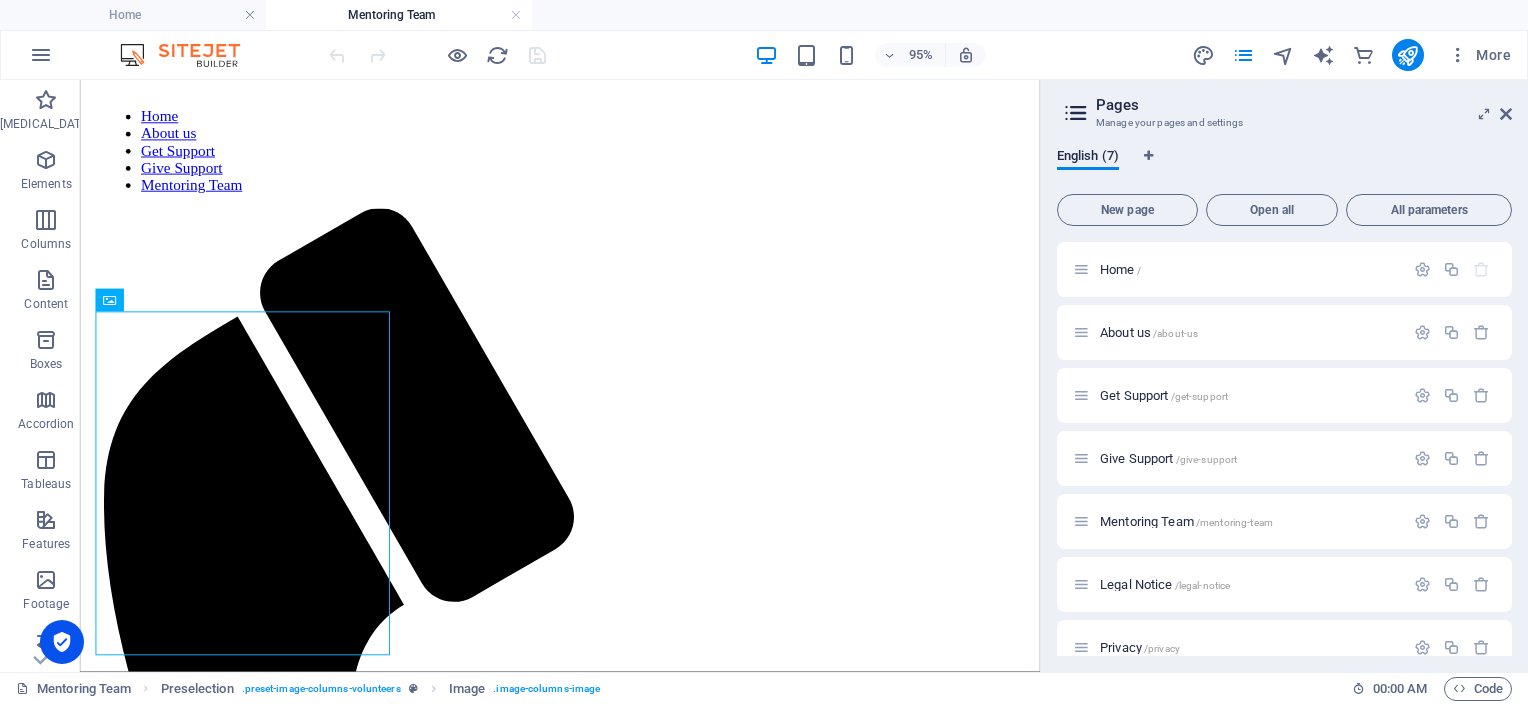 scroll, scrollTop: 738, scrollLeft: 0, axis: vertical 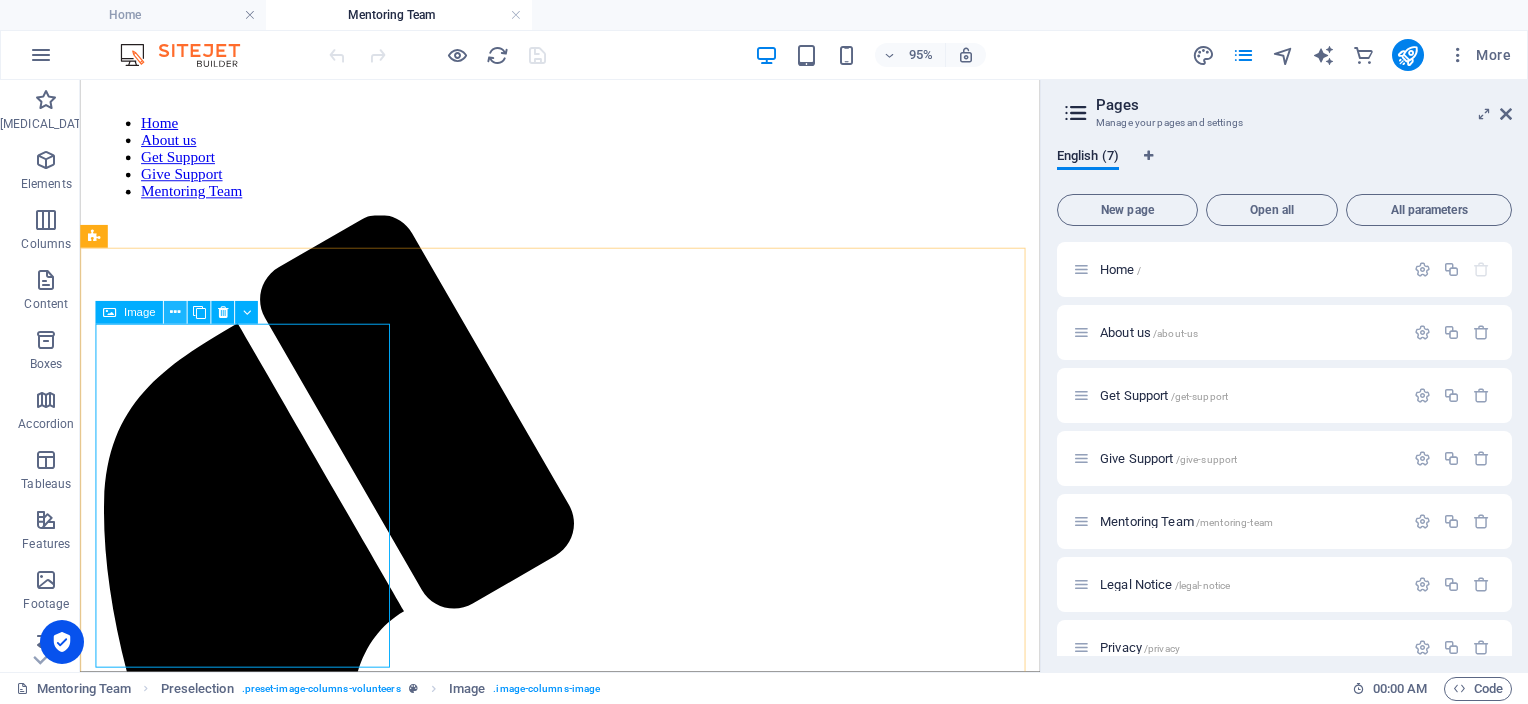 click at bounding box center (175, 313) 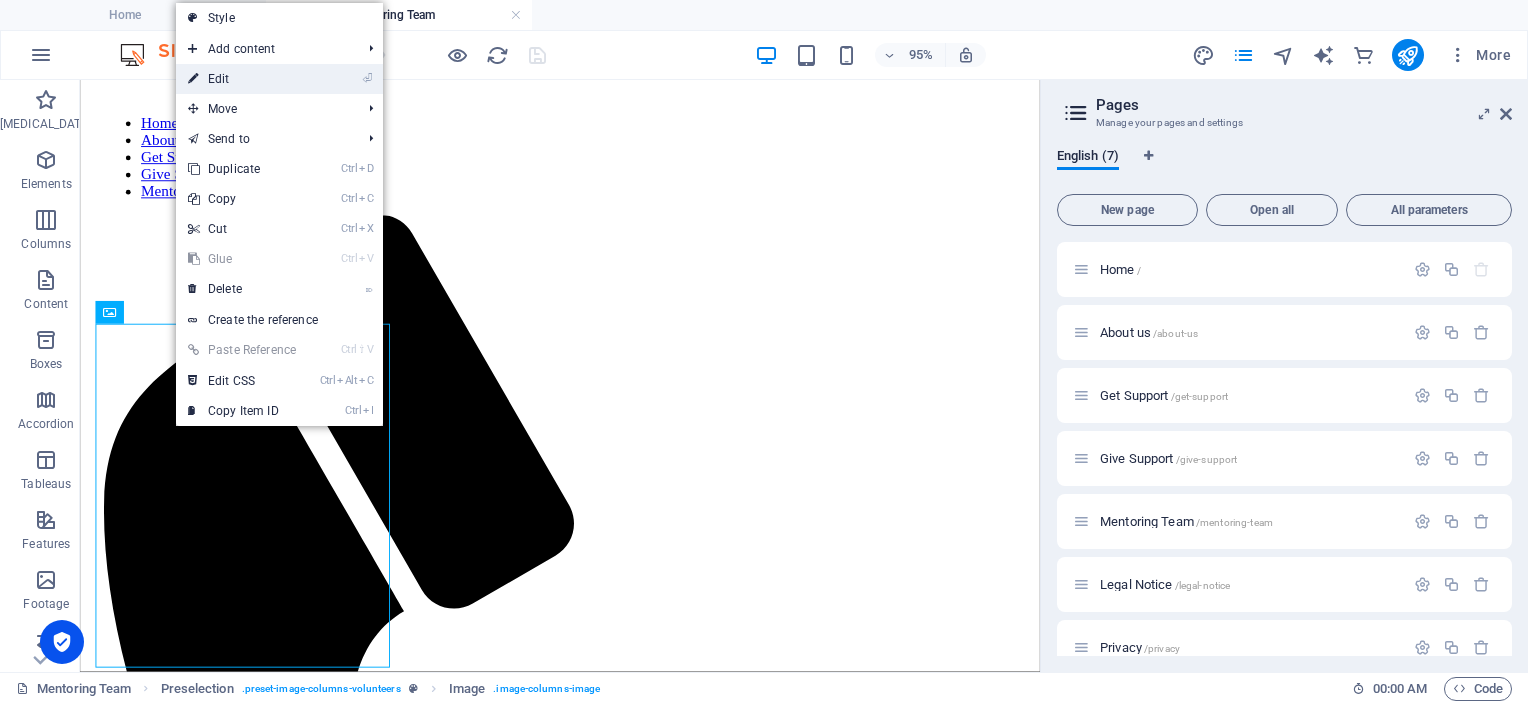 click on "⏎  Edit" at bounding box center (242, 79) 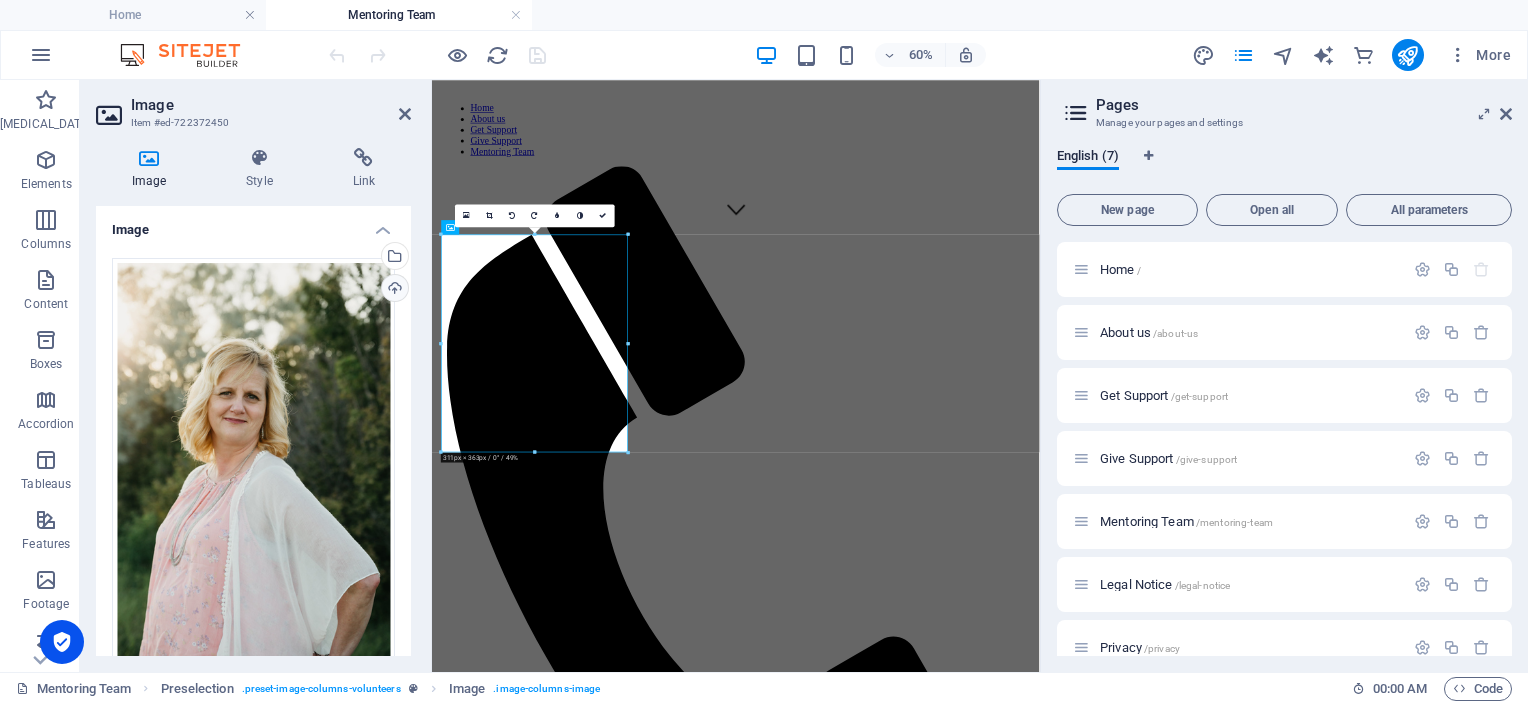 click on "Upload" at bounding box center [395, 288] 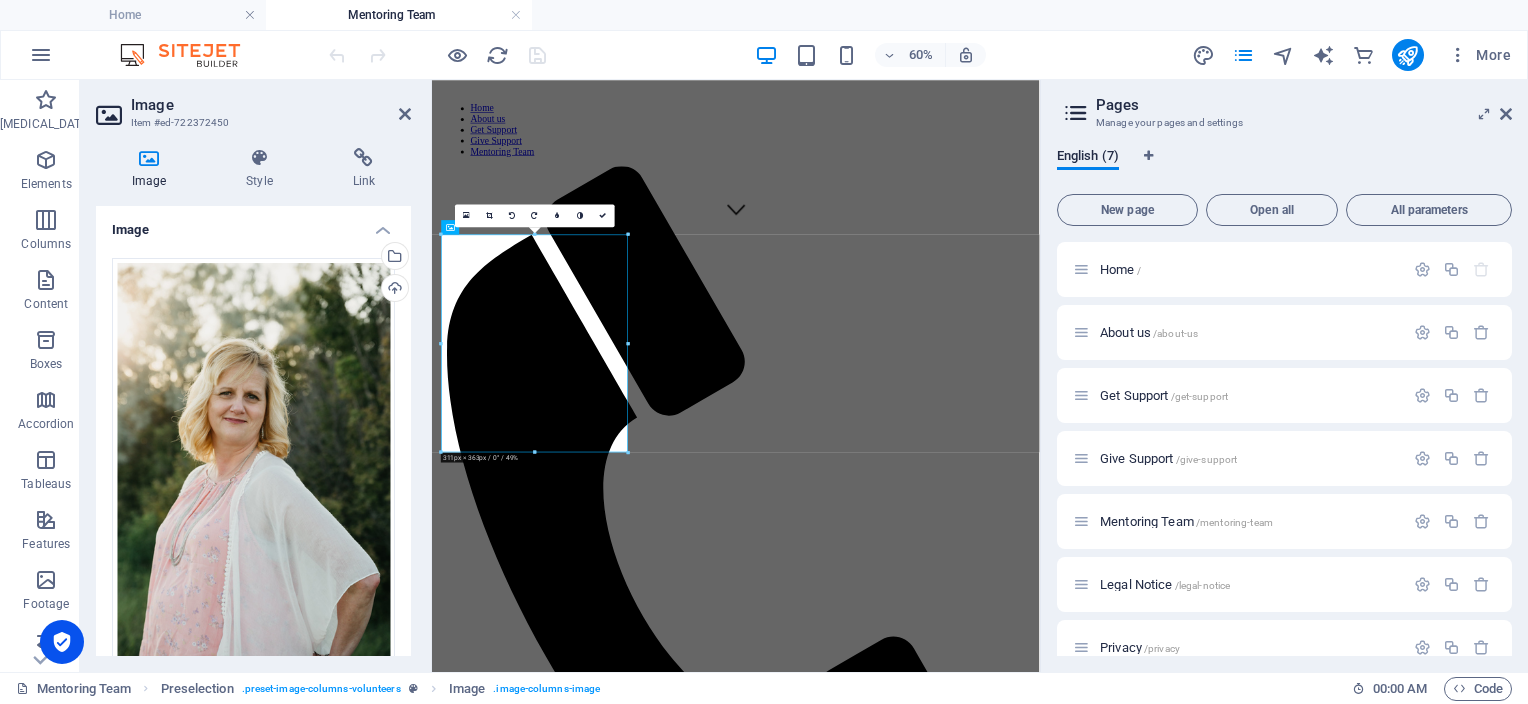 drag, startPoint x: 405, startPoint y: 284, endPoint x: 404, endPoint y: 331, distance: 47.010635 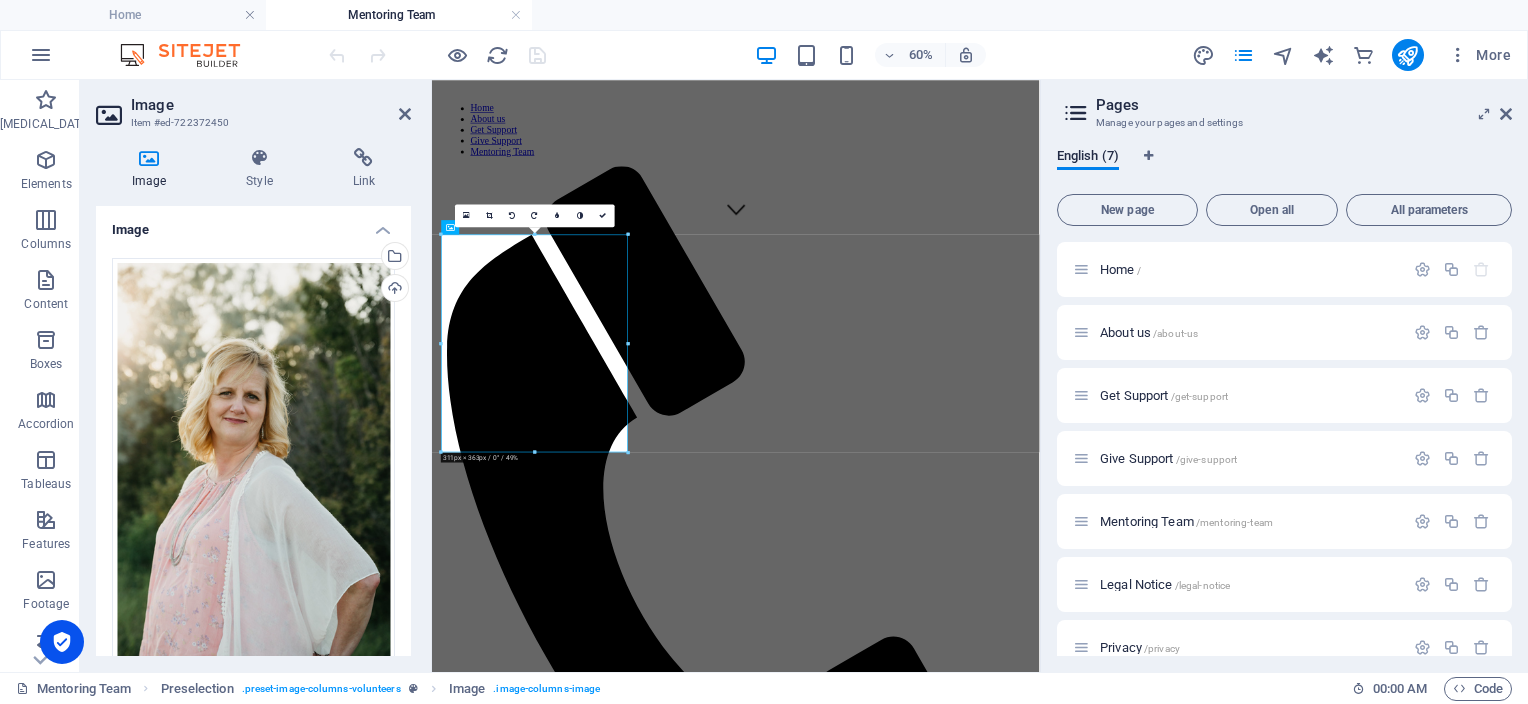 drag, startPoint x: 412, startPoint y: 445, endPoint x: 408, endPoint y: 481, distance: 36.221542 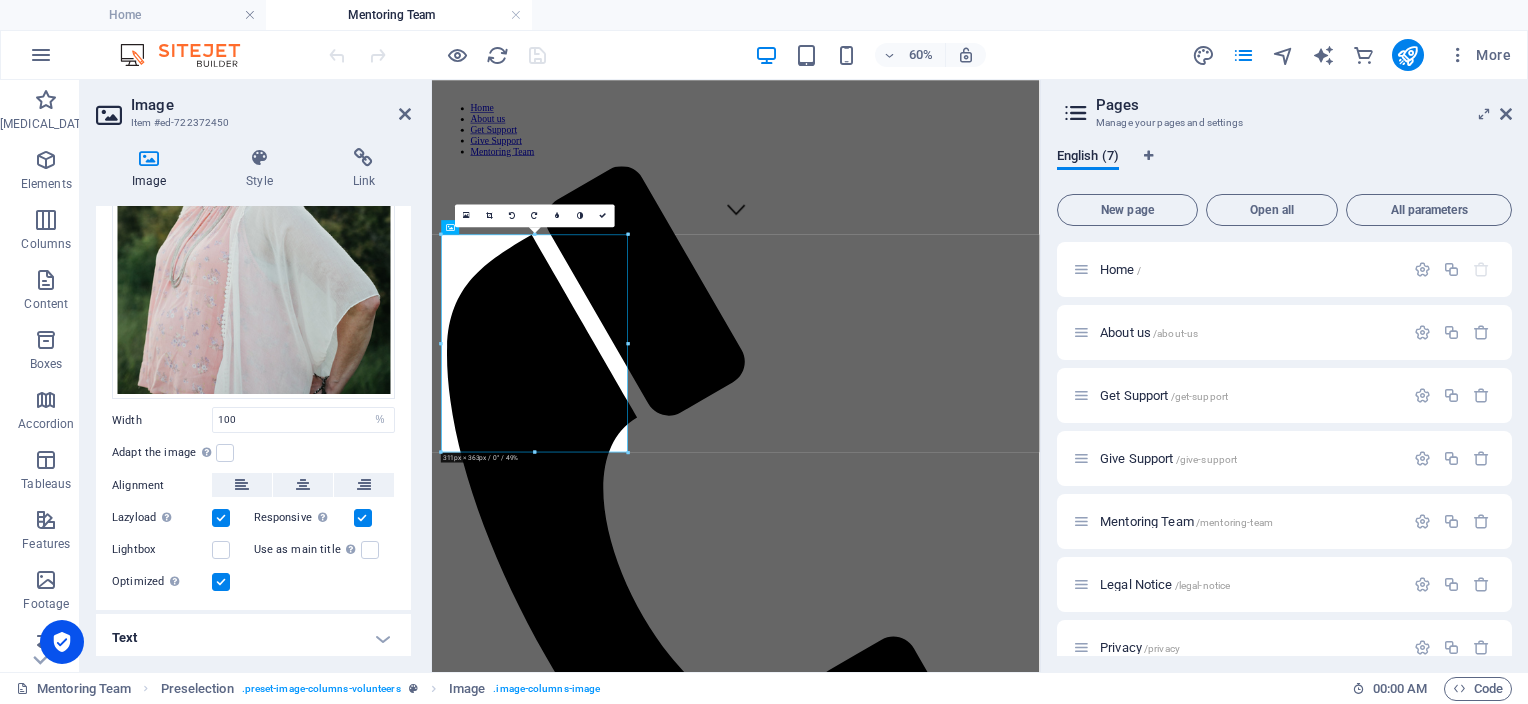 click on "Text" at bounding box center [253, 638] 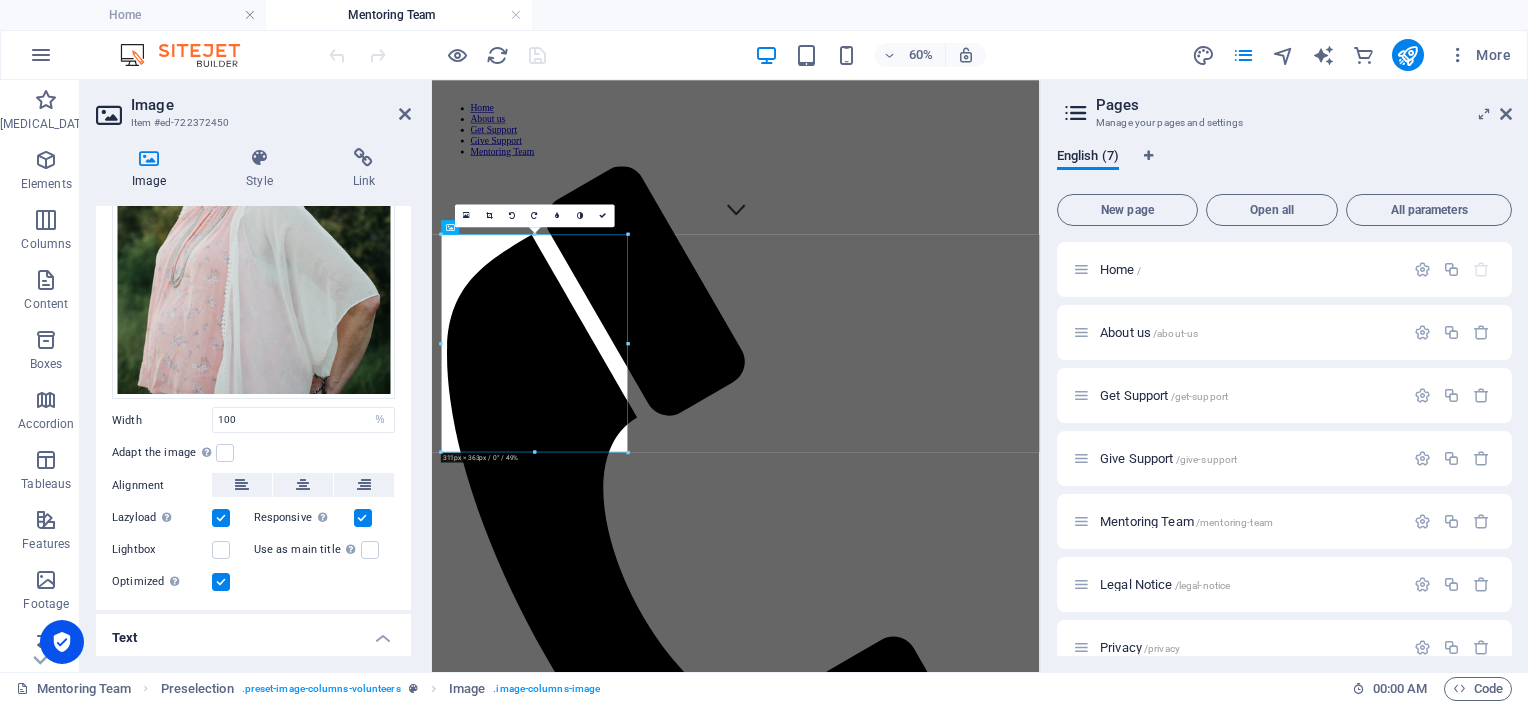 click on "Image Style Link Image Glissez les fichiers ici, cliquez pour choisir les fichiers ou  sélectionnez les fichiers depuis Fichiers ou depuis notre stock gratuit de photos et de vidéos Select files from File Manager, stock photos, or upload one or more files Upload Width 100 By default car Px Rem % Em vh Vw Adapt the image Automatically adapt the image to a fixed width and height Hauteur Par défaut auto px Alignment Lazyload Loading images after the page improves loading time (speed). Responsive Automatically upload Retina images and formats optimized for smartphones. Lightbox Use as main title This image will be included in an H1 title tag. Useful for giving alt text the weight of an H1 heading, e.g. for the logo. Don't check if unsure. Optimized The images are compressed to improve page speed. Position Direction Personnalisé Décalage X 50 px rem % vh vw Décalage Y 50 px rem % vh vw Texte flottant Aucun Image à gauche Image à droite Déterminez le comportement du texte autour de l'image. Text Normal 8 9" at bounding box center (253, 402) 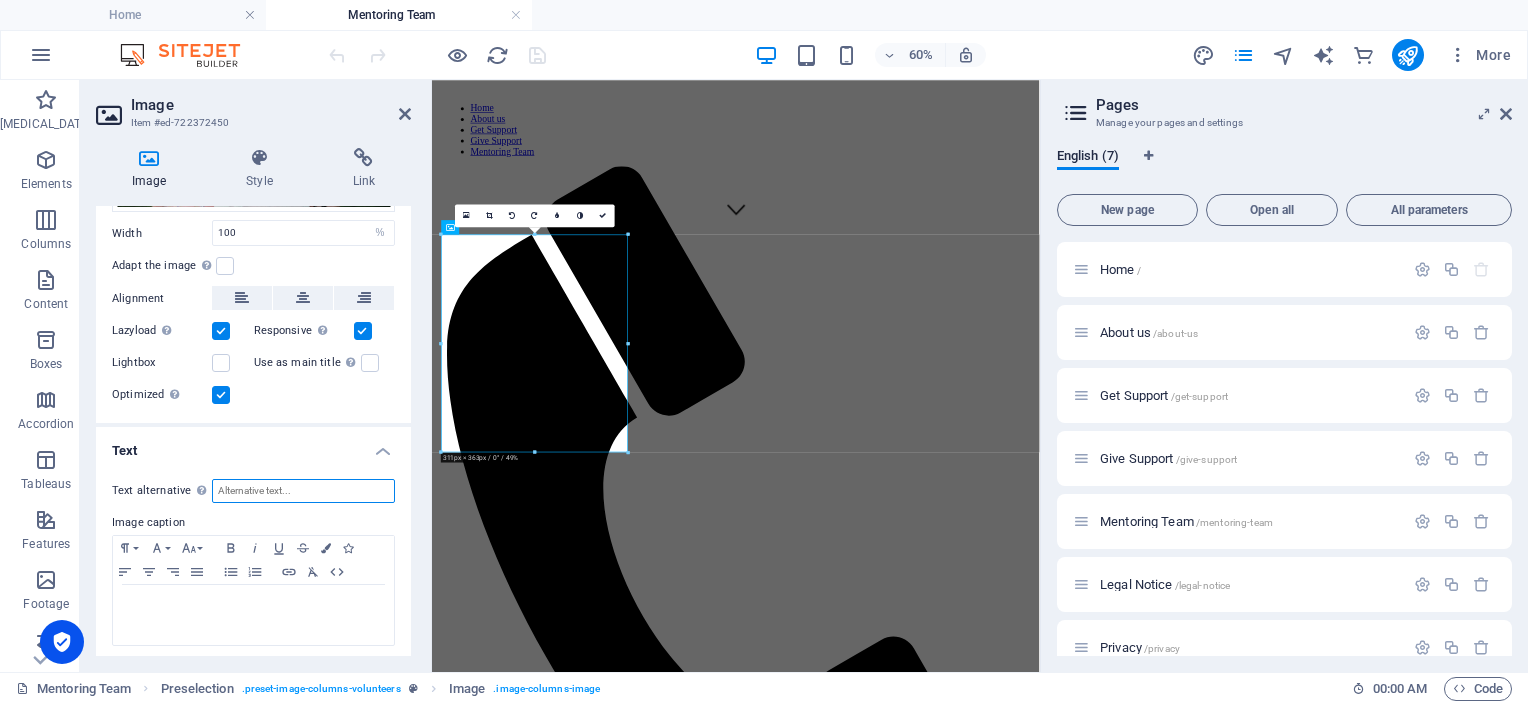 click on "Text alternative Alt text is used by devices that cannot display images (e.g., image search engines). Each image should have alternative text to improve the accessibility of the website." at bounding box center (303, 491) 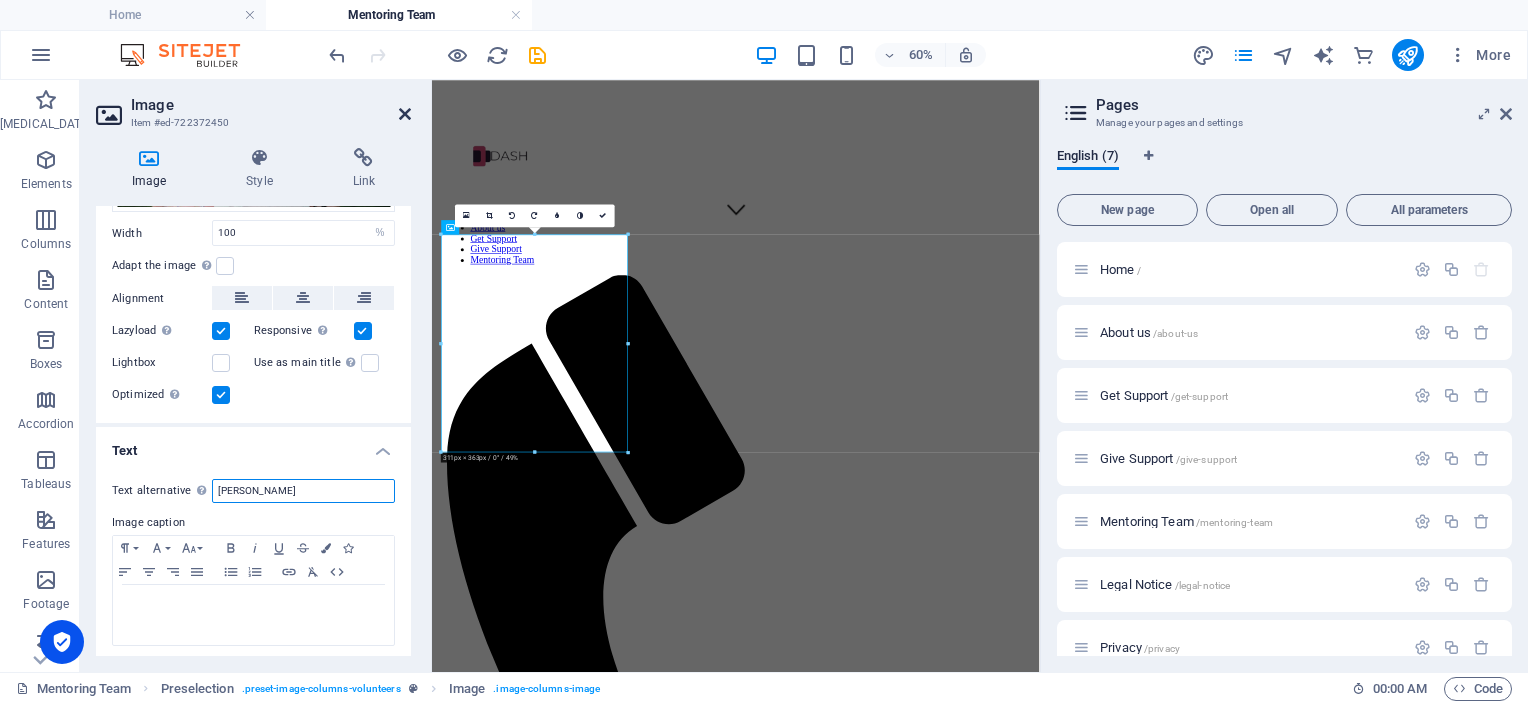 type on "[PERSON_NAME]" 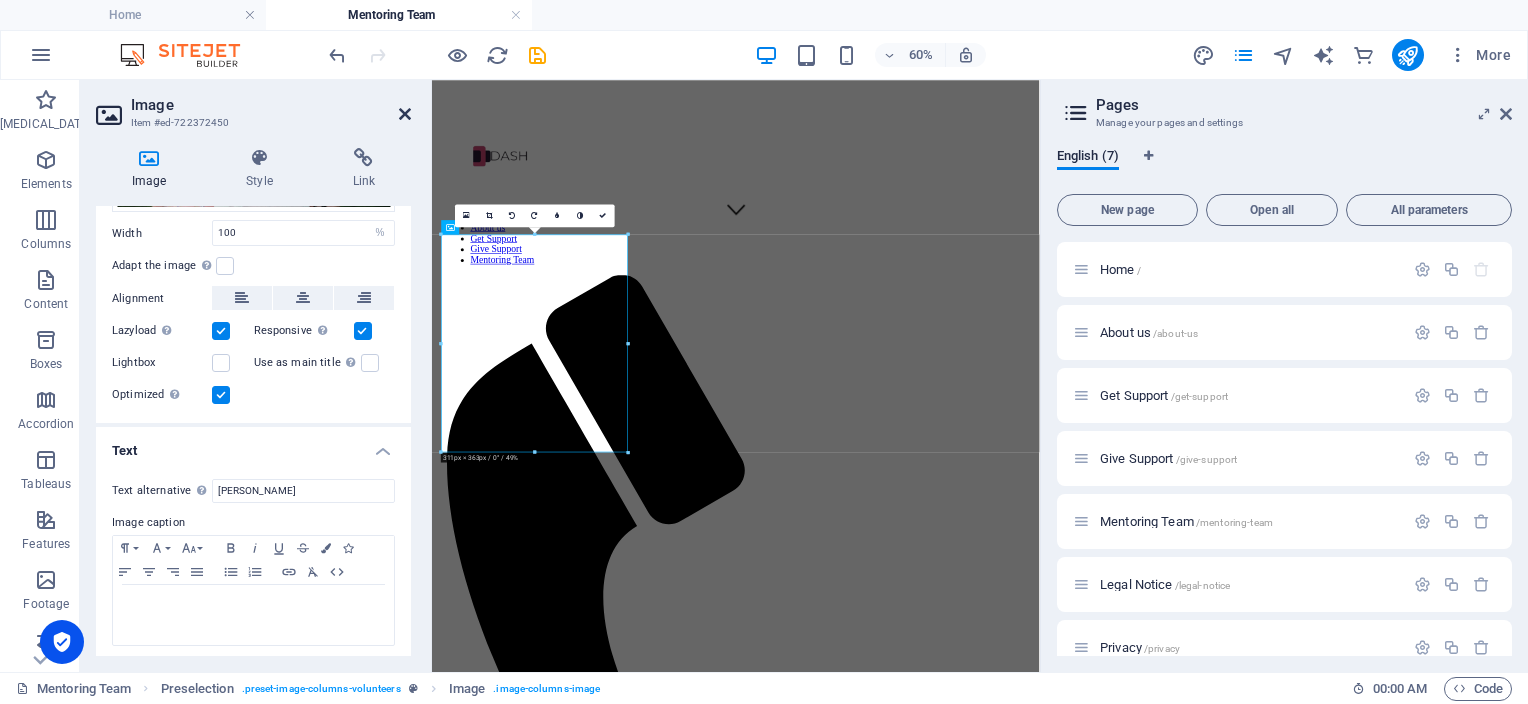 click at bounding box center [405, 114] 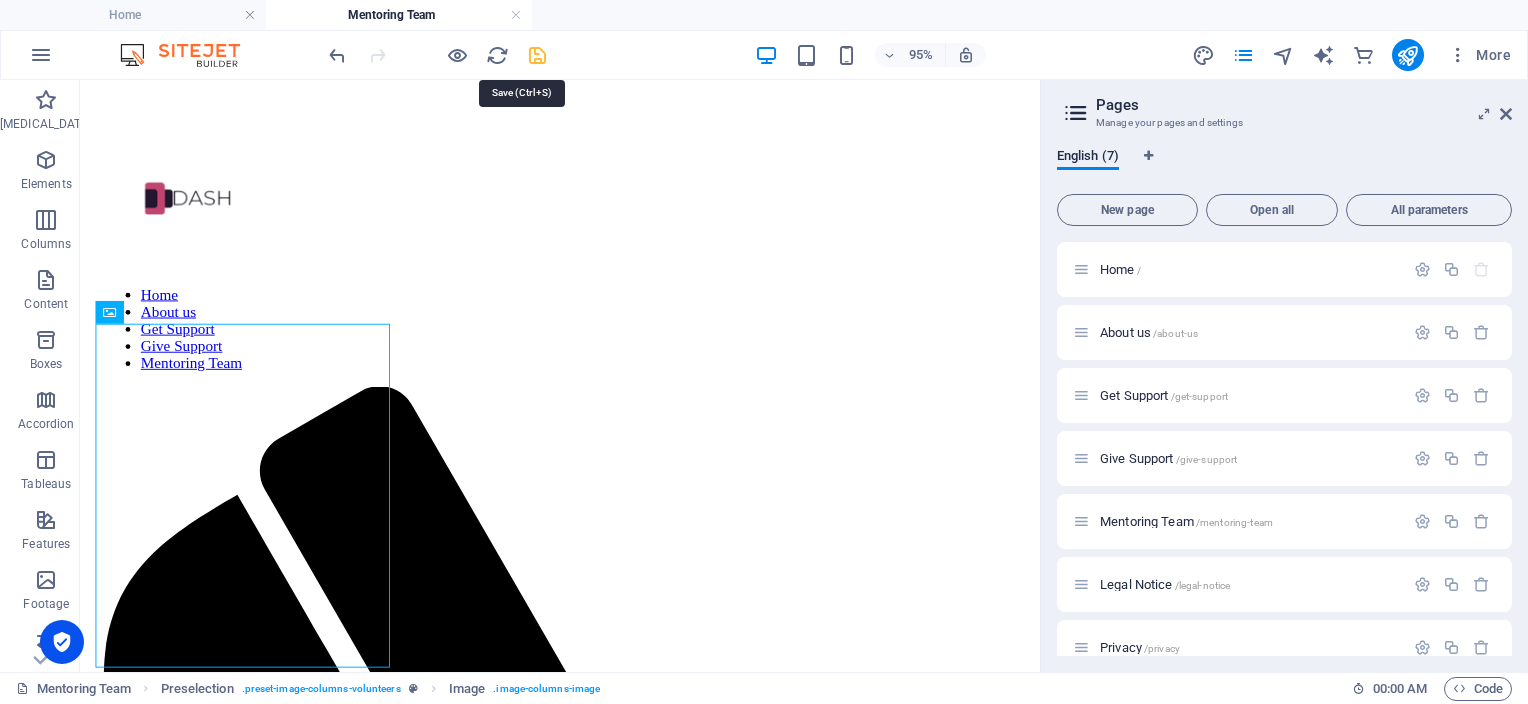 click at bounding box center (537, 55) 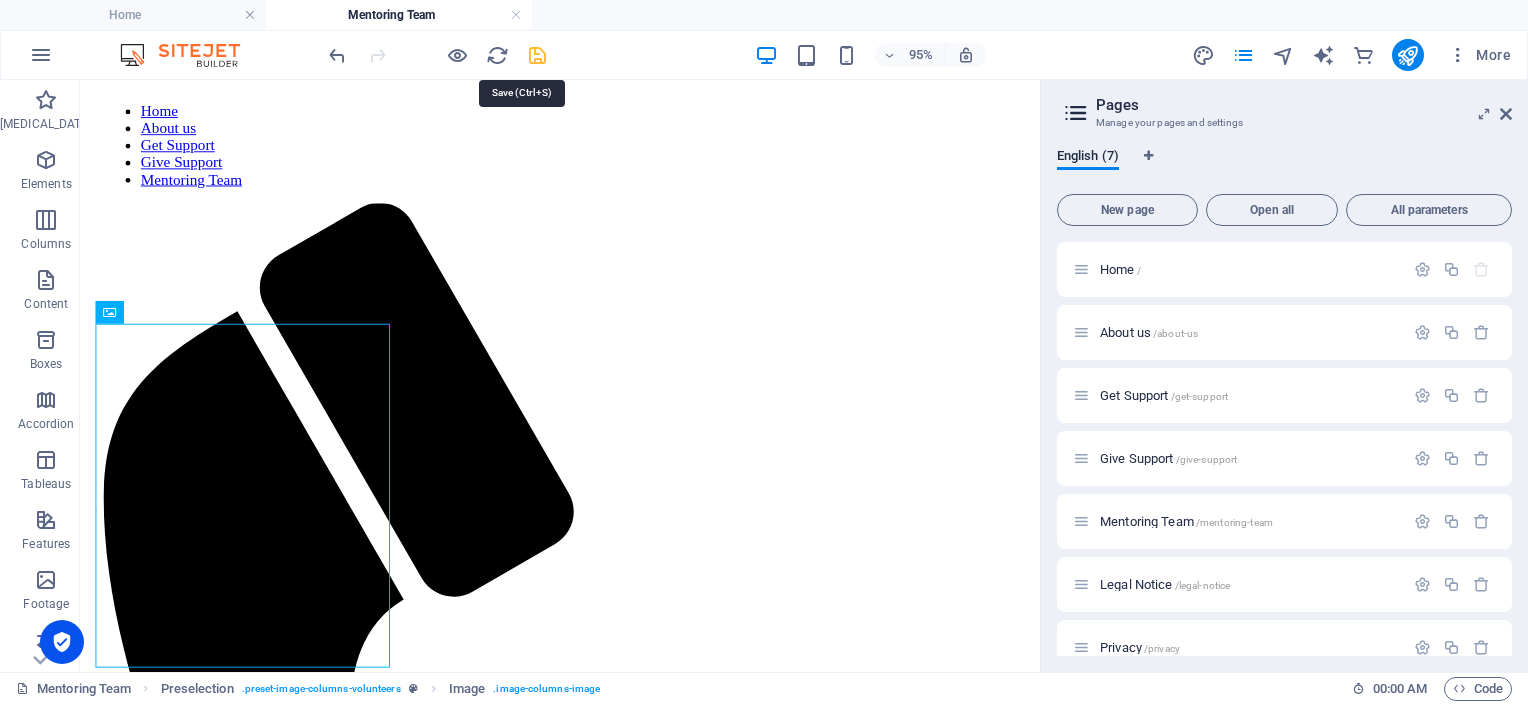 scroll, scrollTop: 759, scrollLeft: 0, axis: vertical 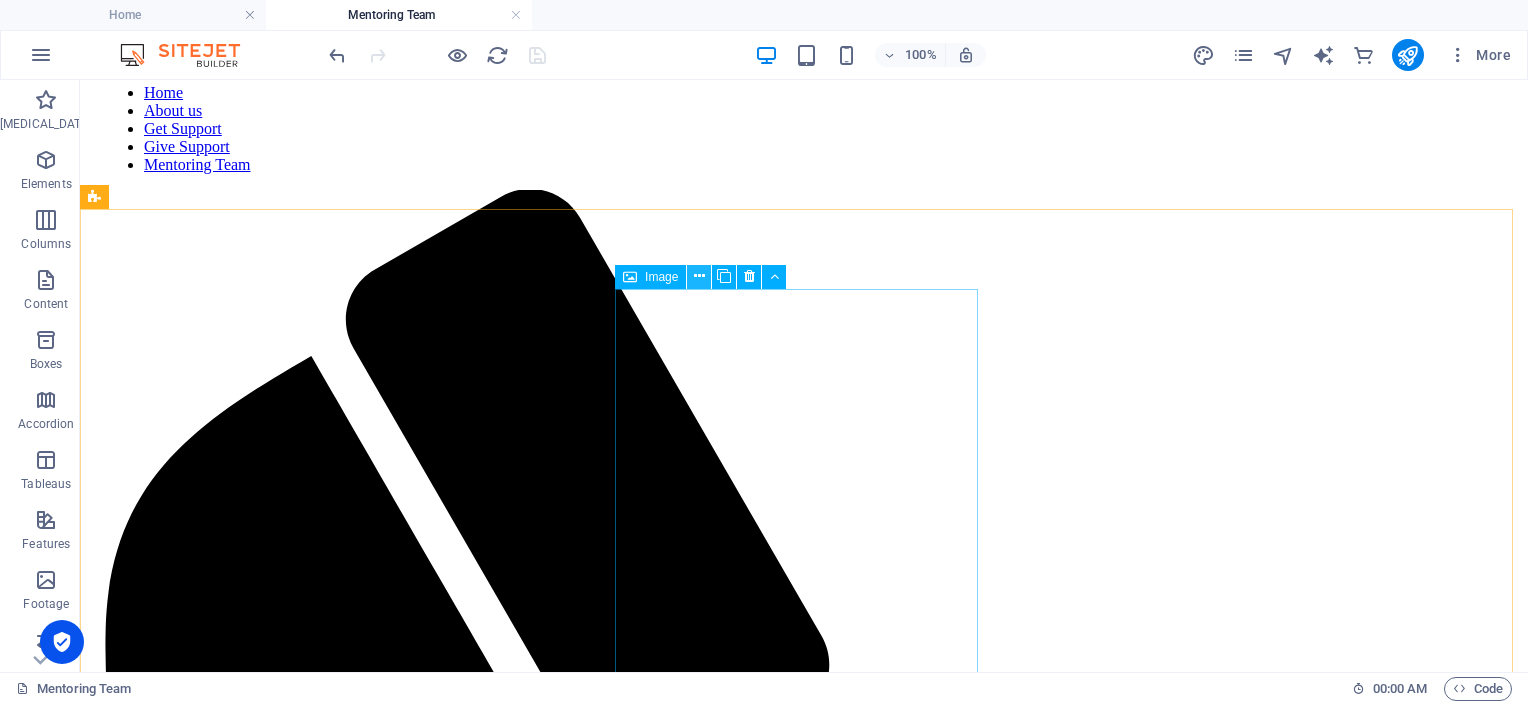 click at bounding box center (699, 276) 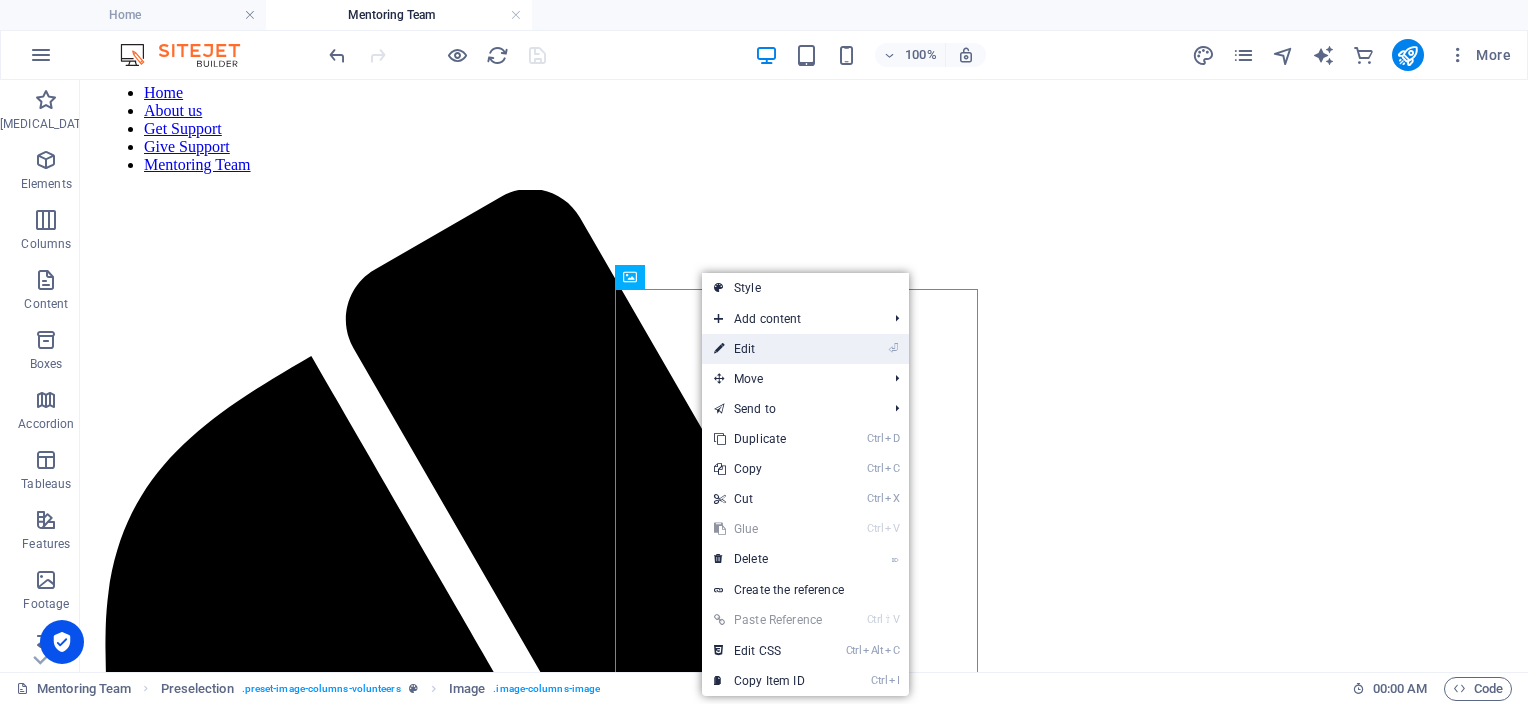 click on "⏎  Edit" at bounding box center [768, 349] 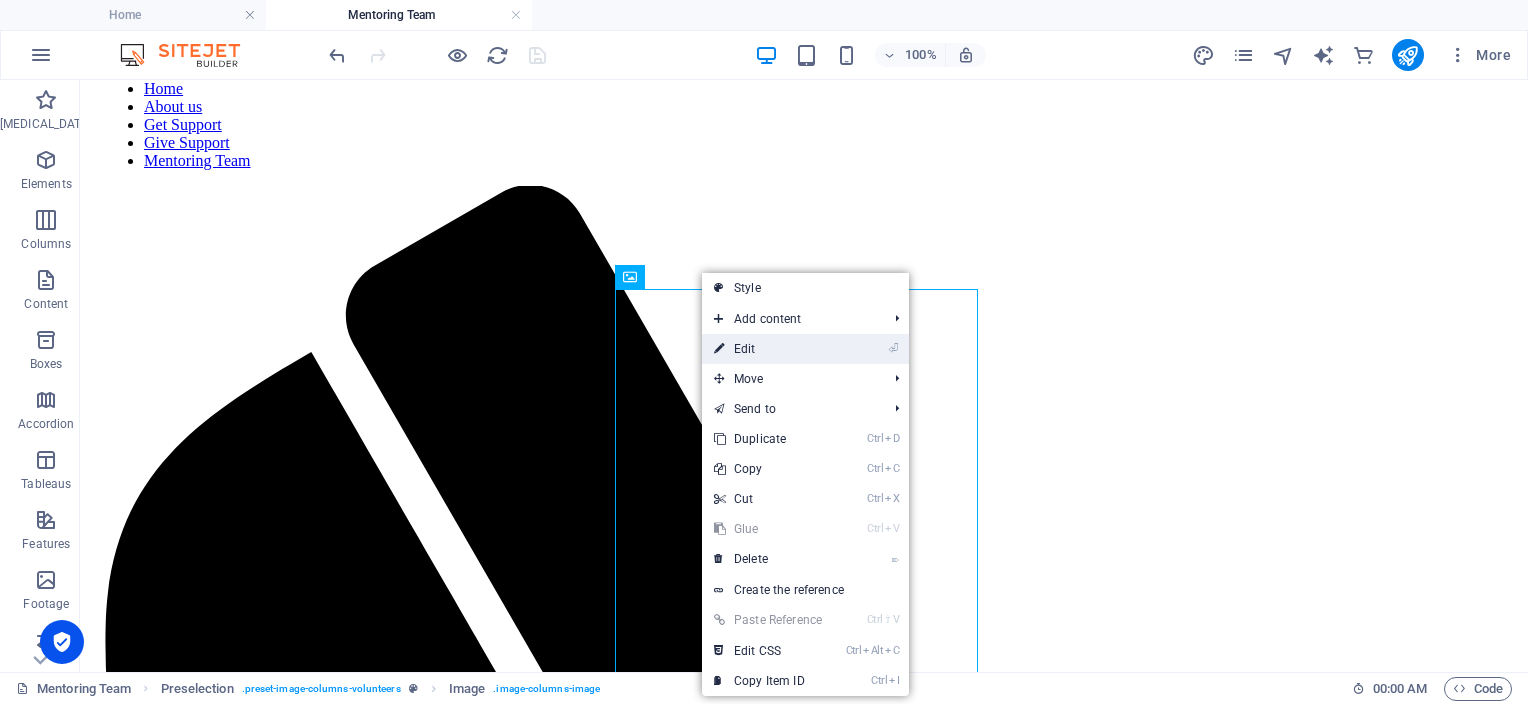 select on "%" 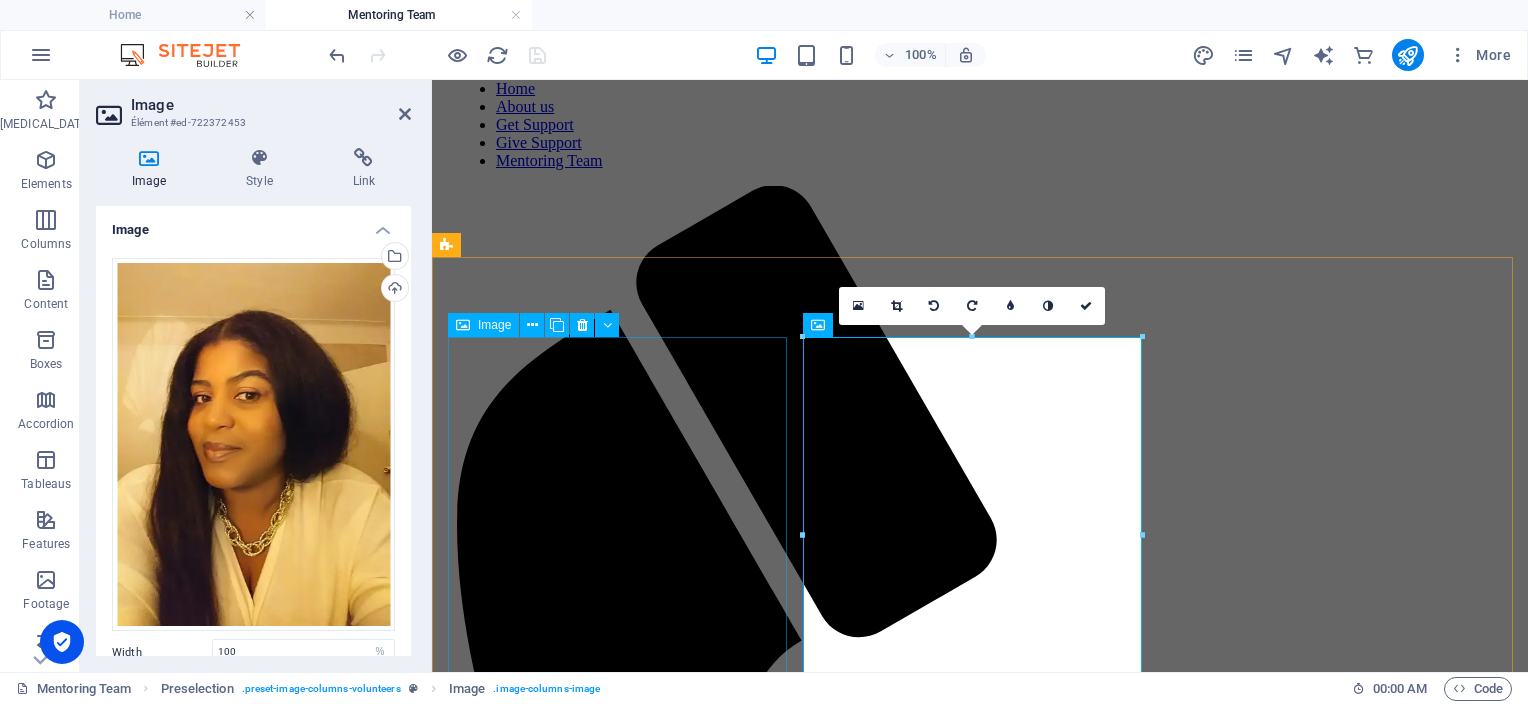 scroll, scrollTop: 738, scrollLeft: 0, axis: vertical 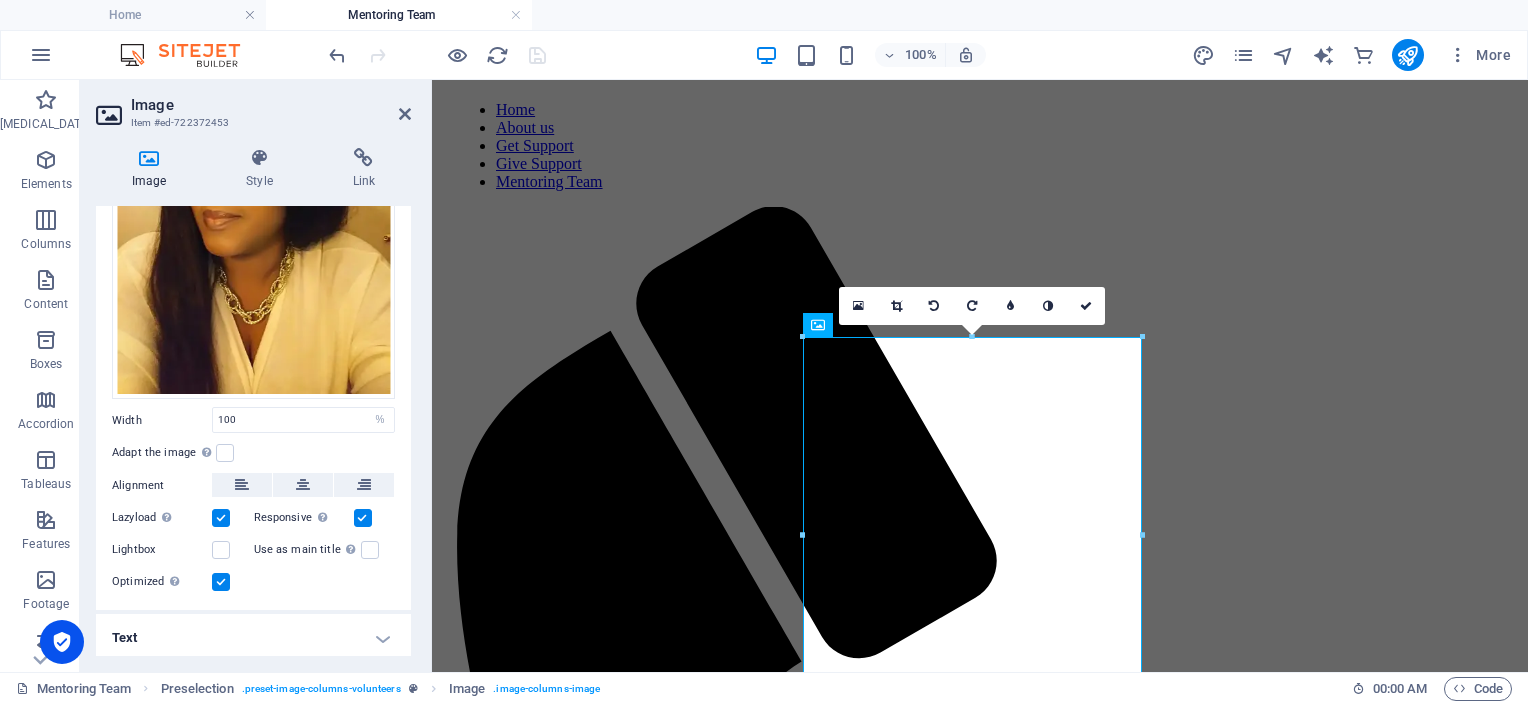 click on "Text" at bounding box center (253, 638) 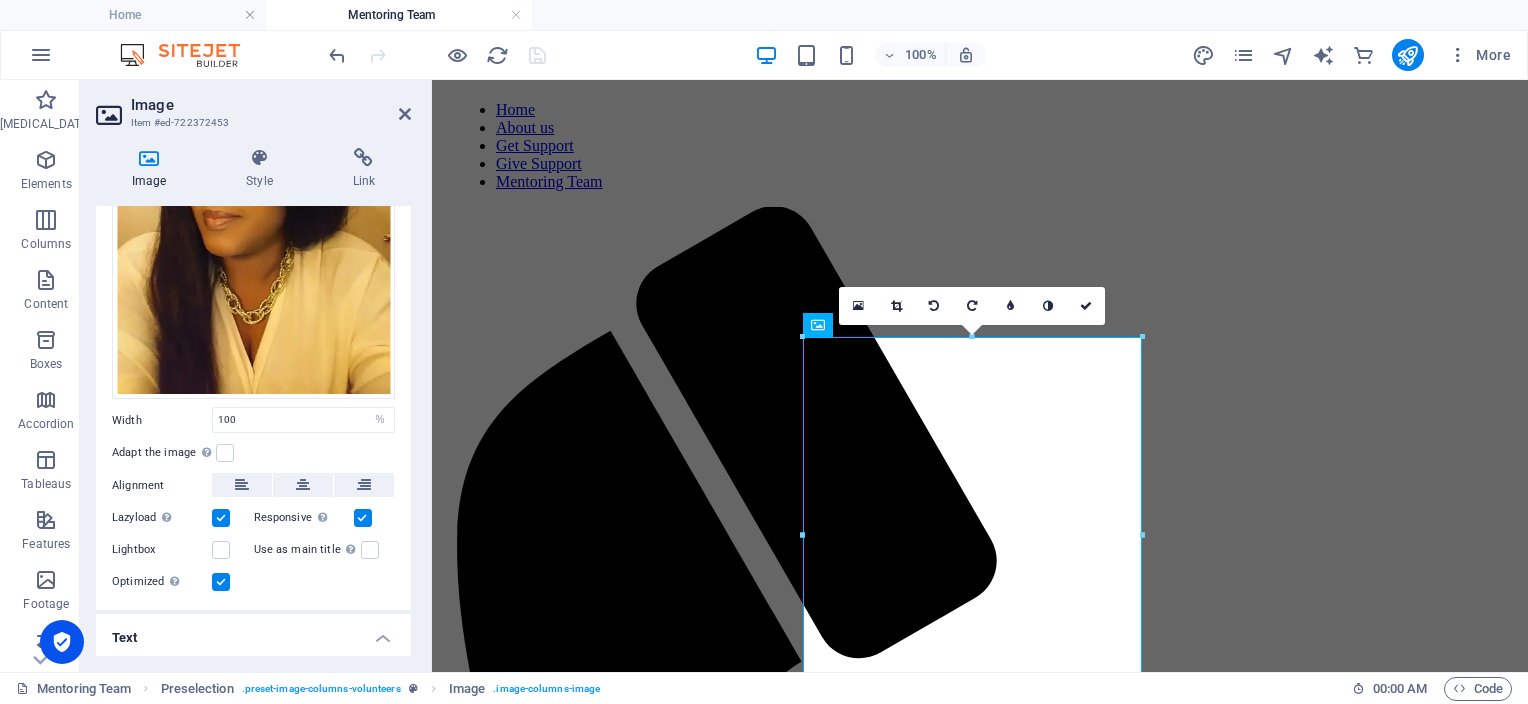 scroll, scrollTop: 420, scrollLeft: 0, axis: vertical 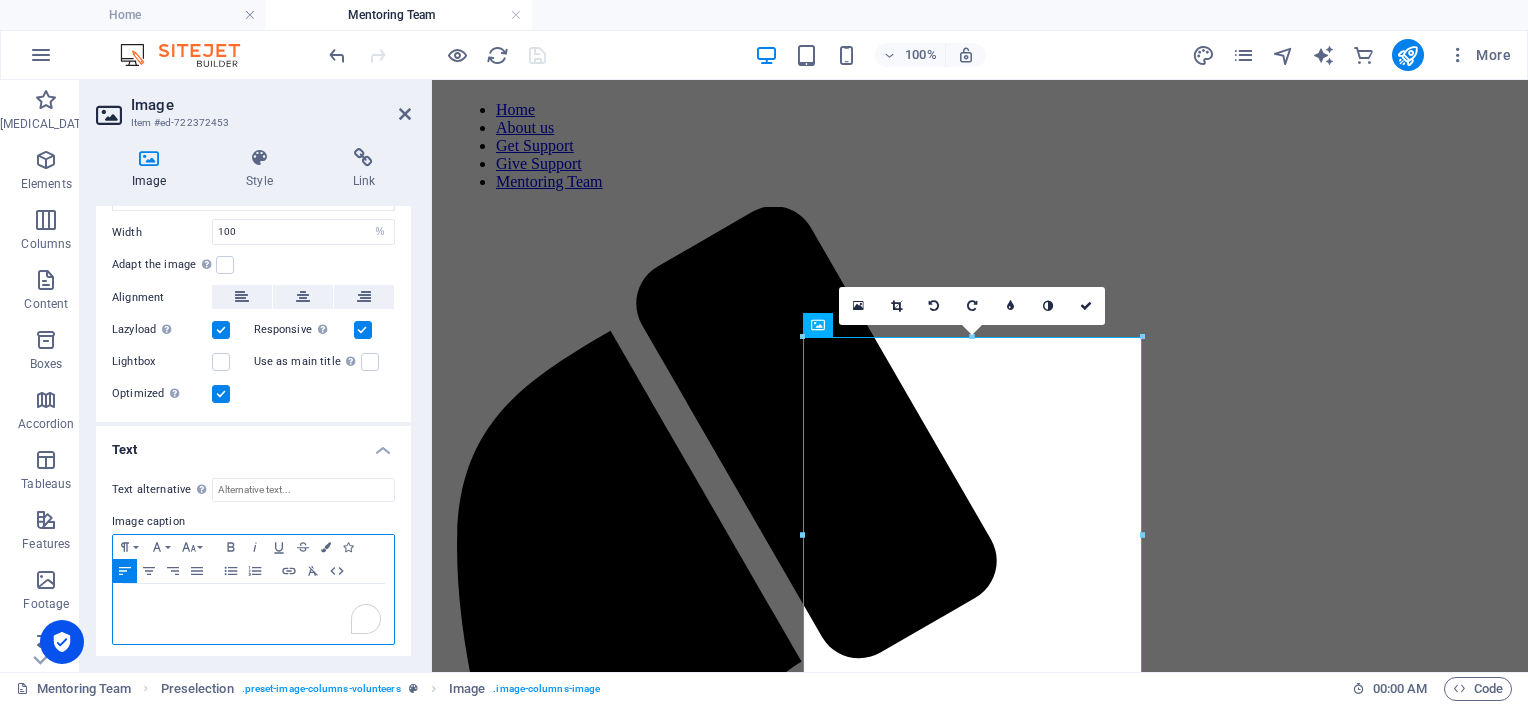 click at bounding box center (253, 603) 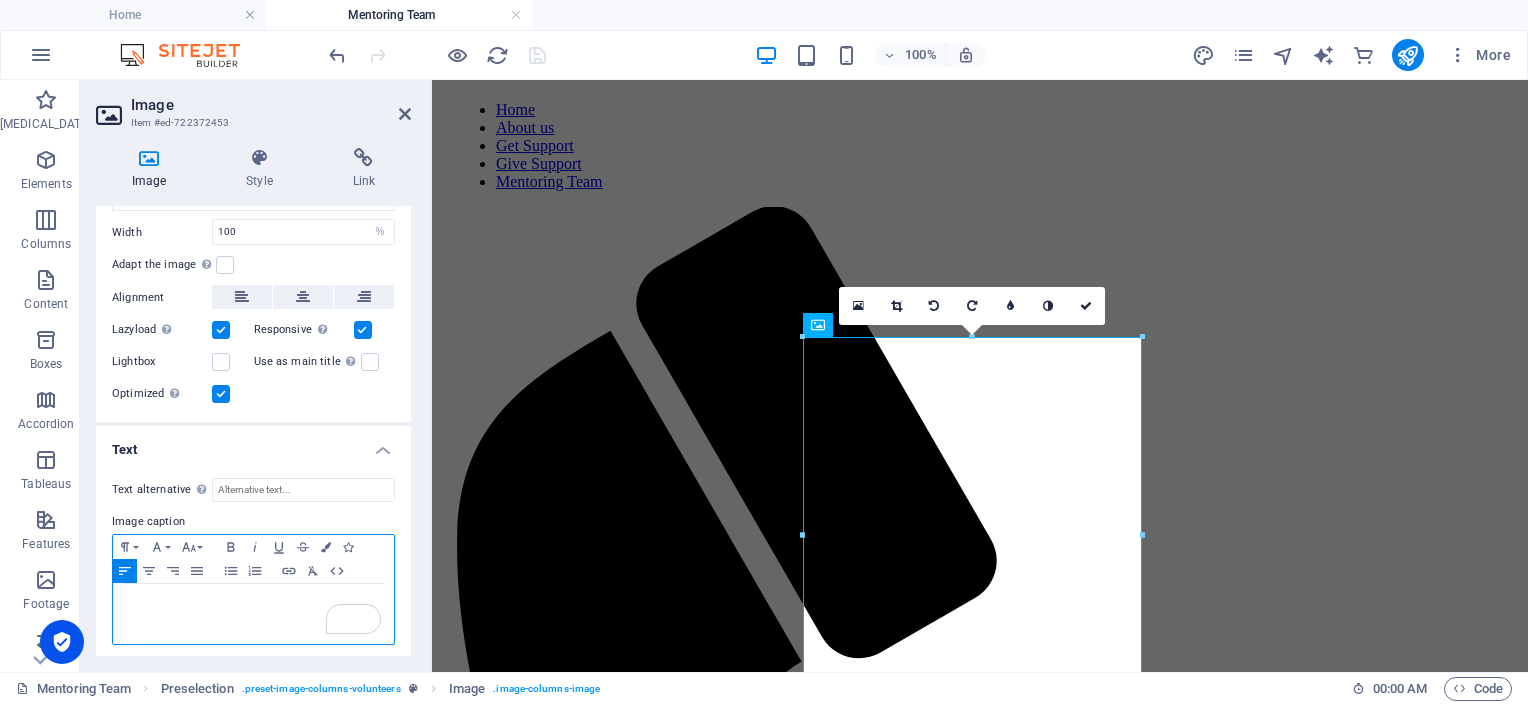 type 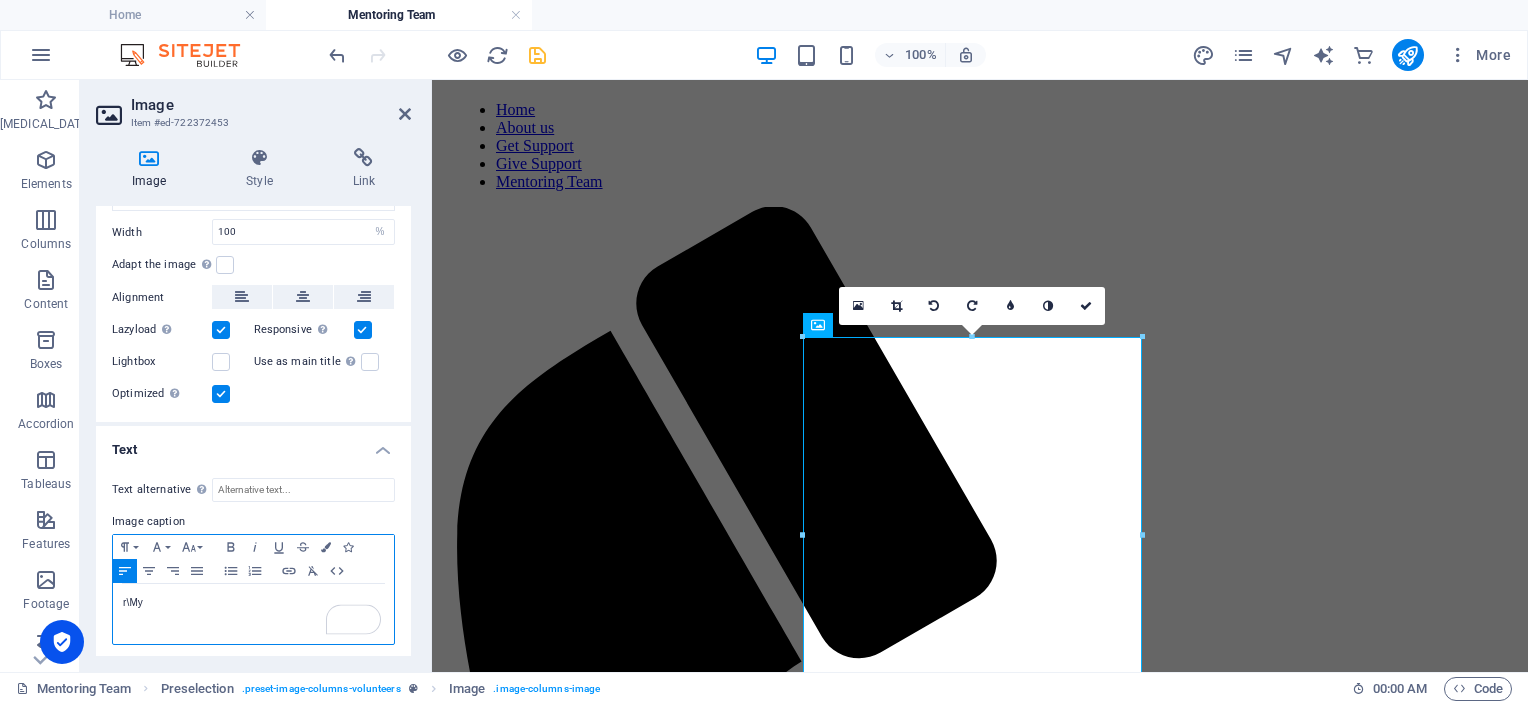 click on "r\My" at bounding box center (253, 603) 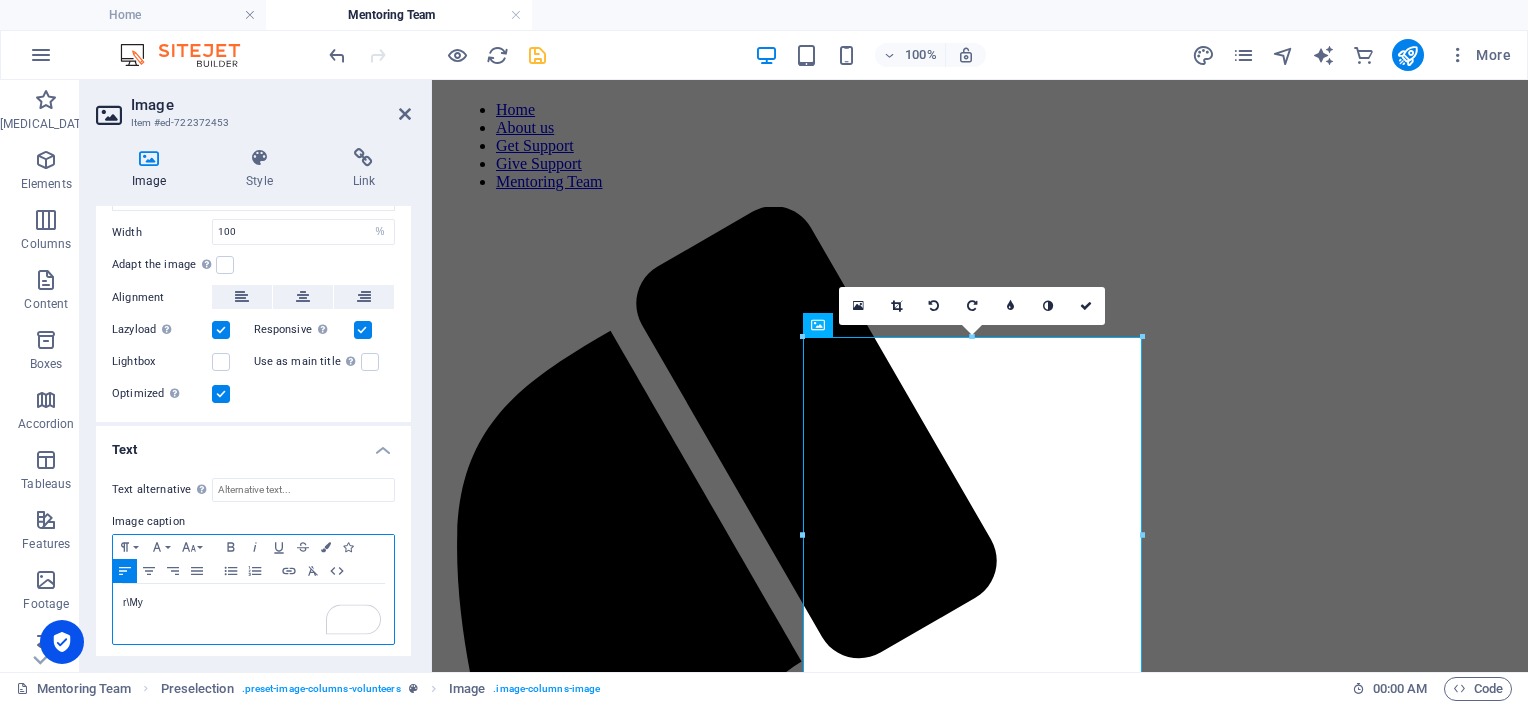 click on "r\My" at bounding box center (253, 603) 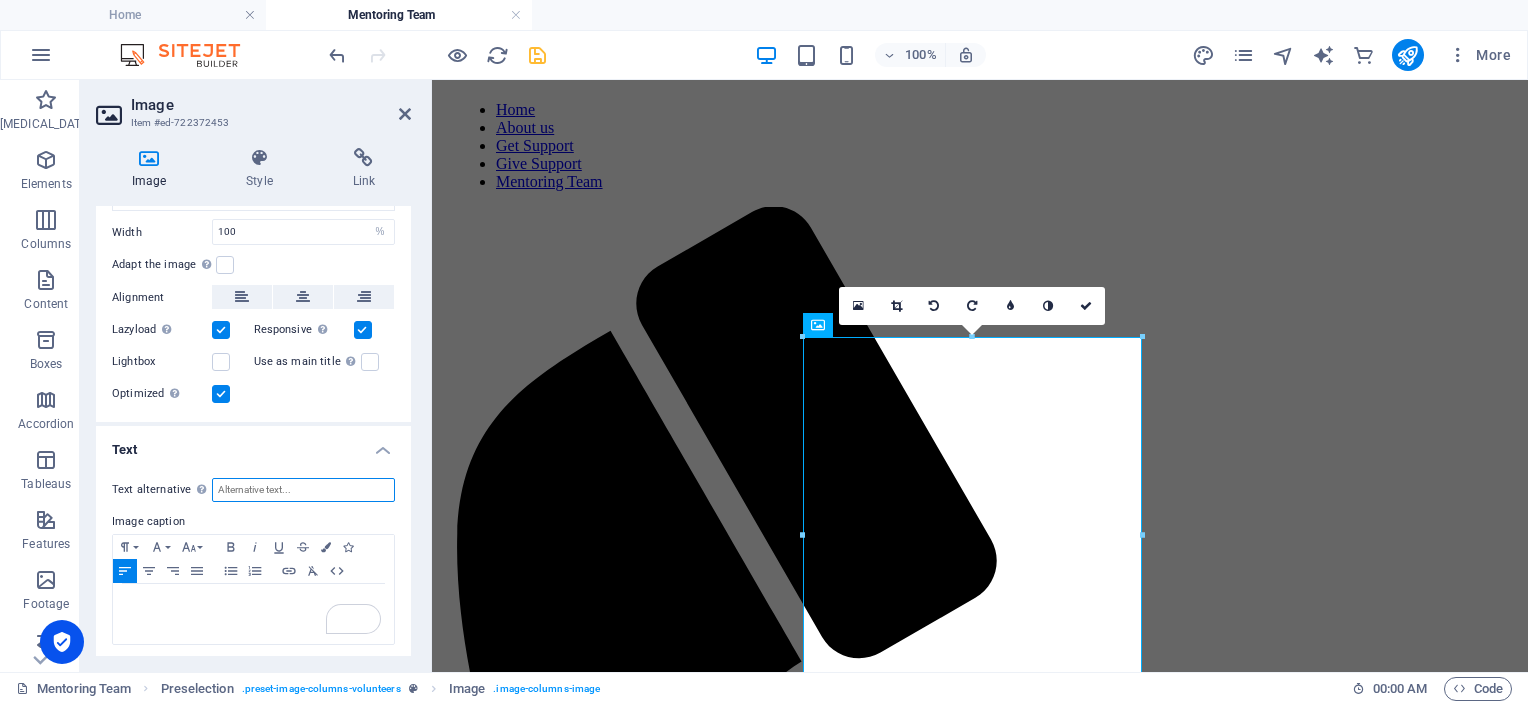 click on "Text alternative Alt text is used by devices that cannot display images (e.g., image search engines). Each image should have alternative text to improve the accessibility of the website." at bounding box center [303, 490] 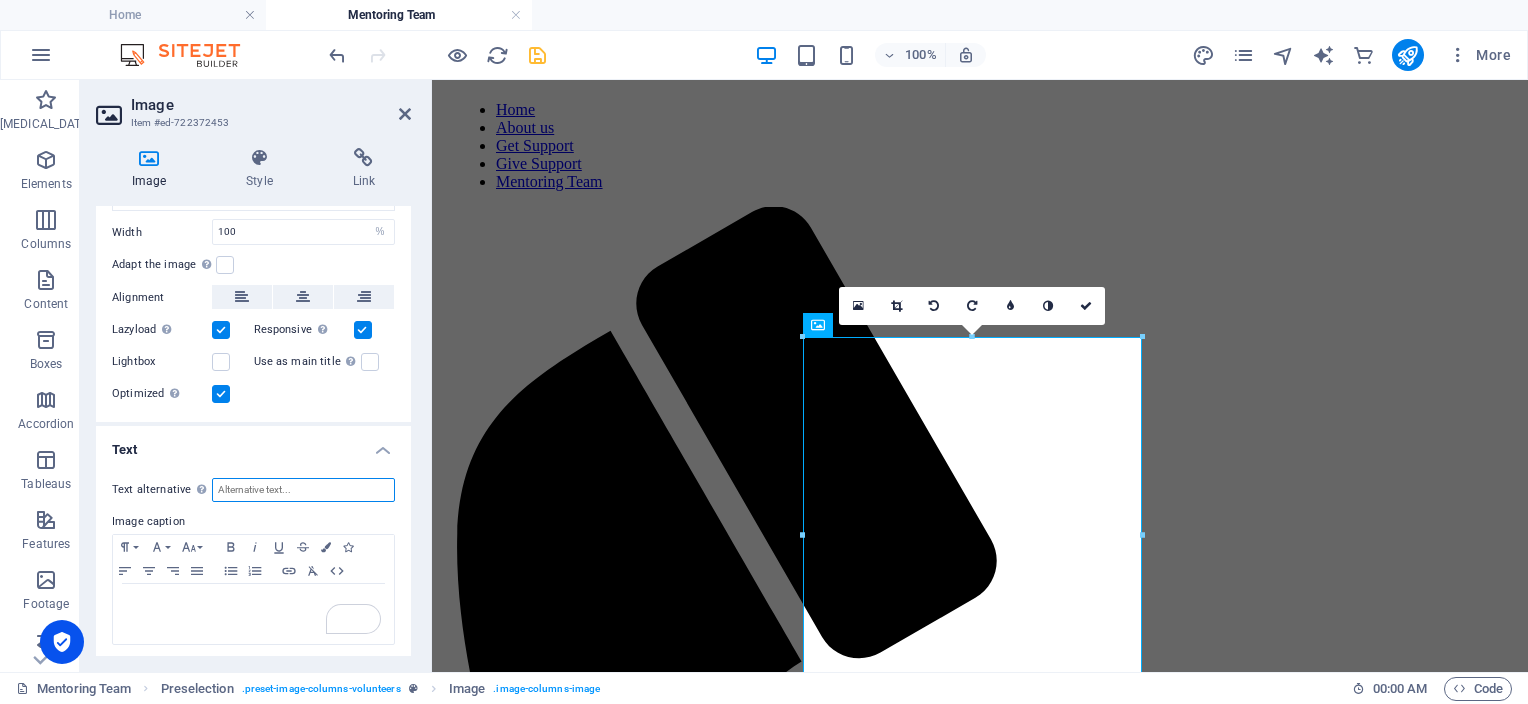 type on "J" 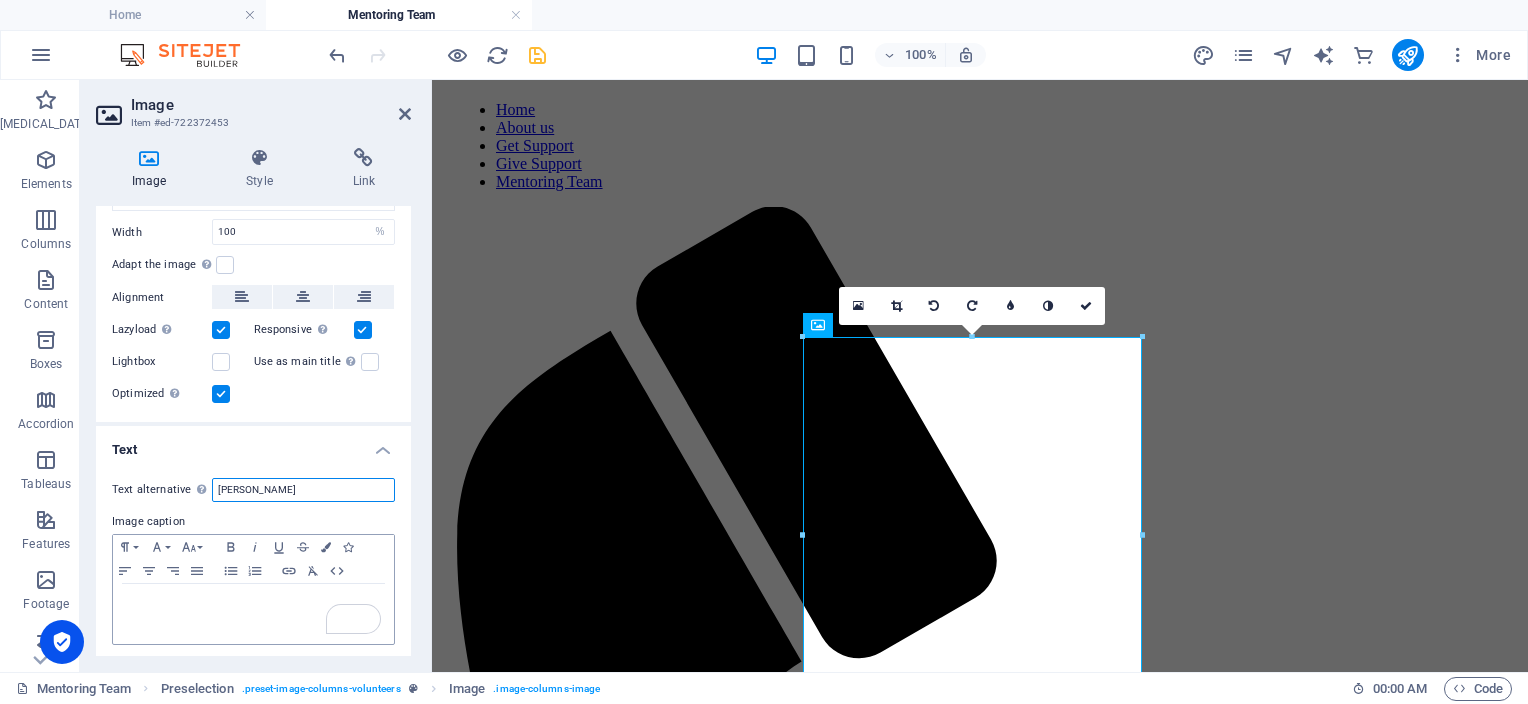 type on "[PERSON_NAME]" 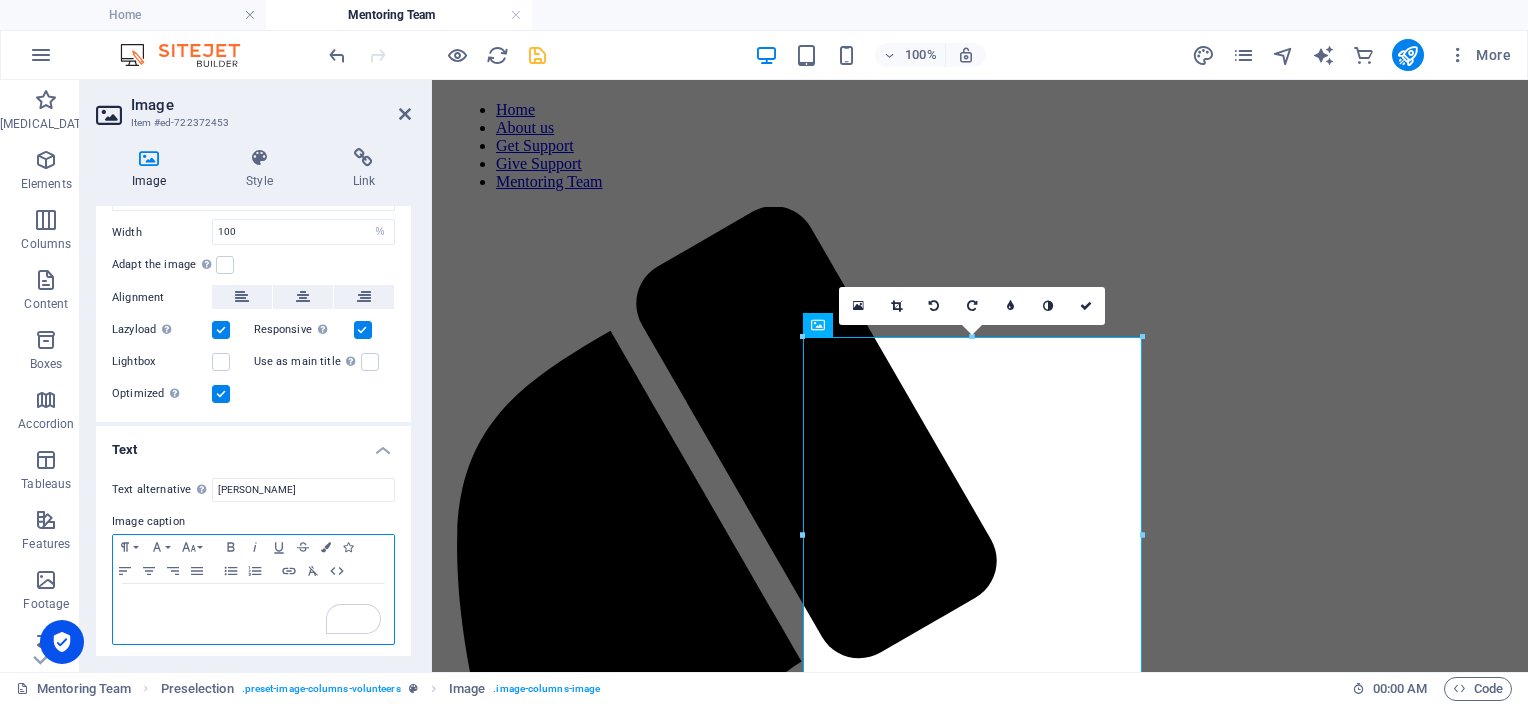 click on "​" at bounding box center [253, 603] 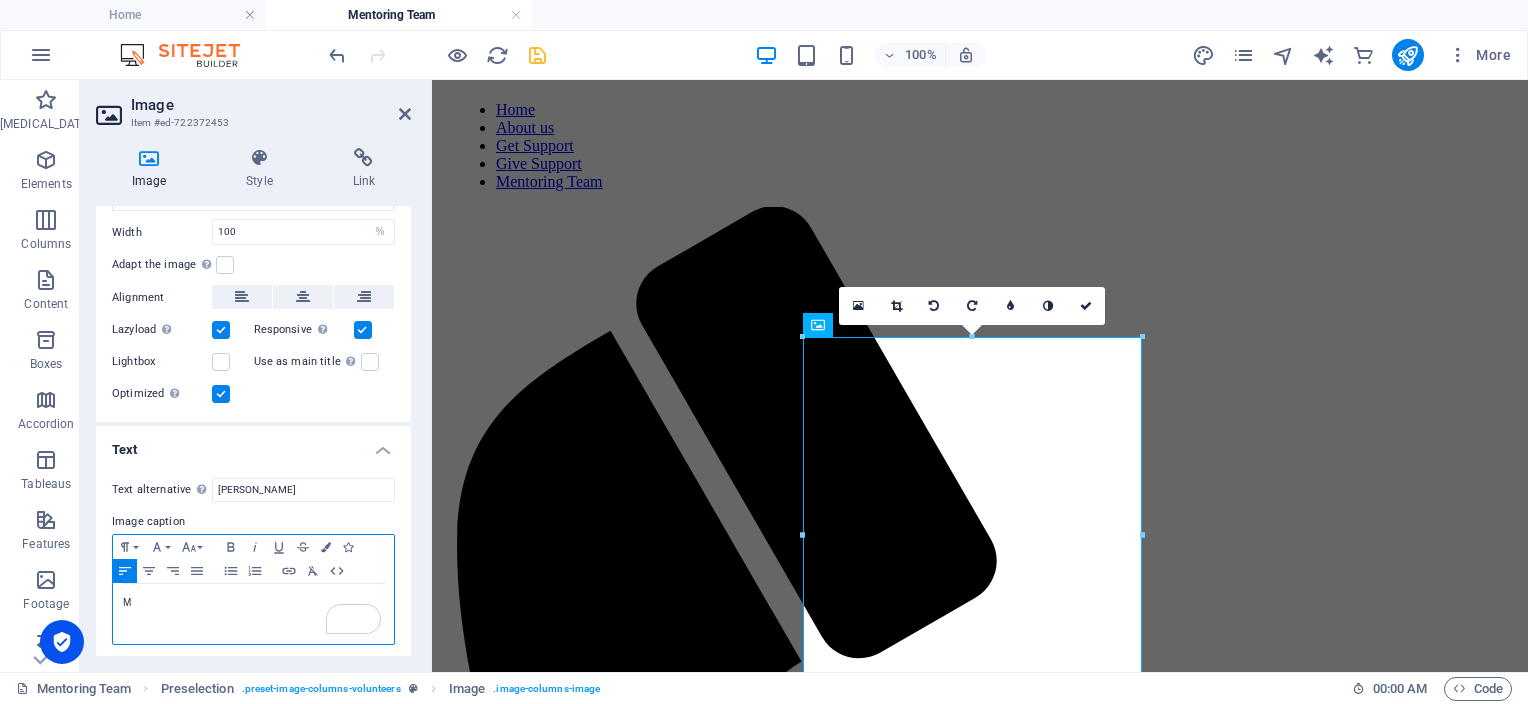 click on "M" at bounding box center (253, 603) 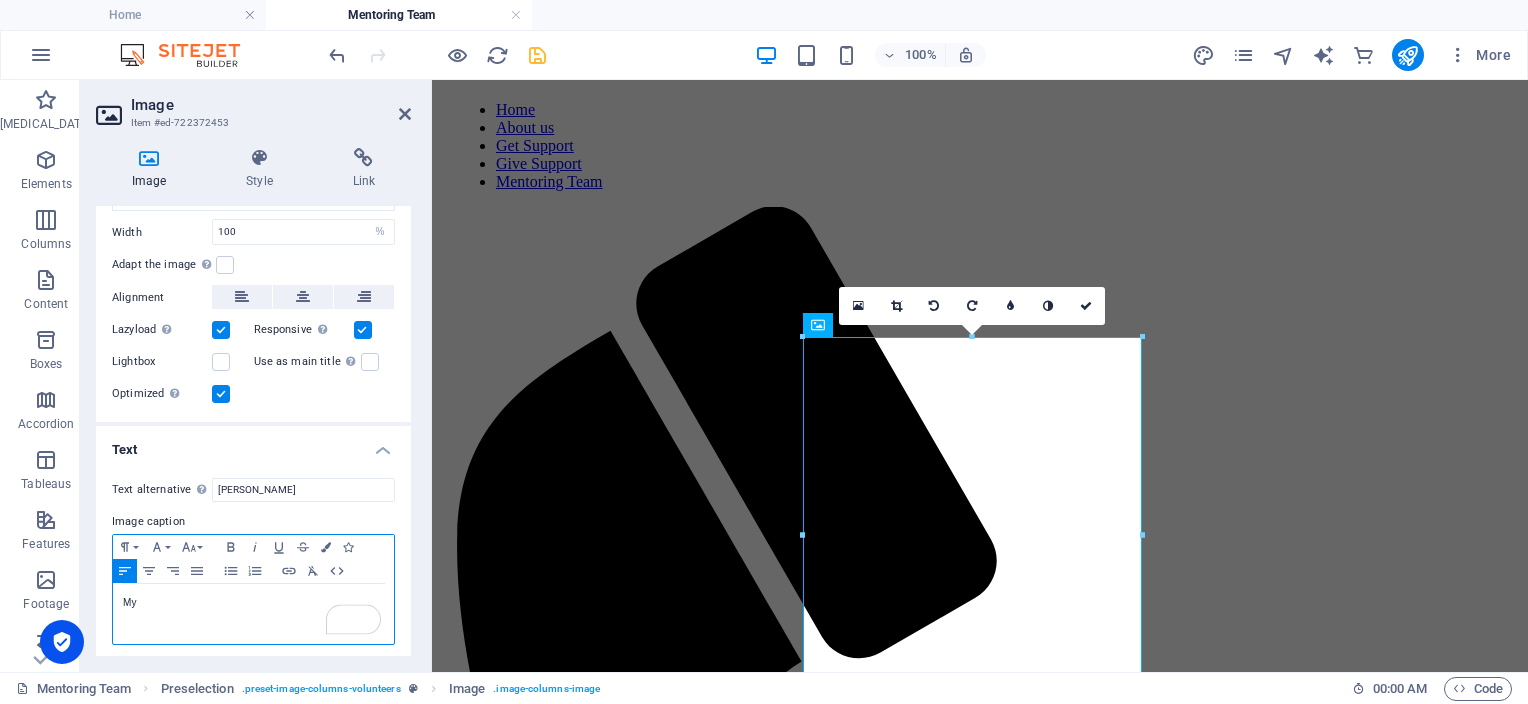 click on "My" at bounding box center [253, 603] 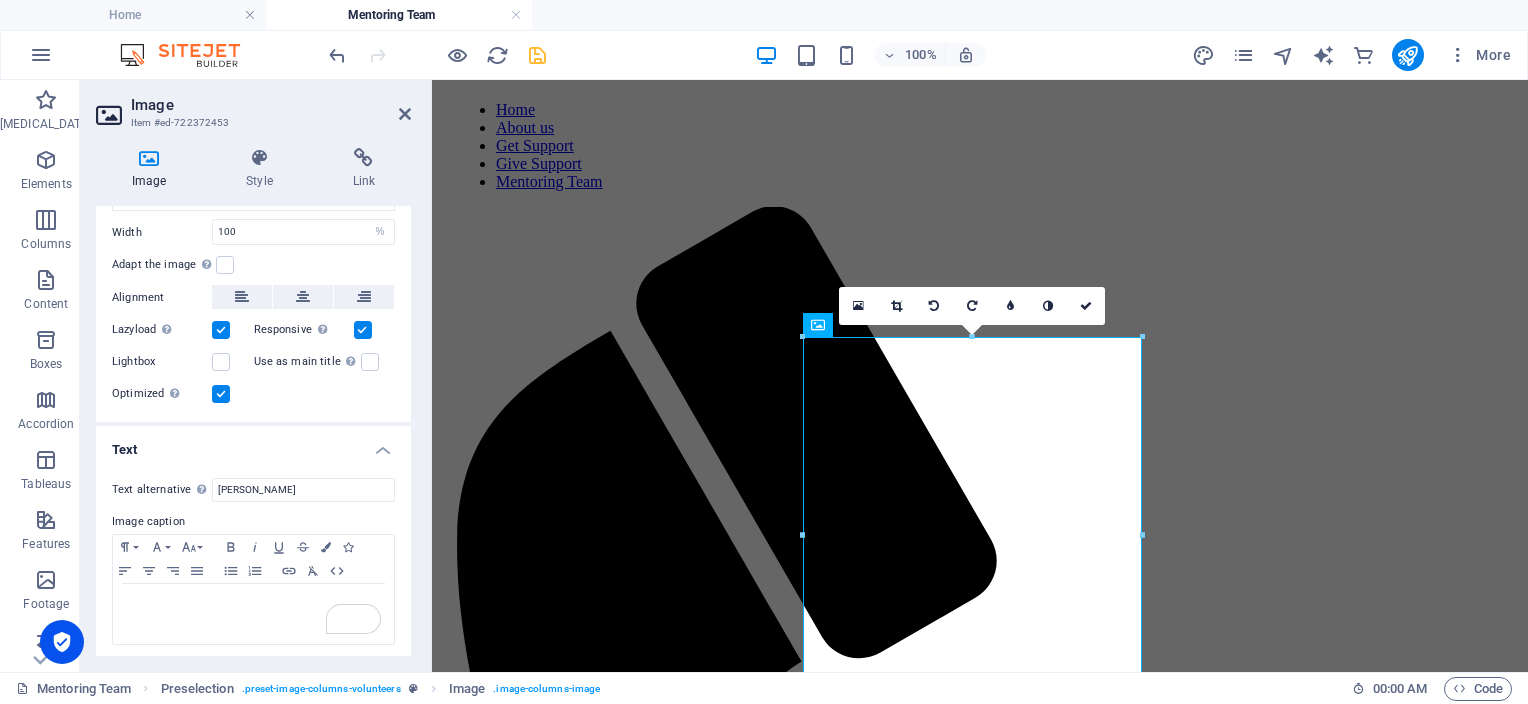 drag, startPoint x: 405, startPoint y: 604, endPoint x: 402, endPoint y: 640, distance: 36.124783 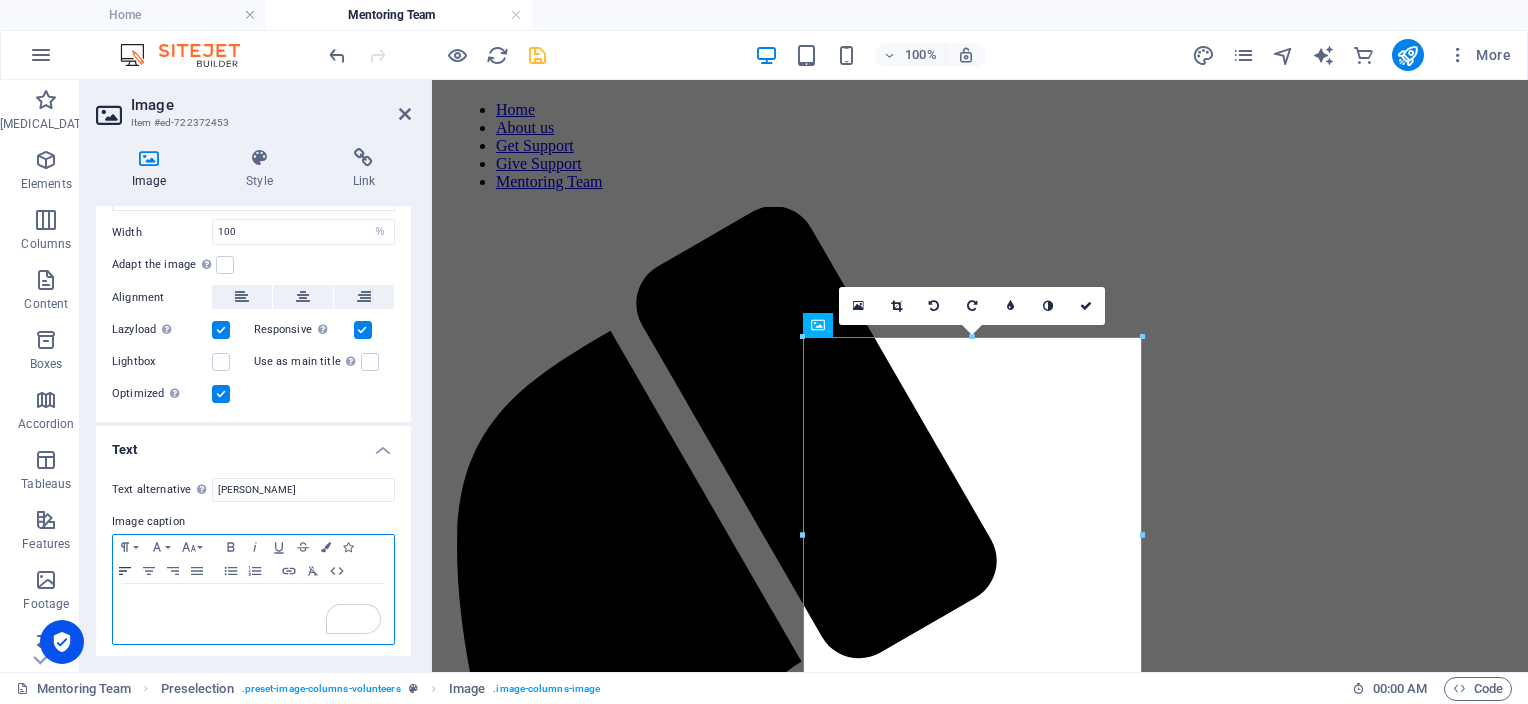 click 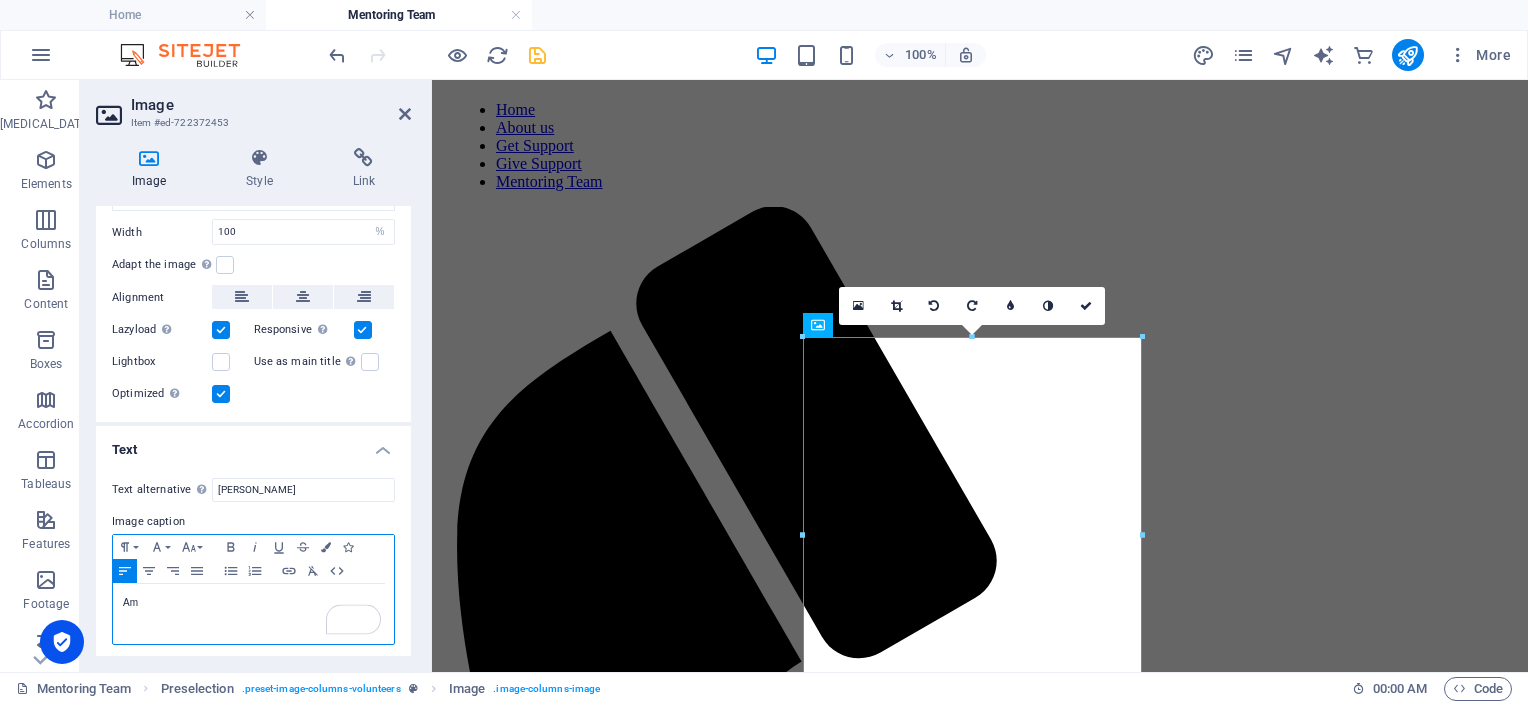 click on "Am" at bounding box center (253, 603) 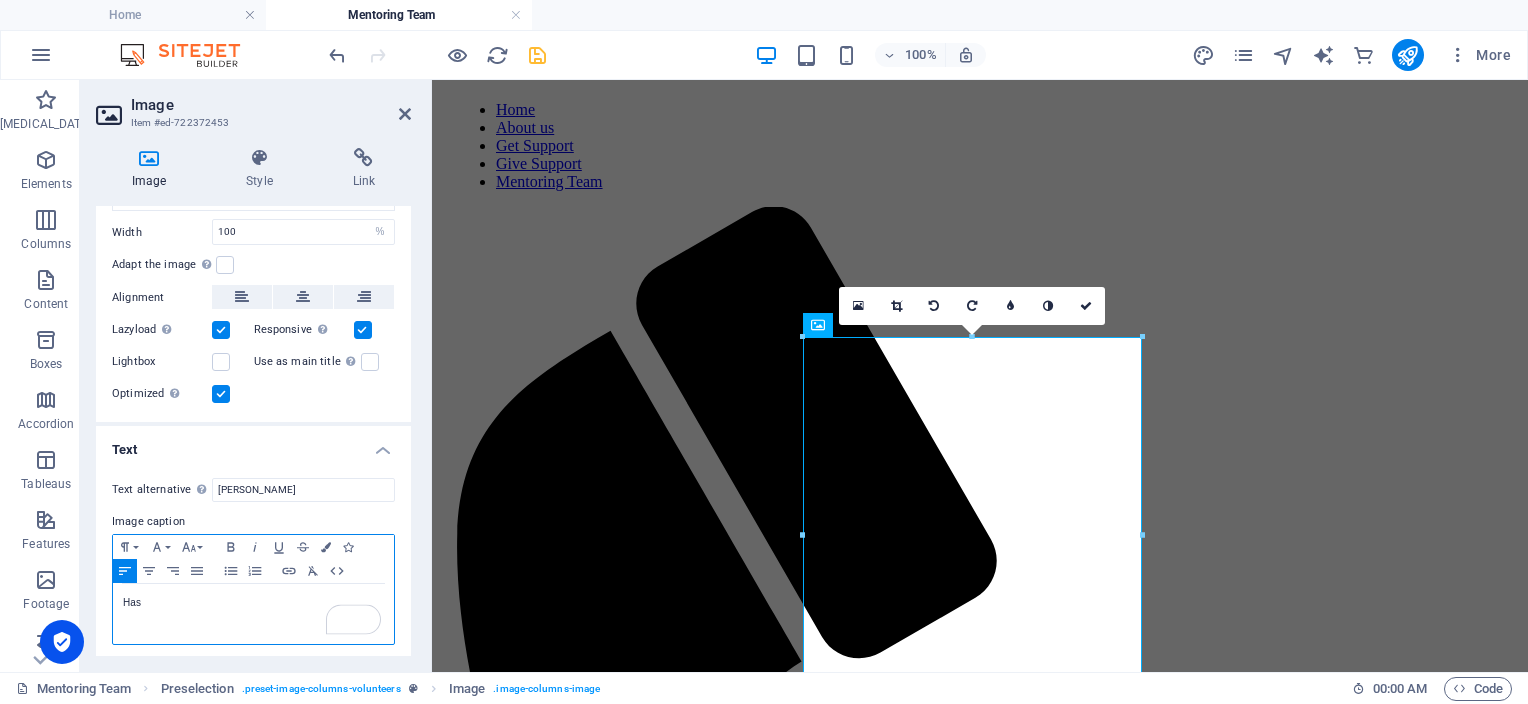 click on "Has" at bounding box center (253, 603) 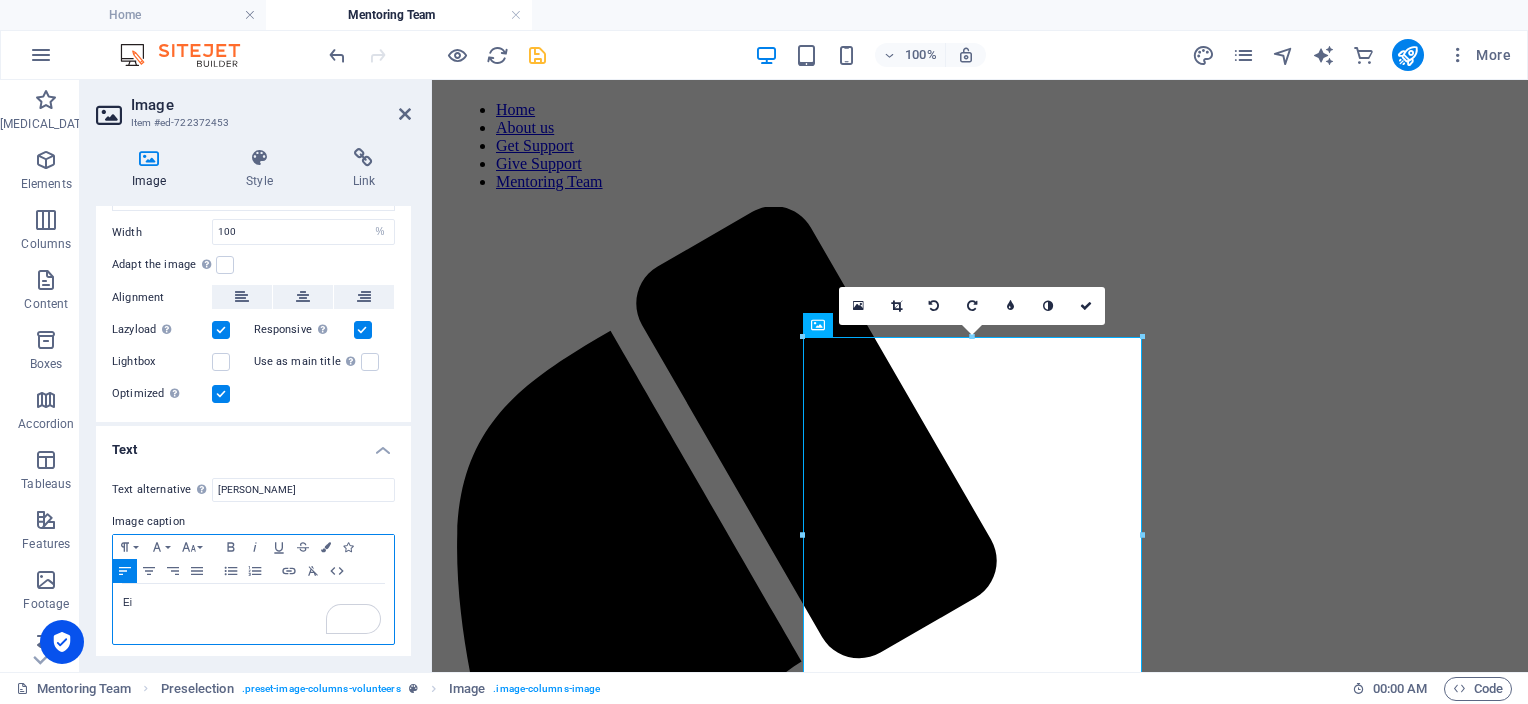 click on "Ei" at bounding box center [253, 603] 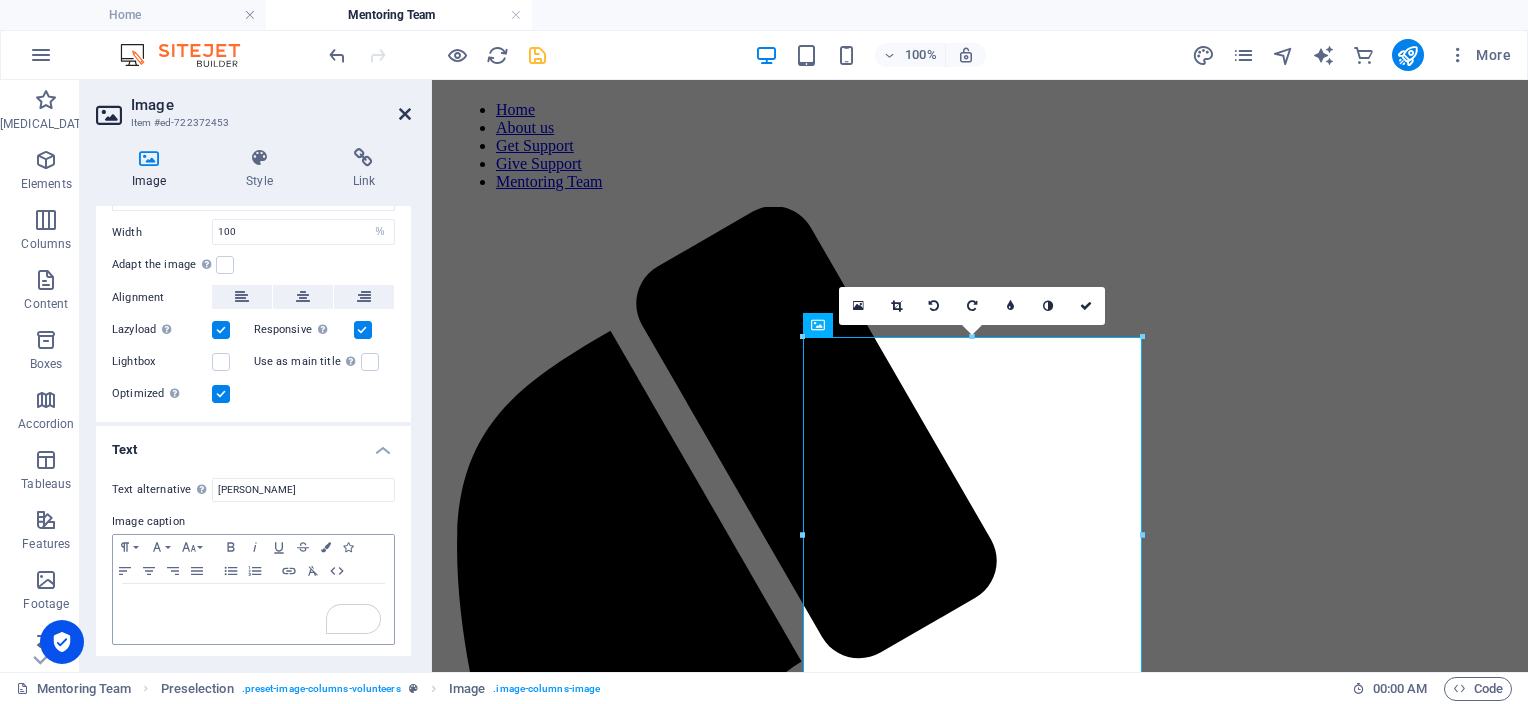 click at bounding box center [405, 114] 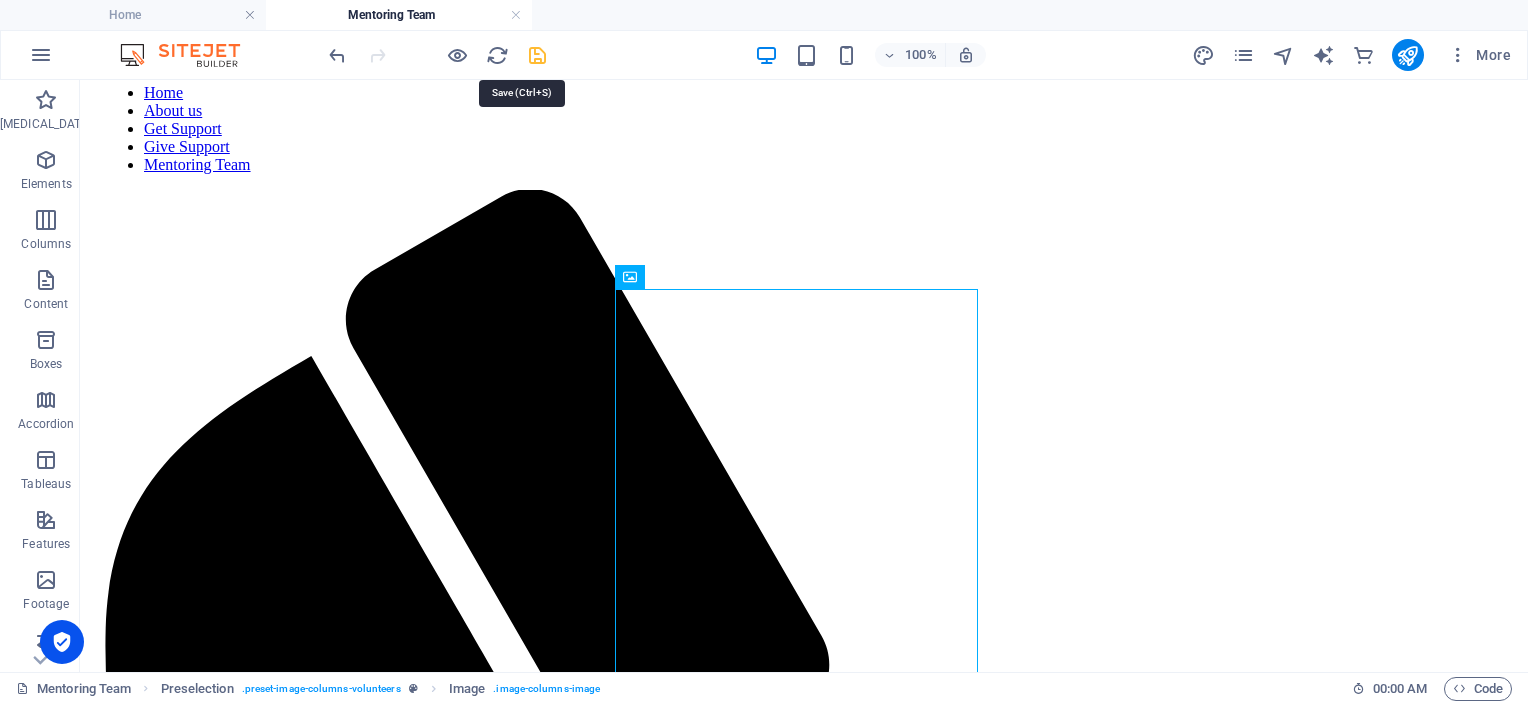 click at bounding box center [537, 55] 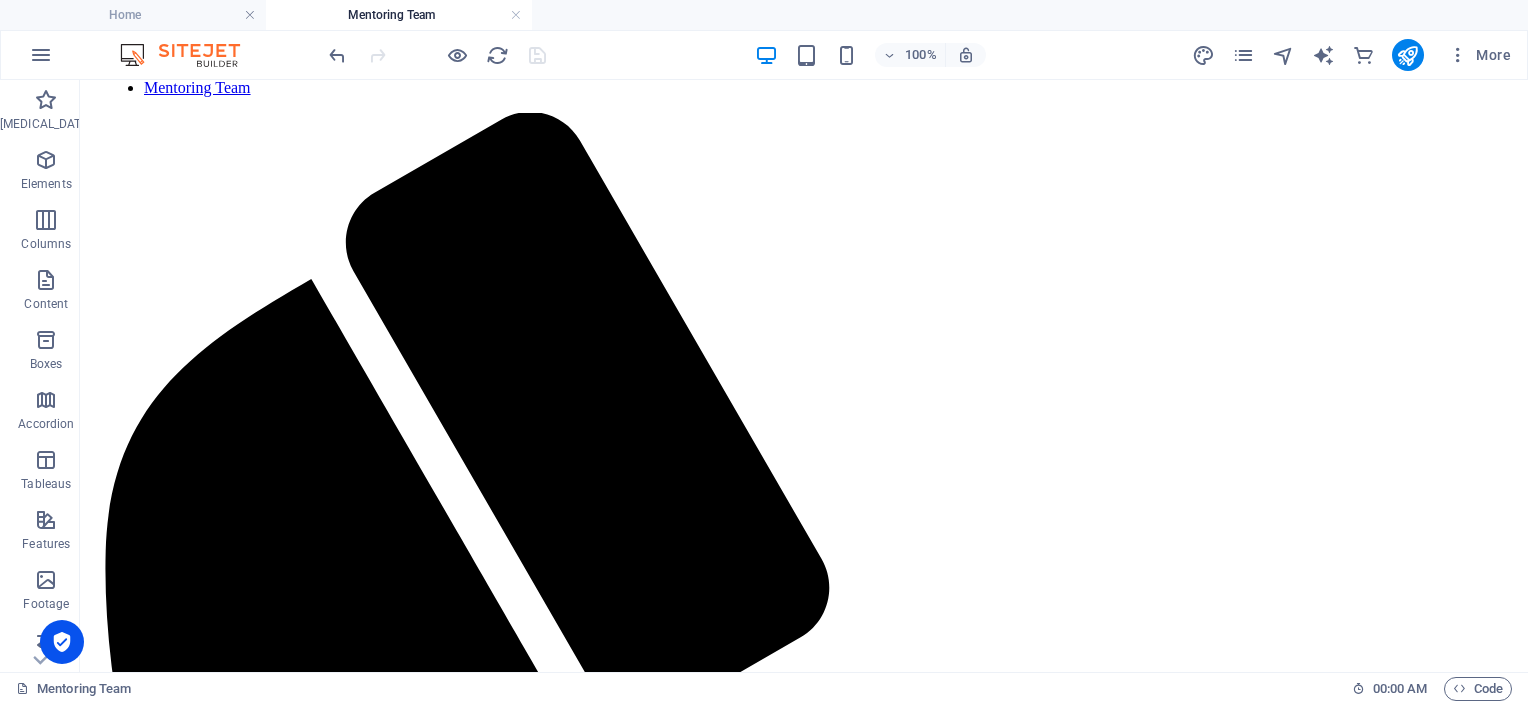 scroll, scrollTop: 821, scrollLeft: 0, axis: vertical 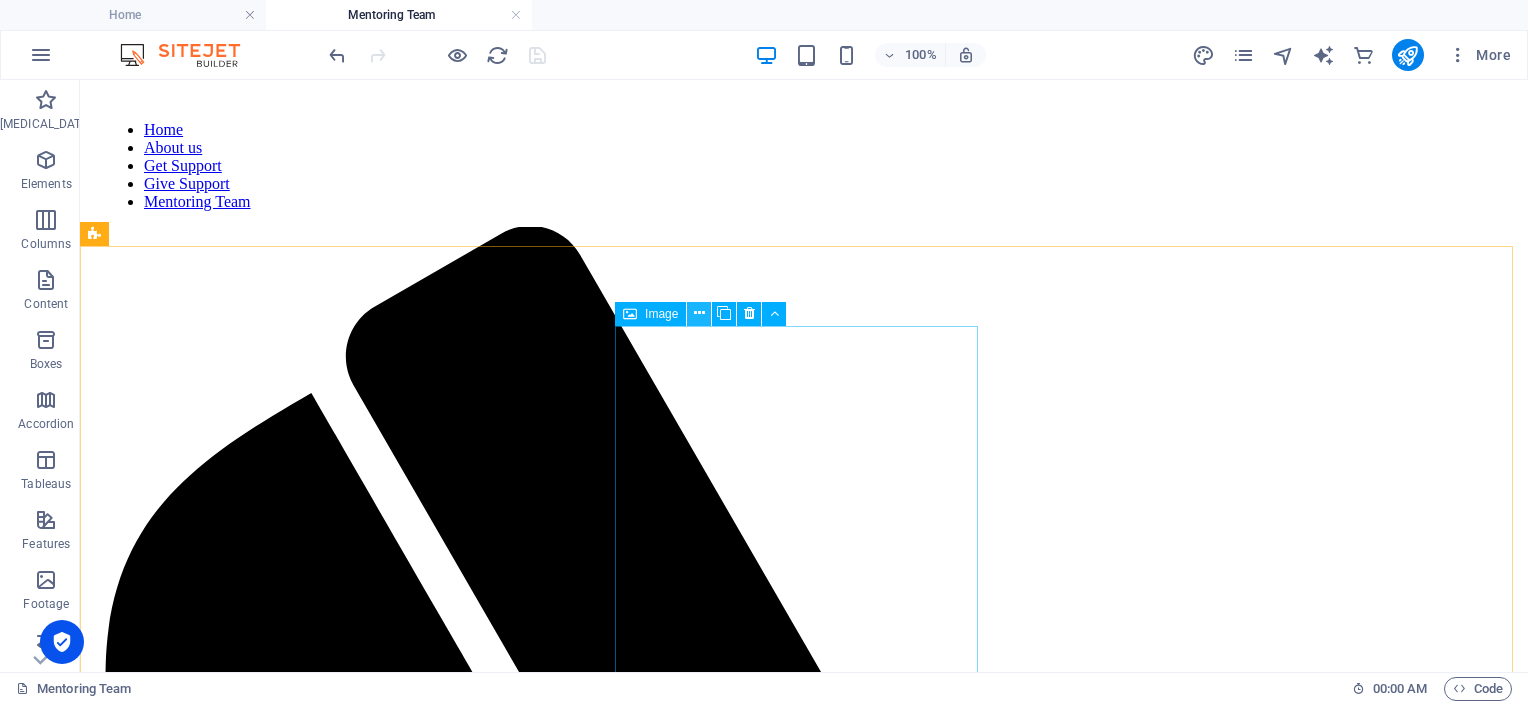 click at bounding box center [699, 313] 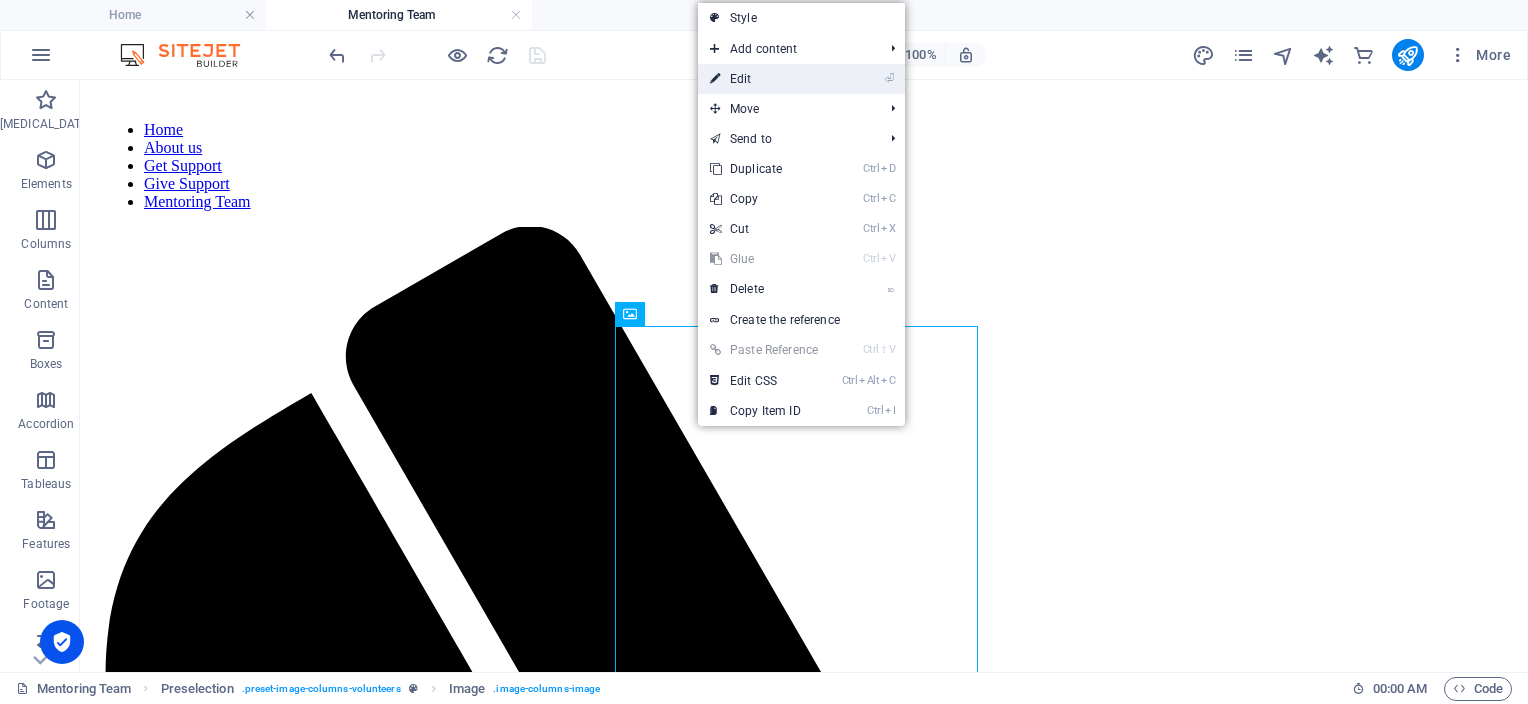 click on "⏎  Edit" at bounding box center (764, 79) 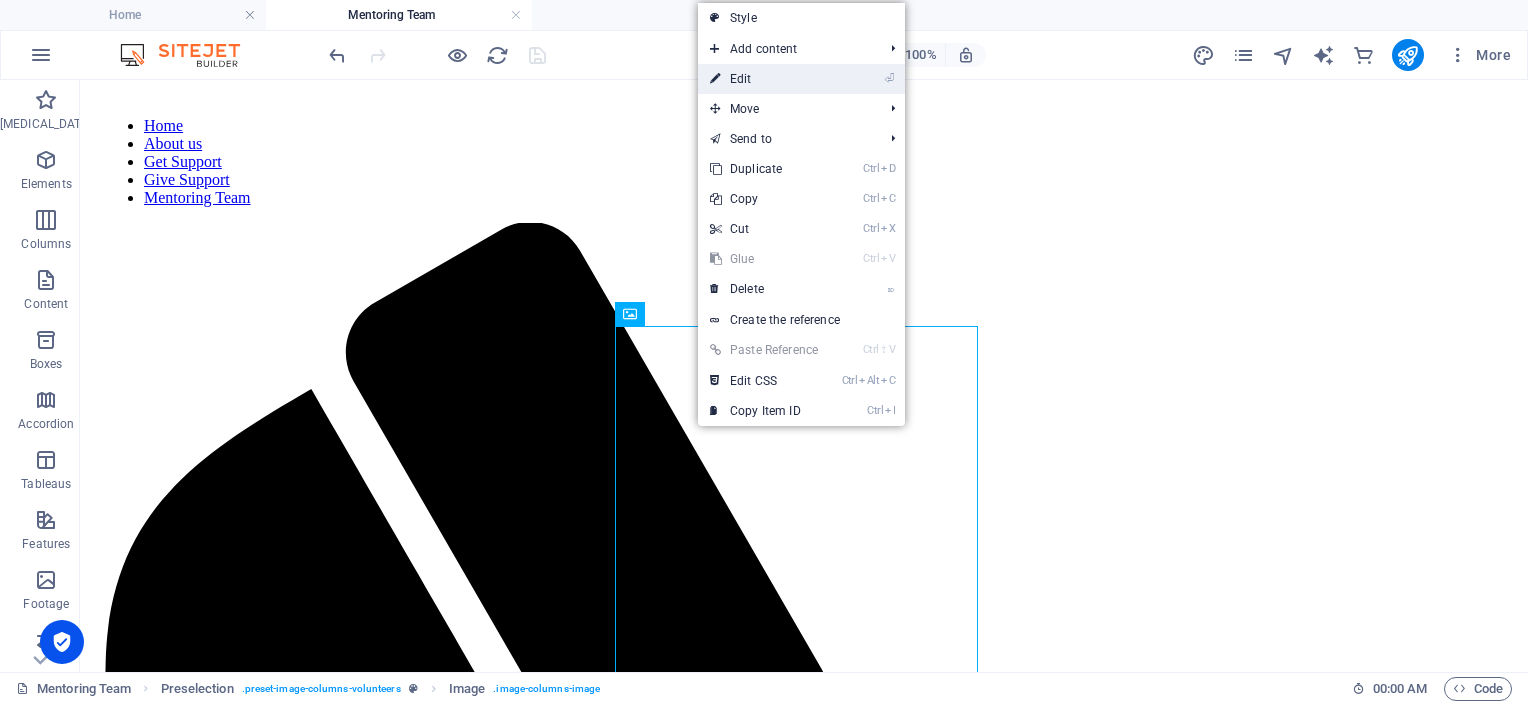 select on "%" 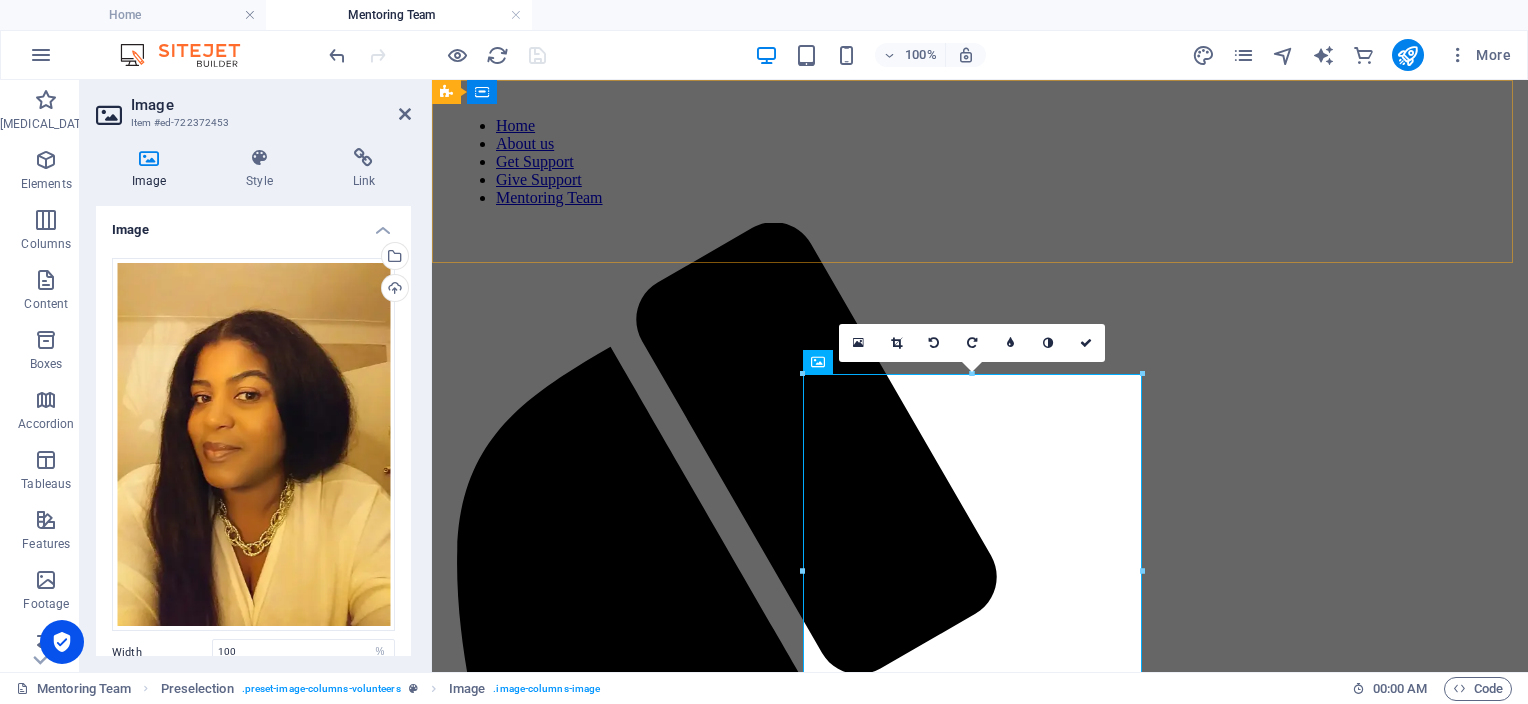 scroll, scrollTop: 701, scrollLeft: 0, axis: vertical 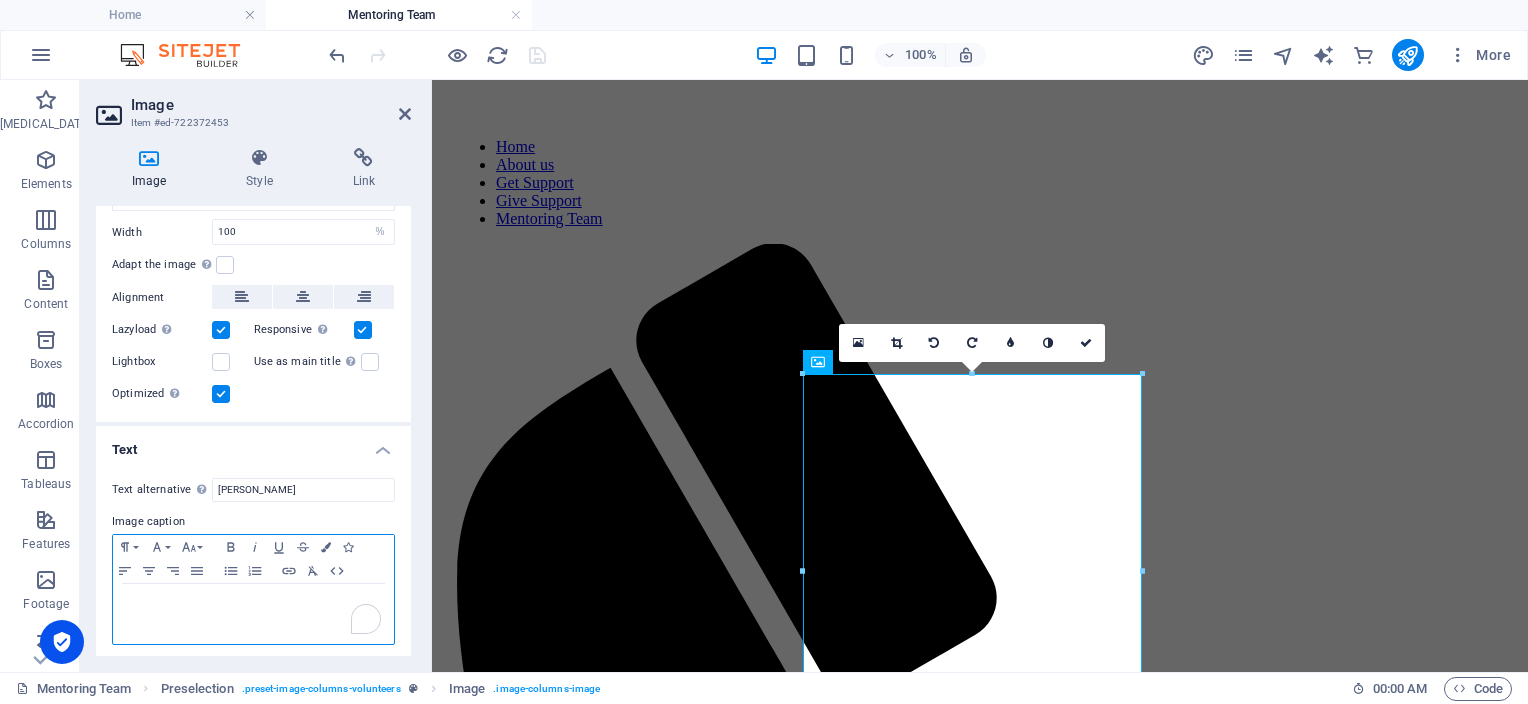 click on "​" at bounding box center (253, 603) 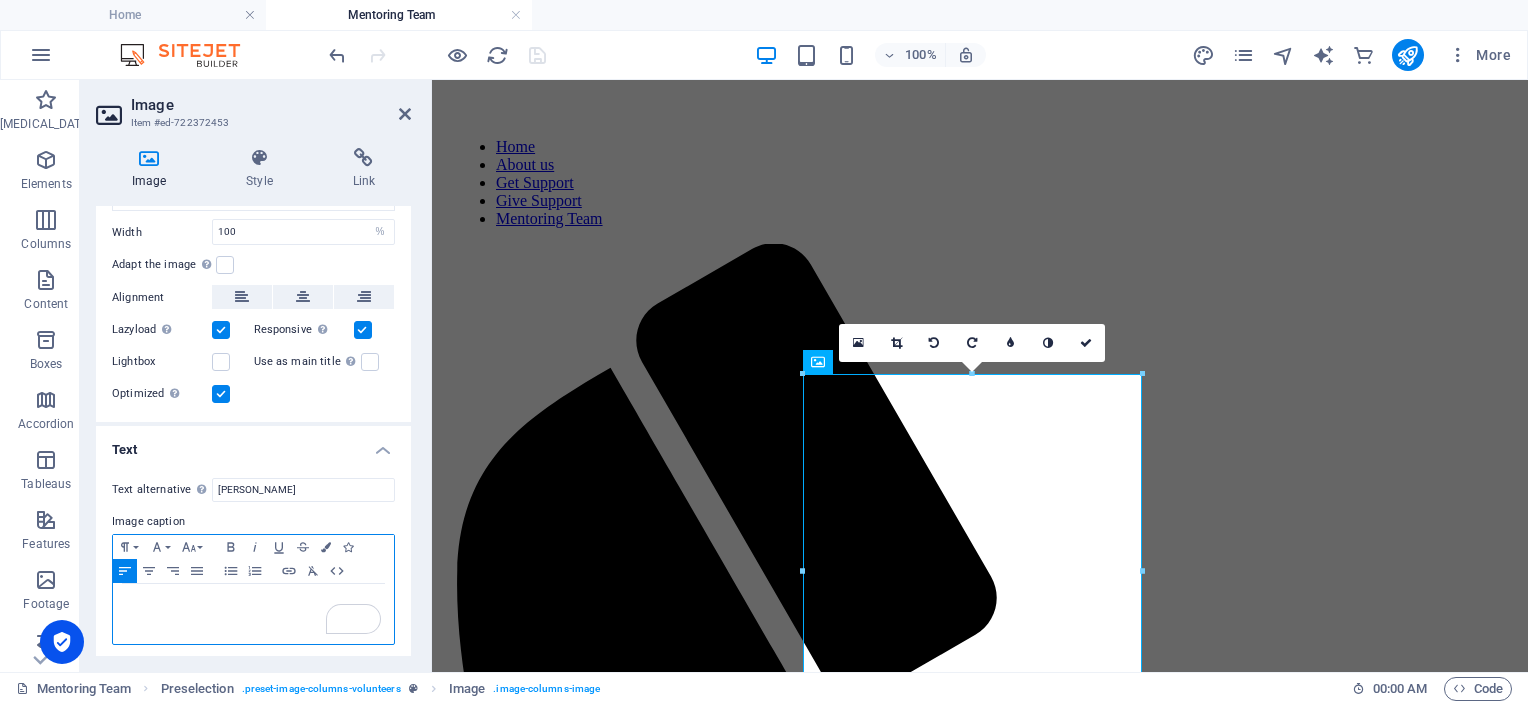 click at bounding box center (253, 603) 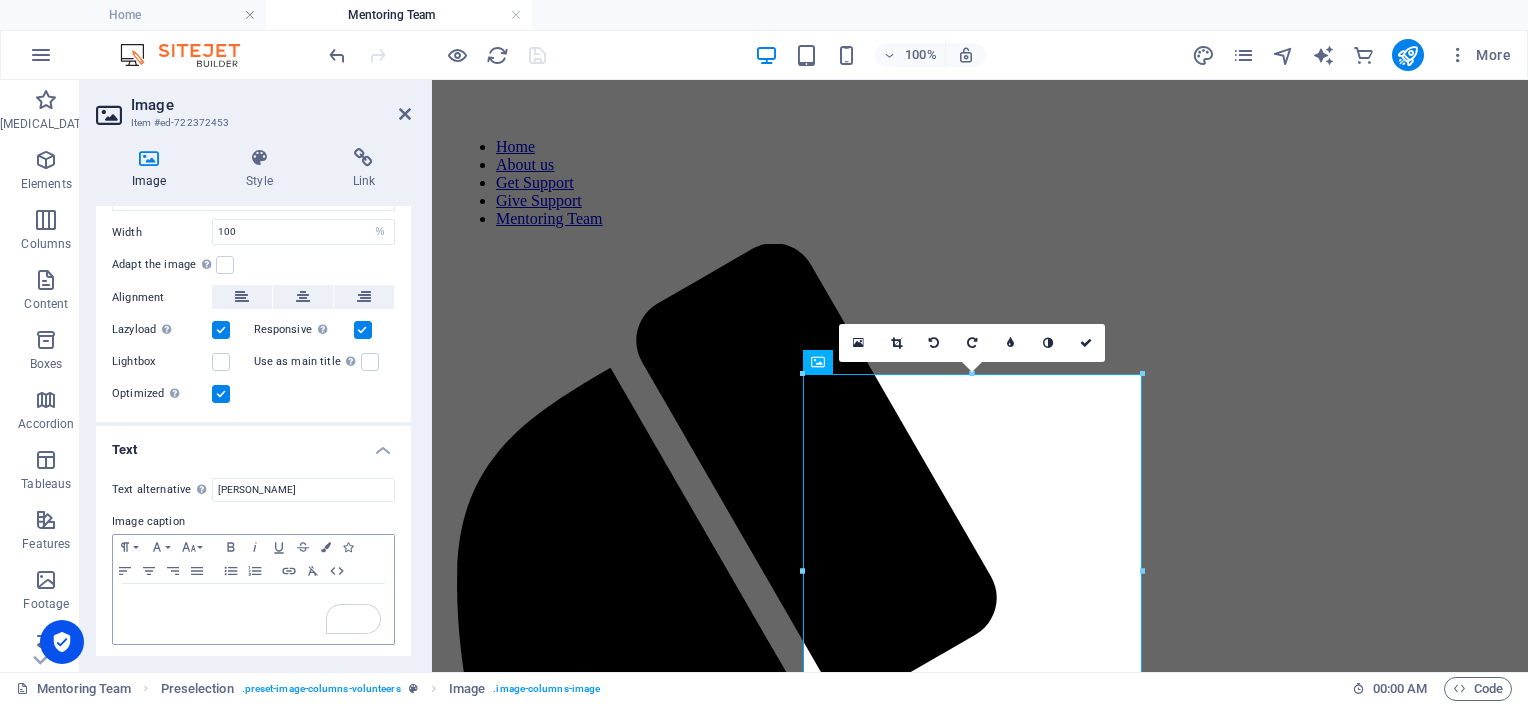 drag, startPoint x: 404, startPoint y: 569, endPoint x: 404, endPoint y: 590, distance: 21 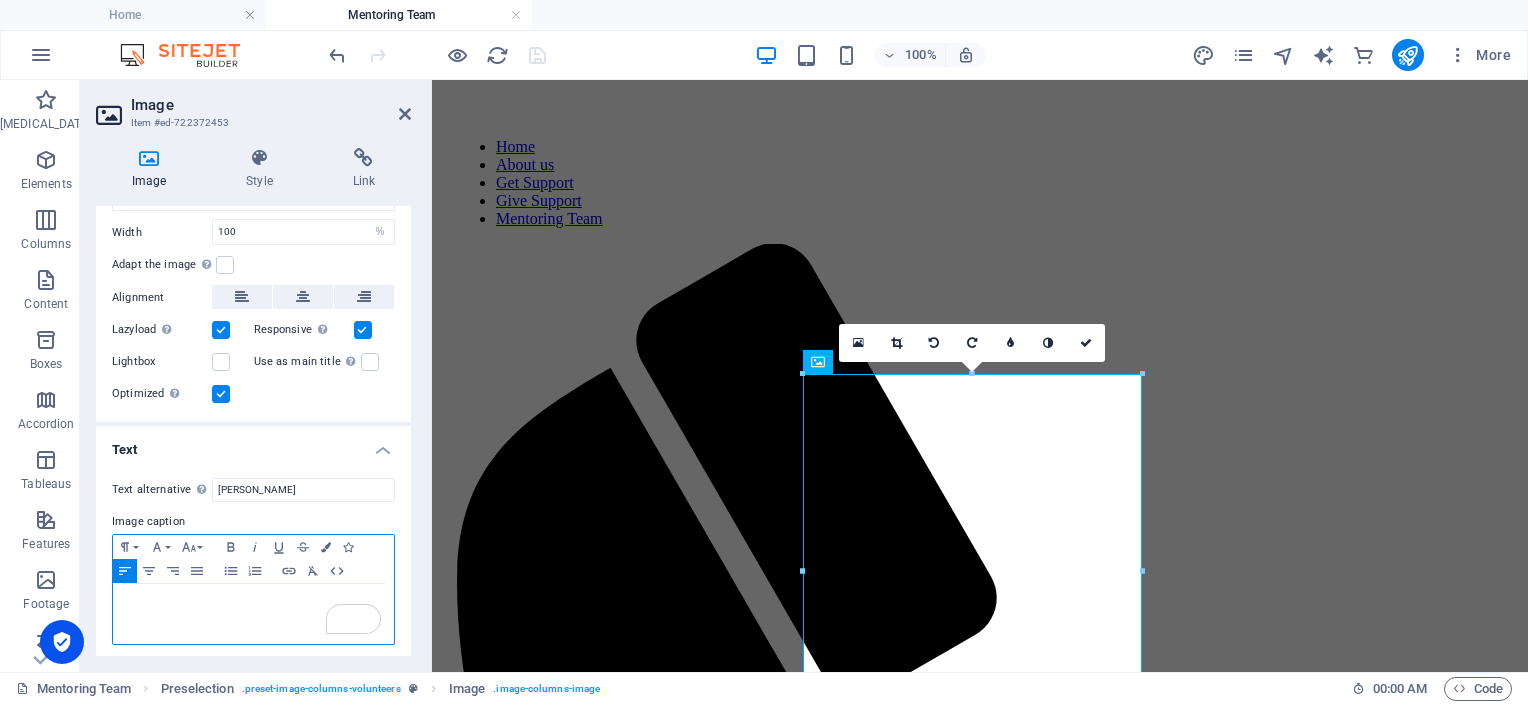 click at bounding box center [253, 603] 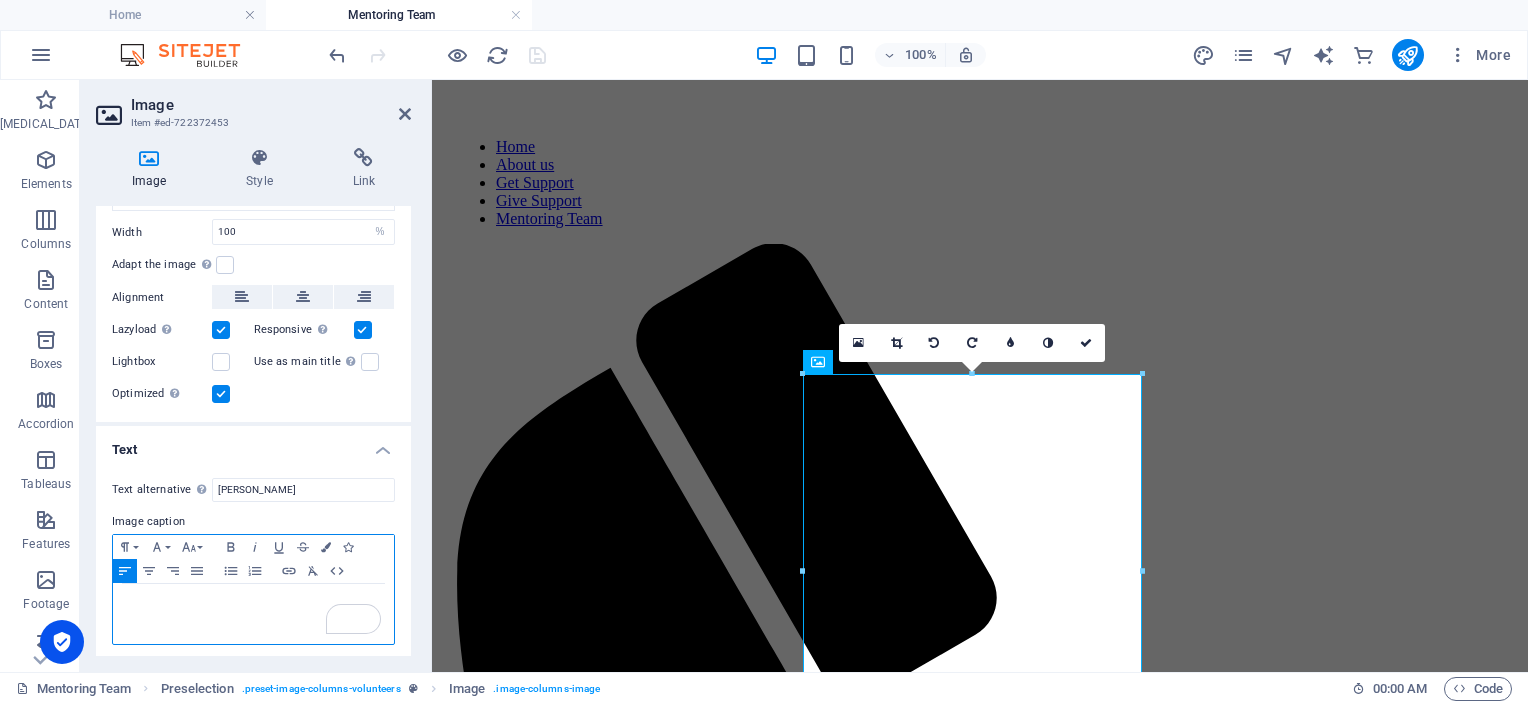 type 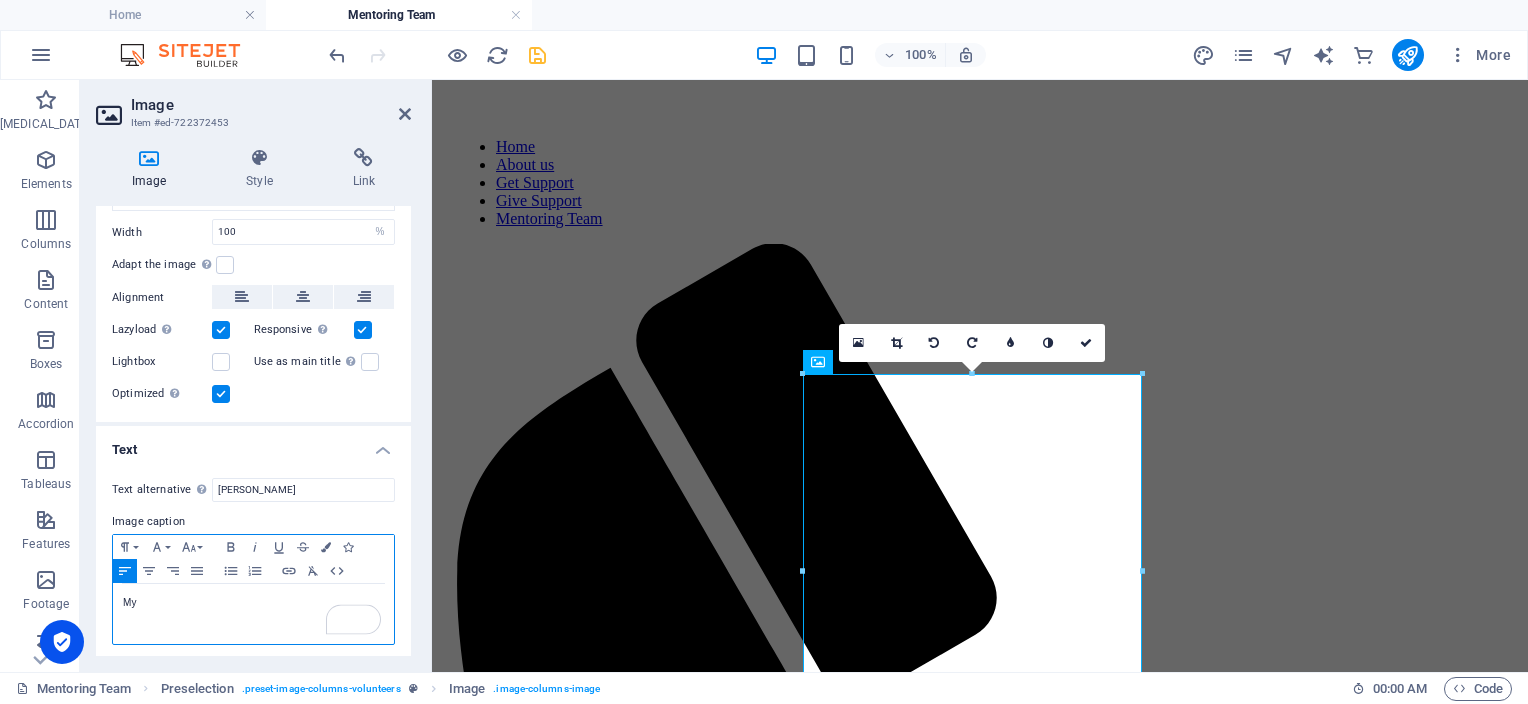 click on "My" at bounding box center [253, 603] 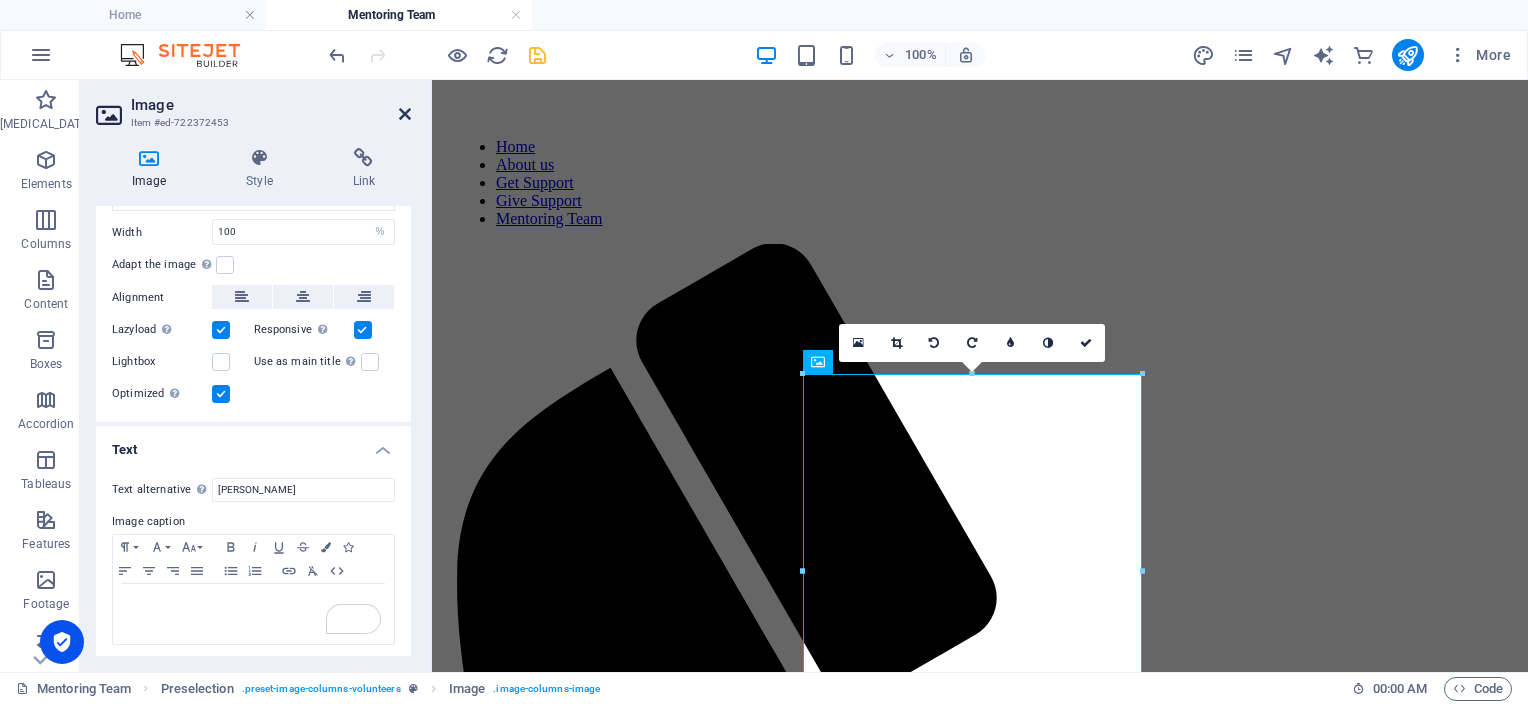 click at bounding box center (405, 114) 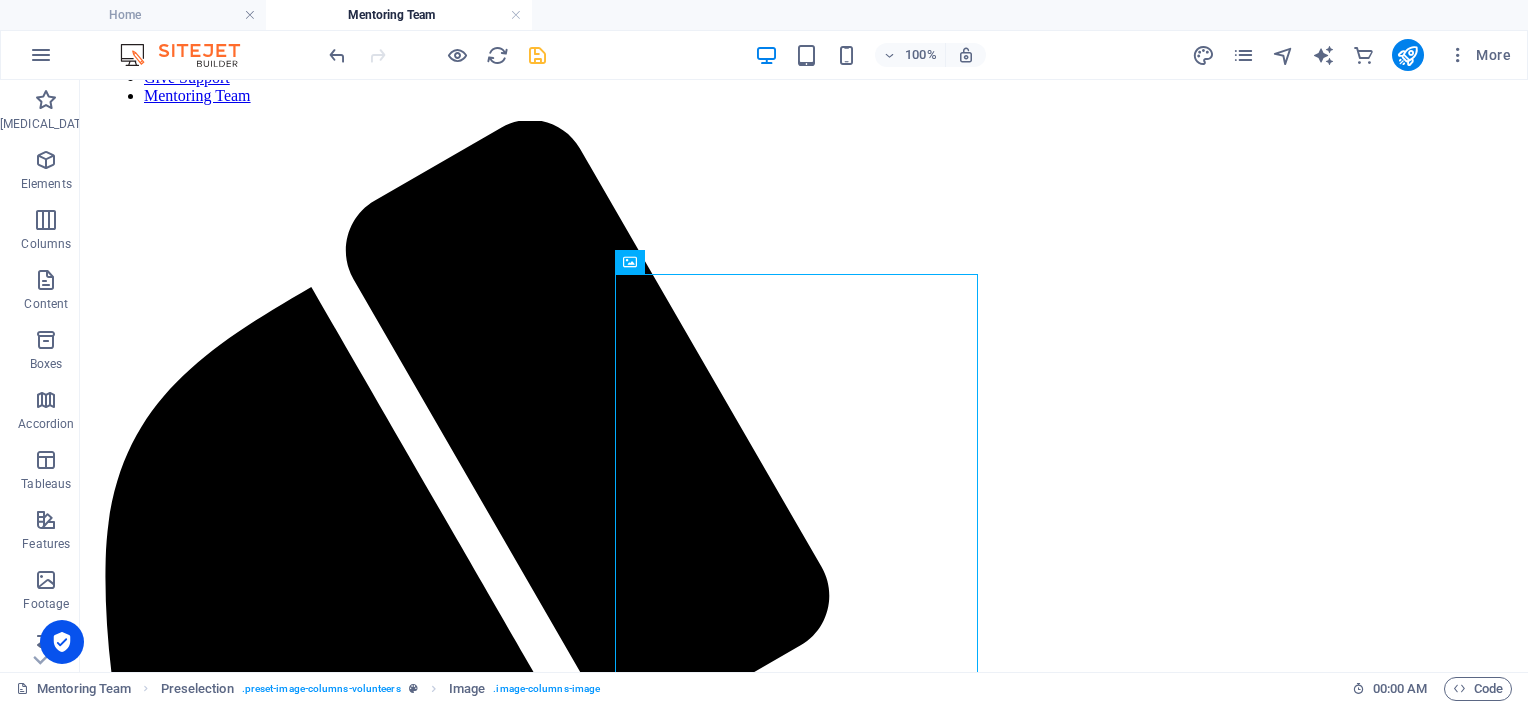 scroll, scrollTop: 881, scrollLeft: 0, axis: vertical 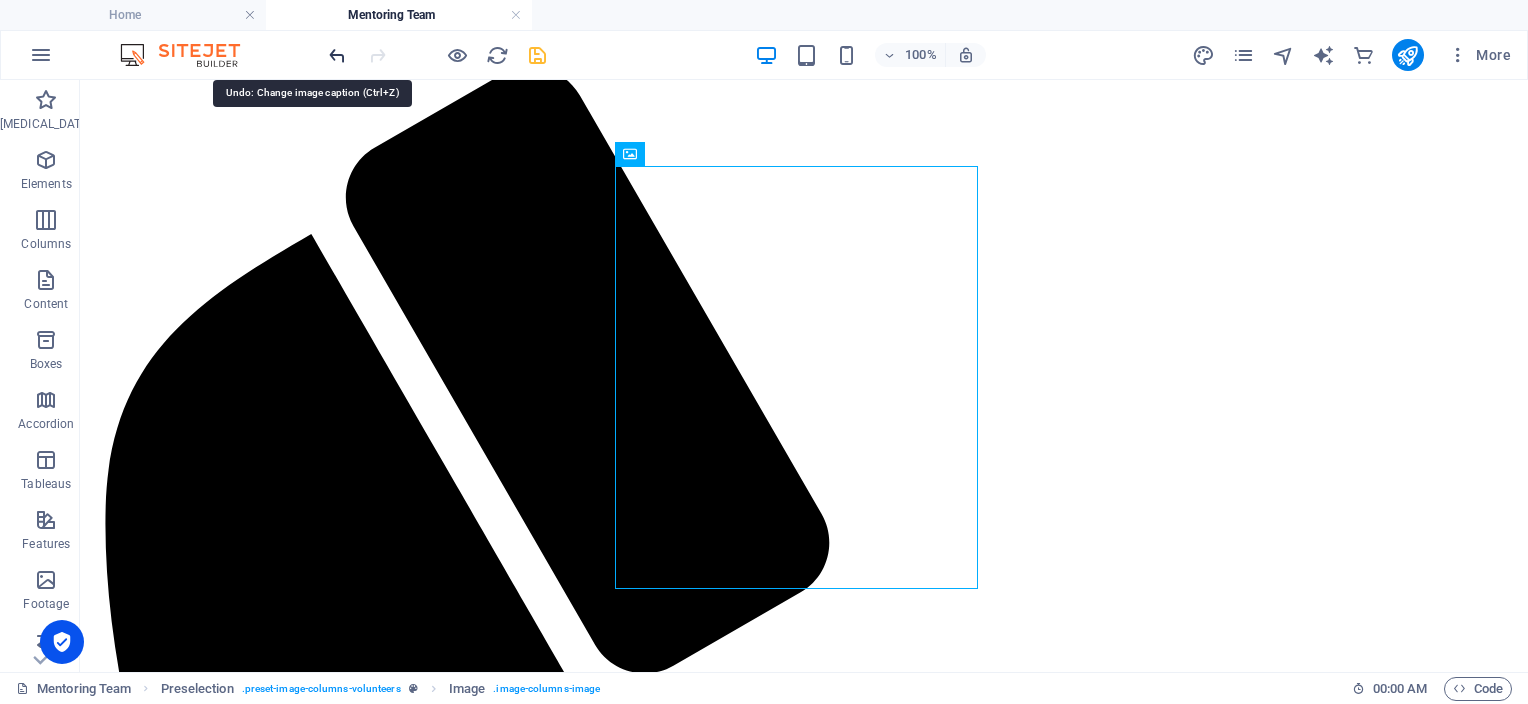 click at bounding box center (337, 55) 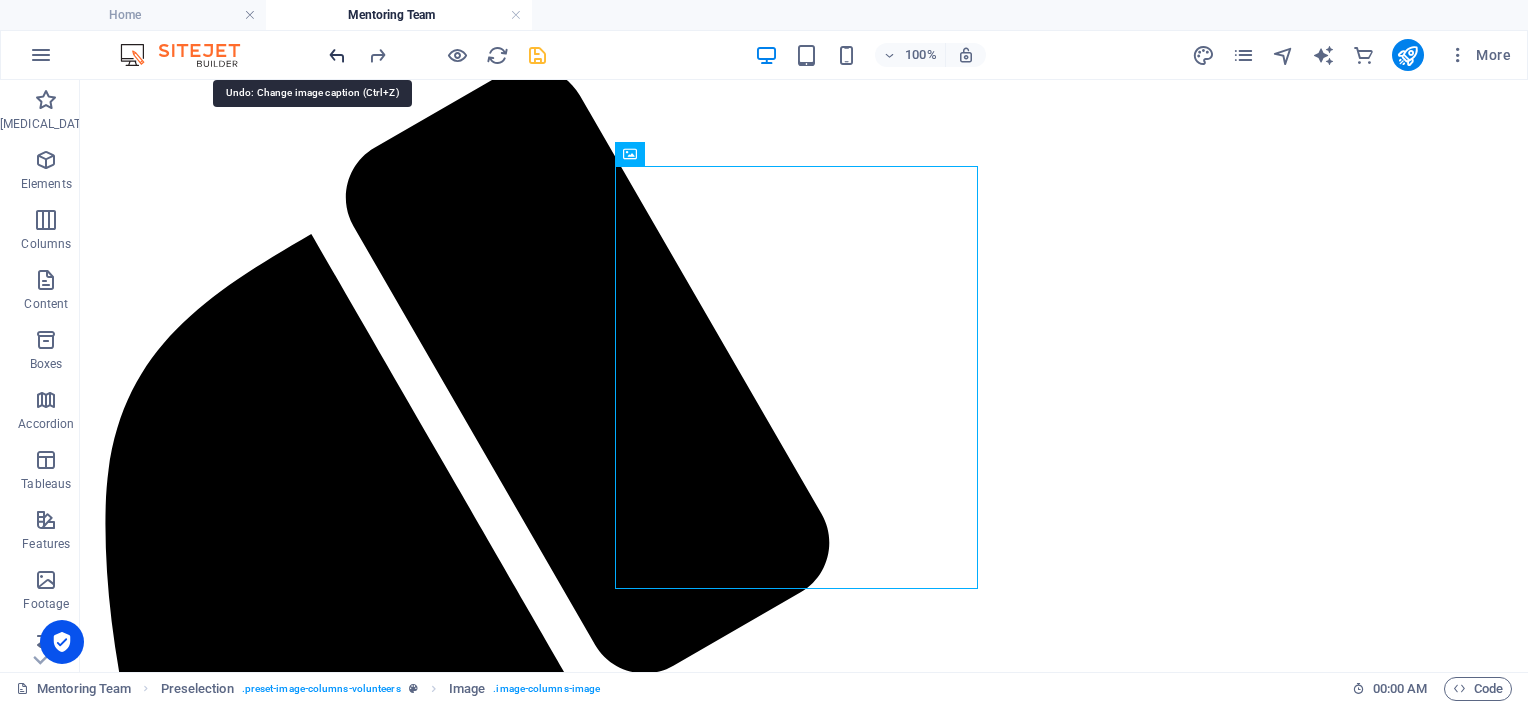 click at bounding box center [337, 55] 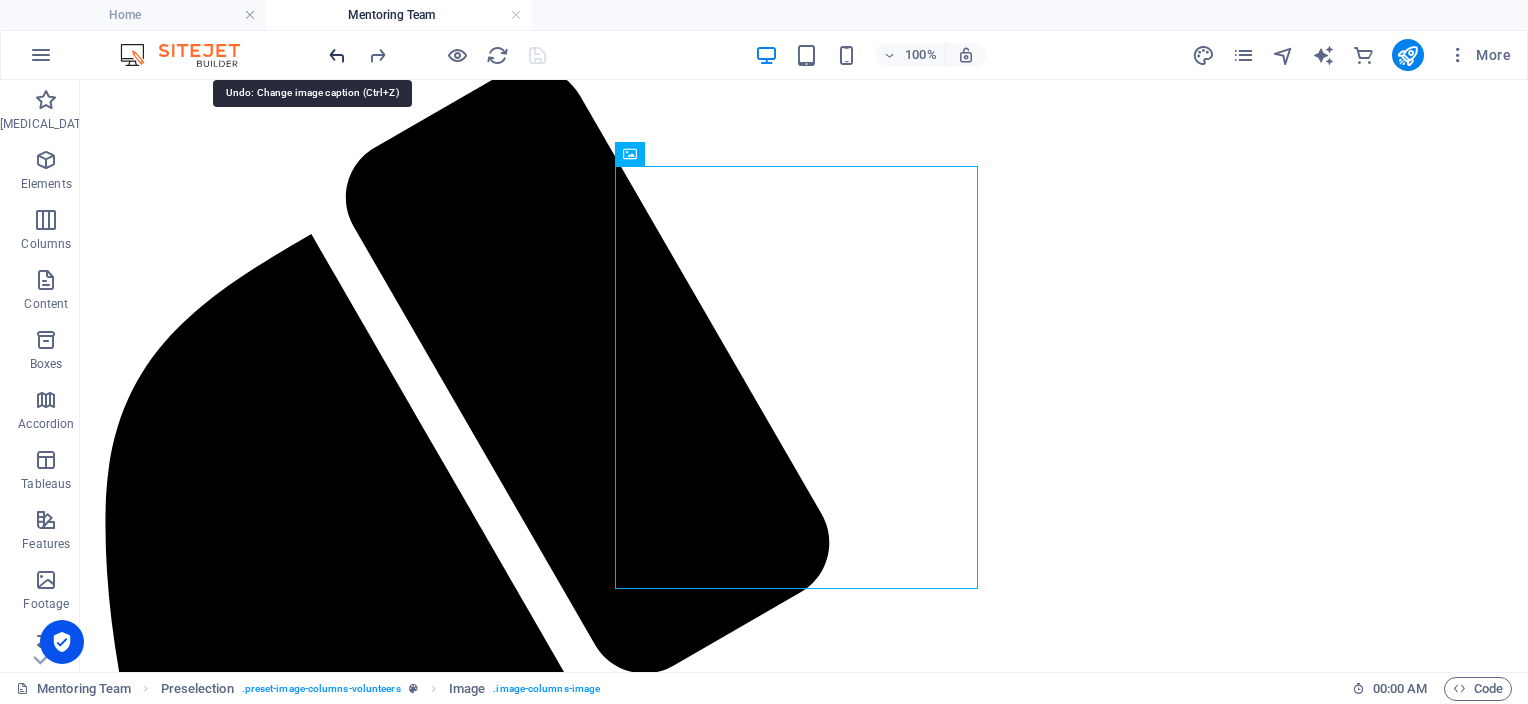 click at bounding box center (337, 55) 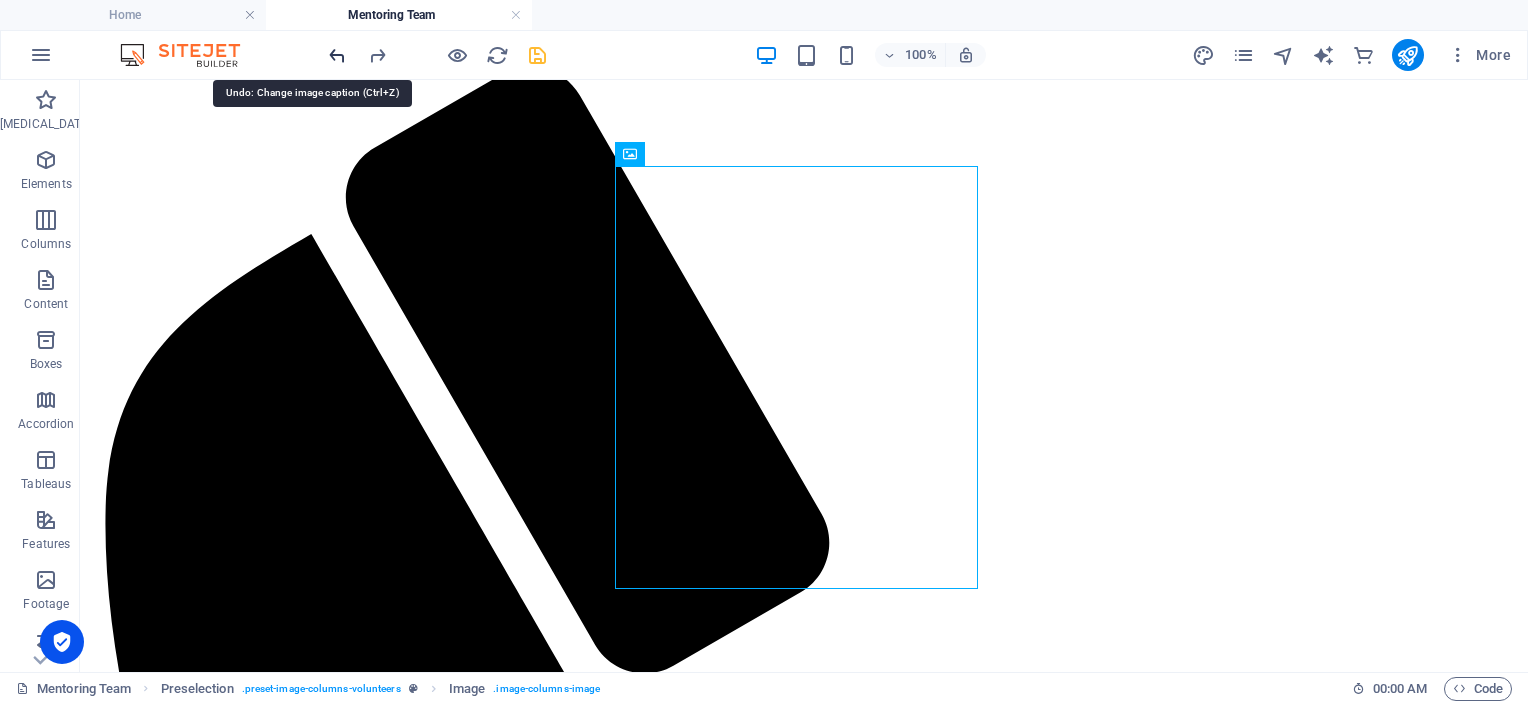 click at bounding box center [337, 55] 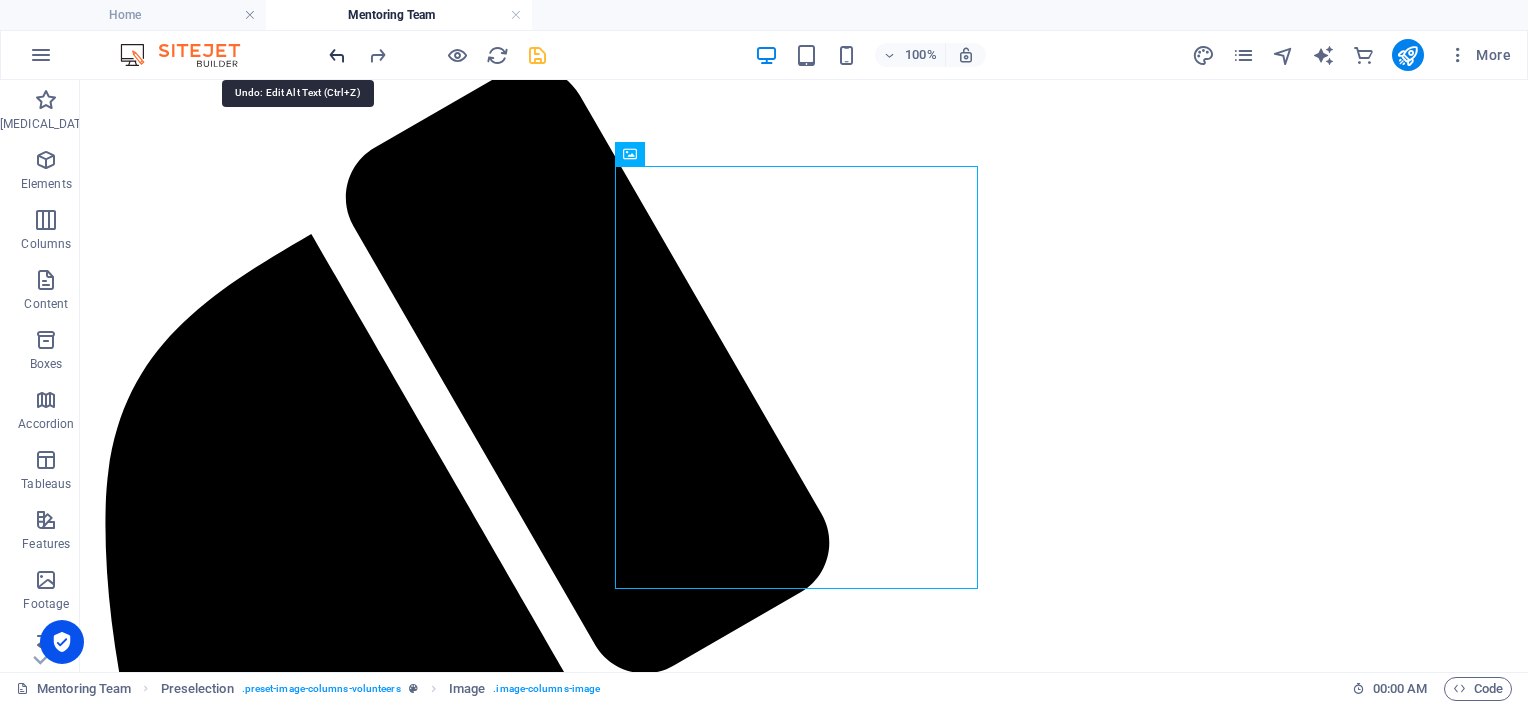 click at bounding box center (337, 55) 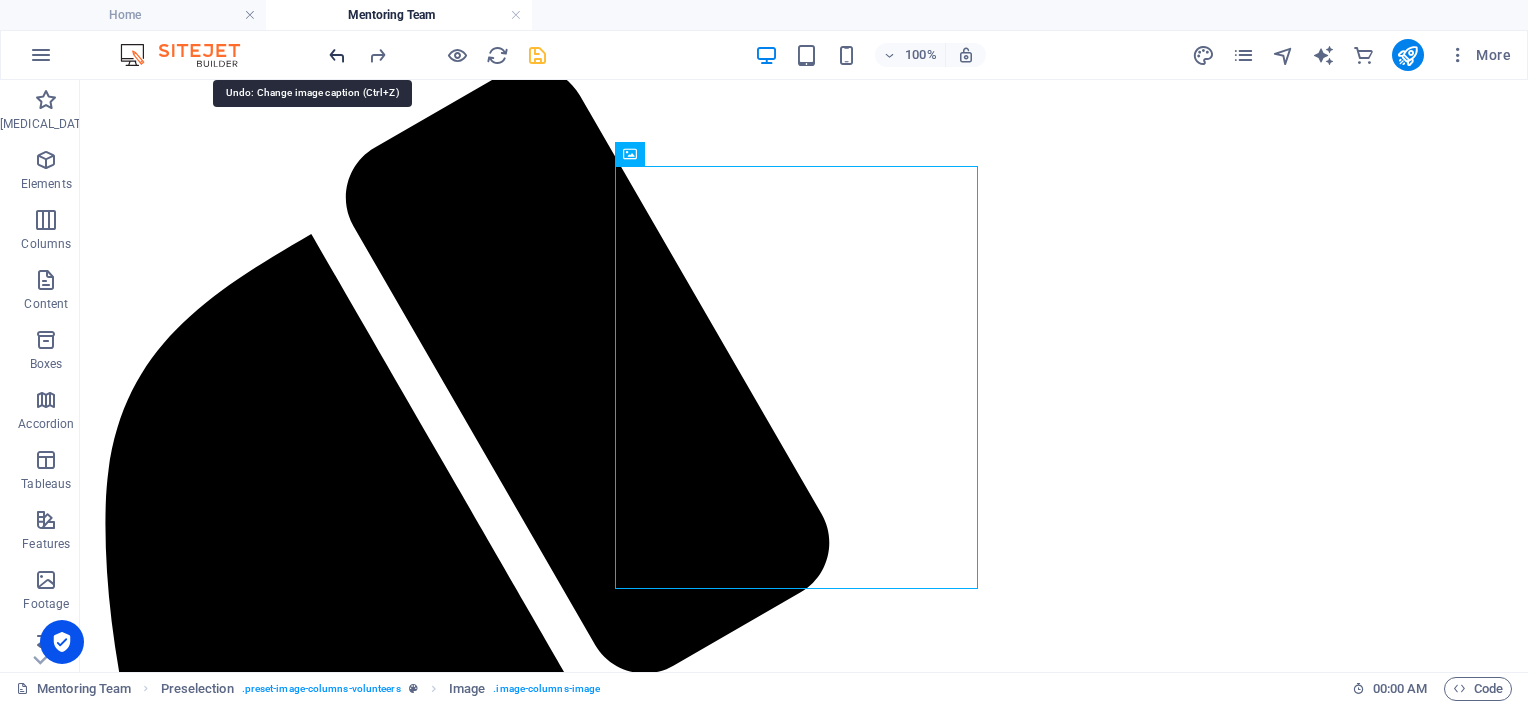 click at bounding box center [337, 55] 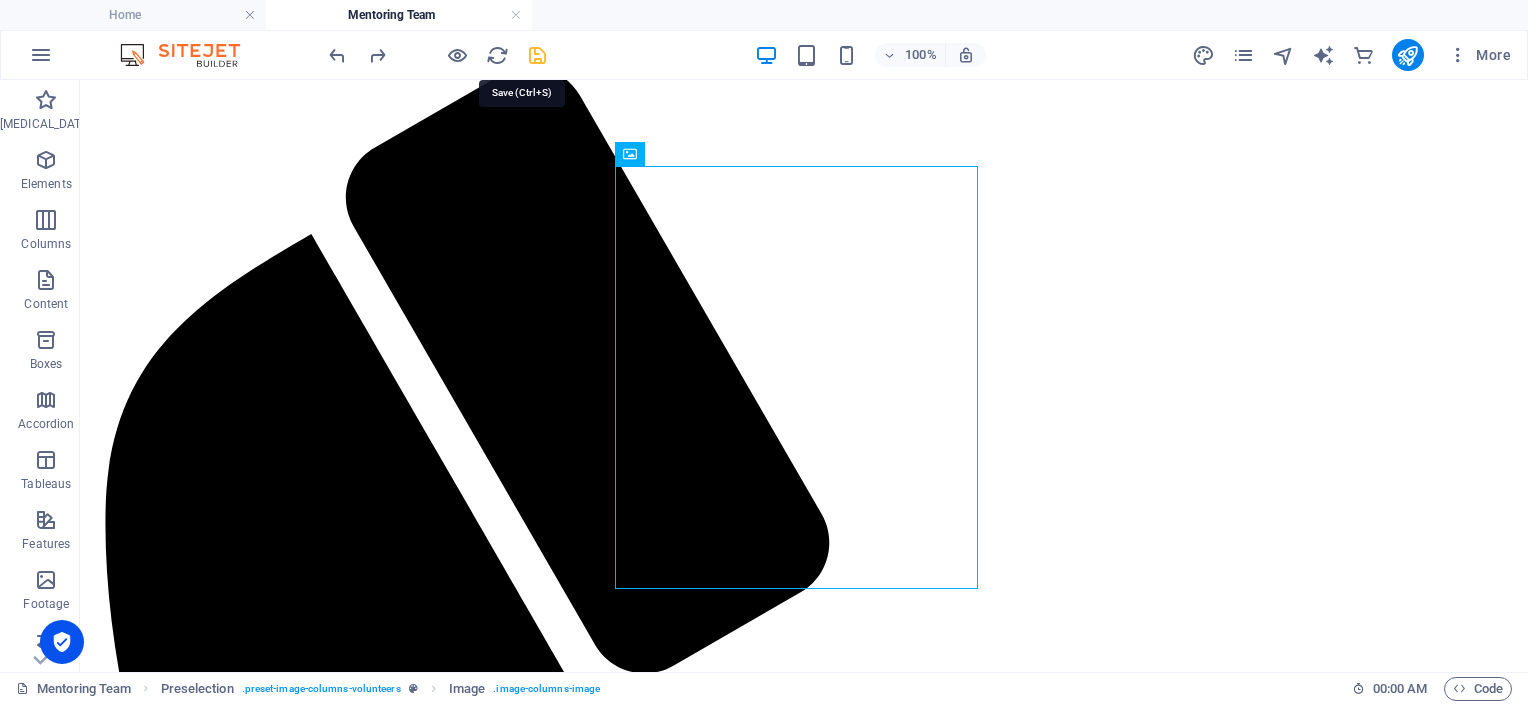 click at bounding box center (537, 55) 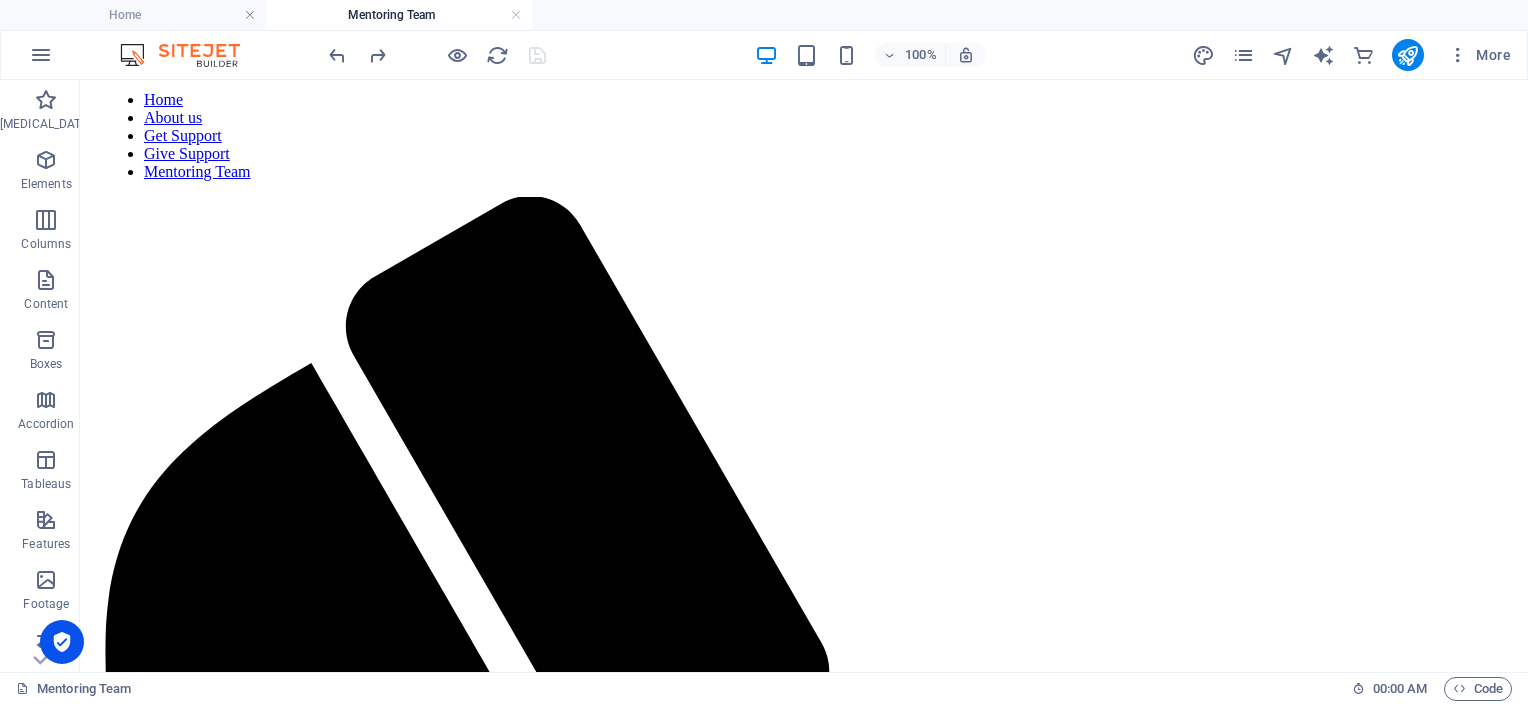 scroll, scrollTop: 744, scrollLeft: 0, axis: vertical 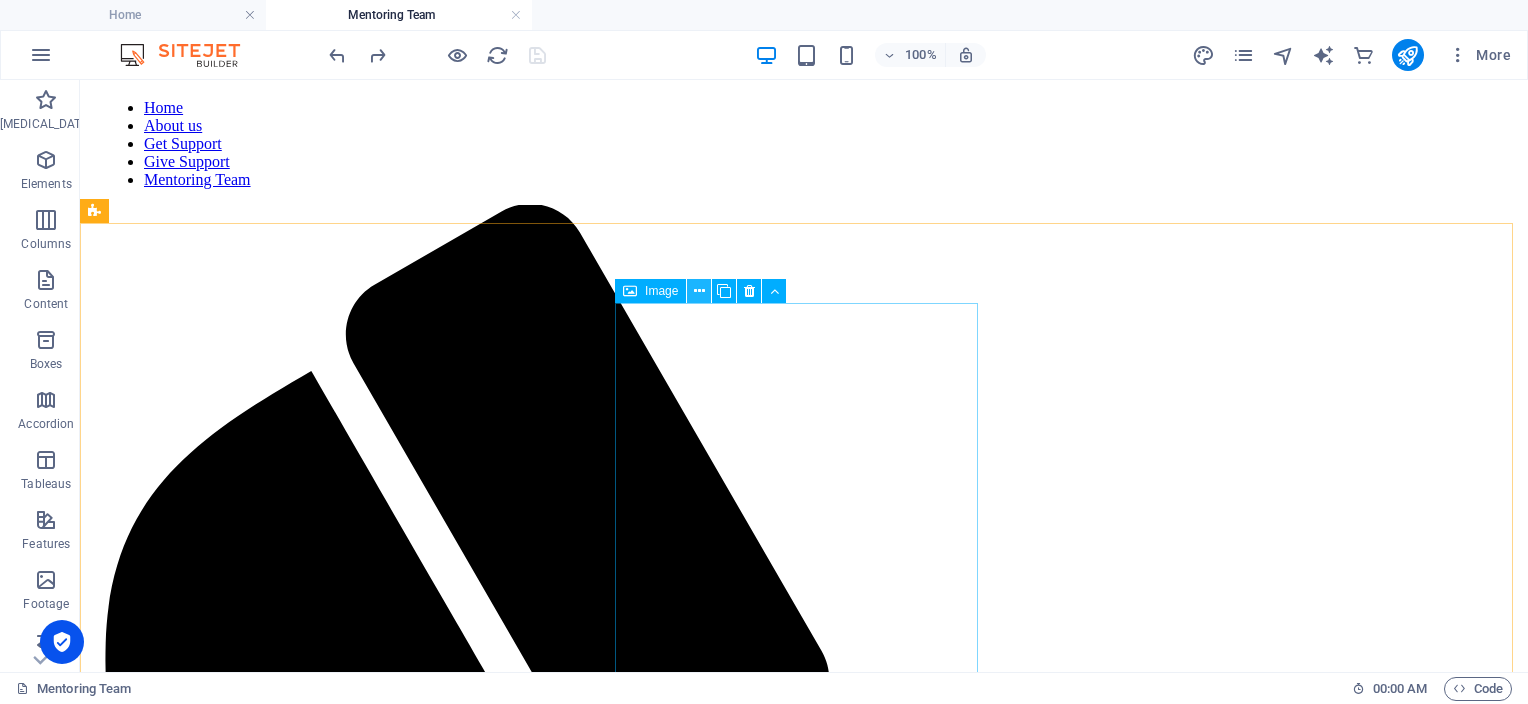 click at bounding box center (699, 291) 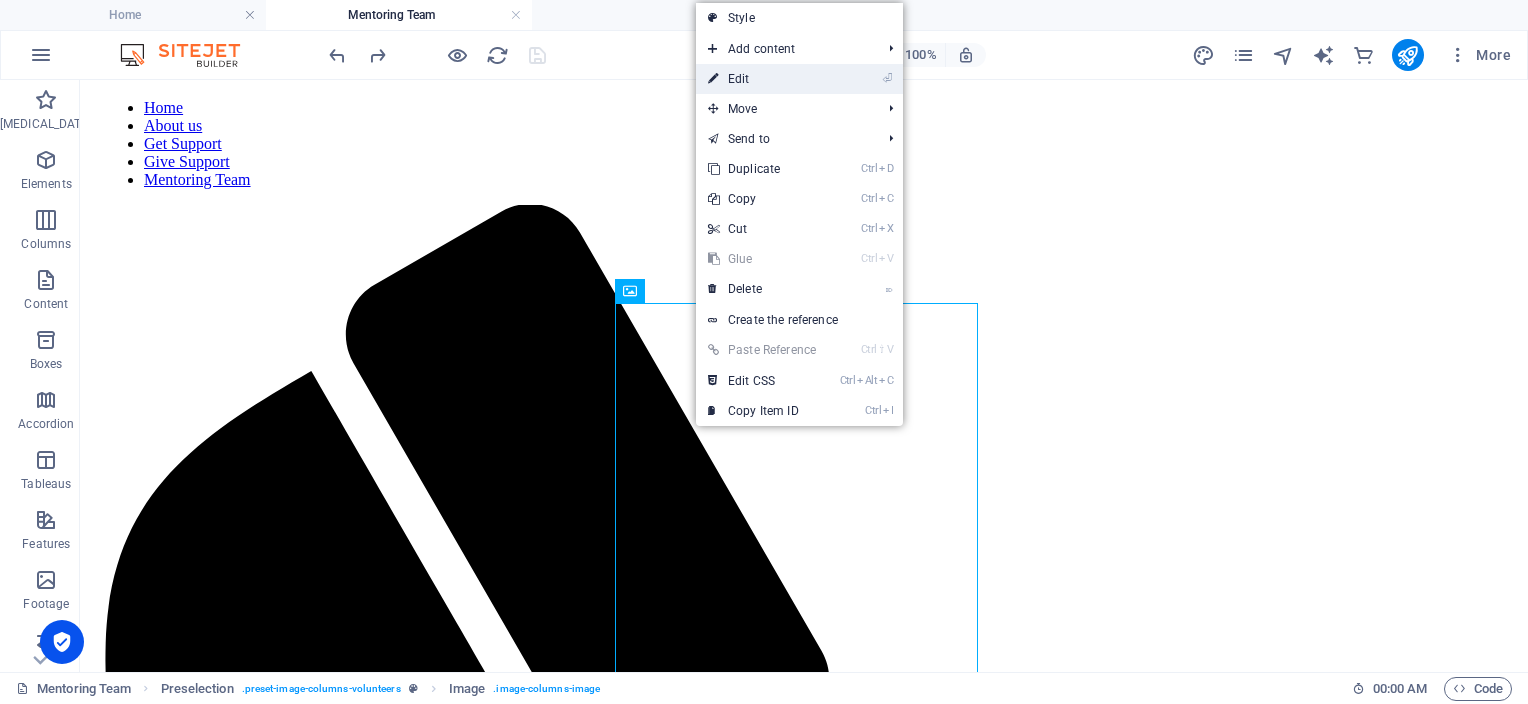 click on "Edit" at bounding box center [739, 79] 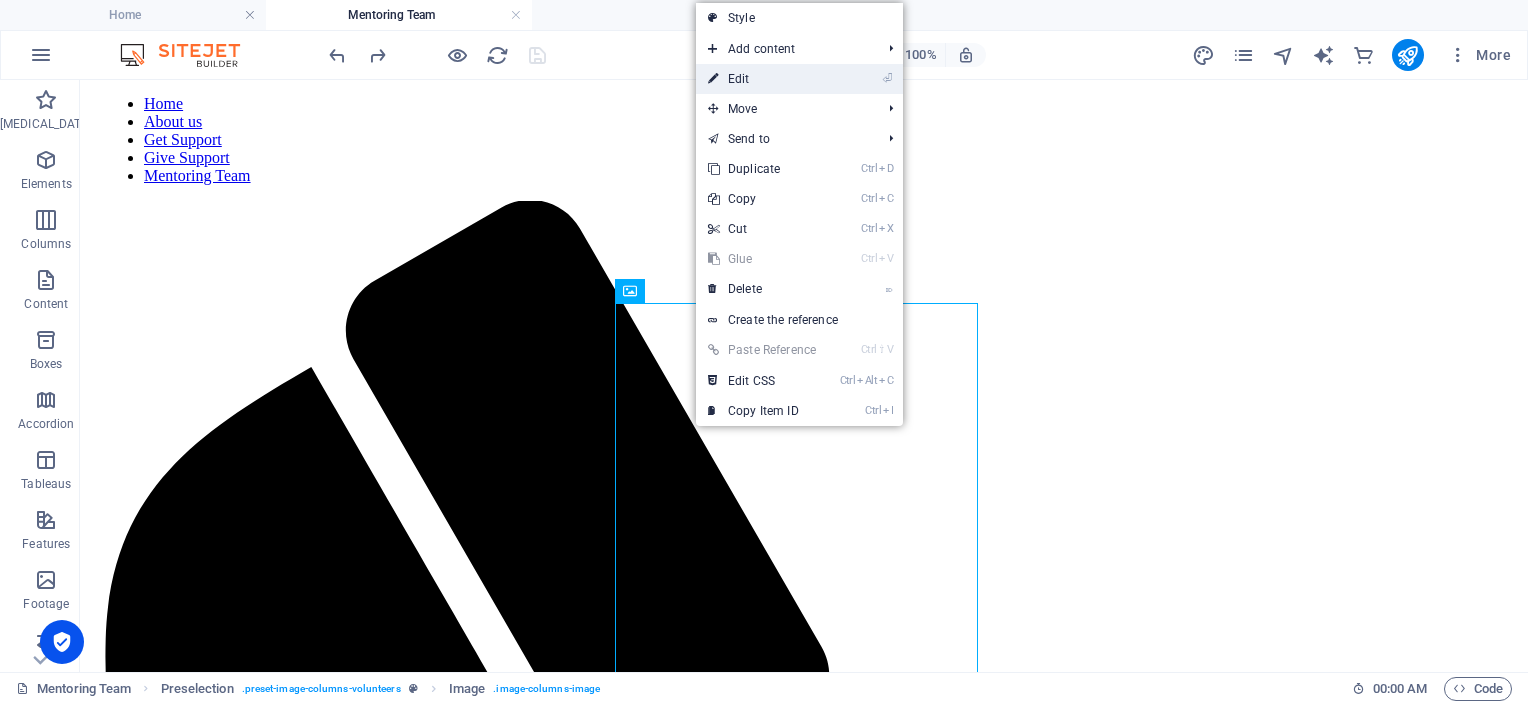 select on "%" 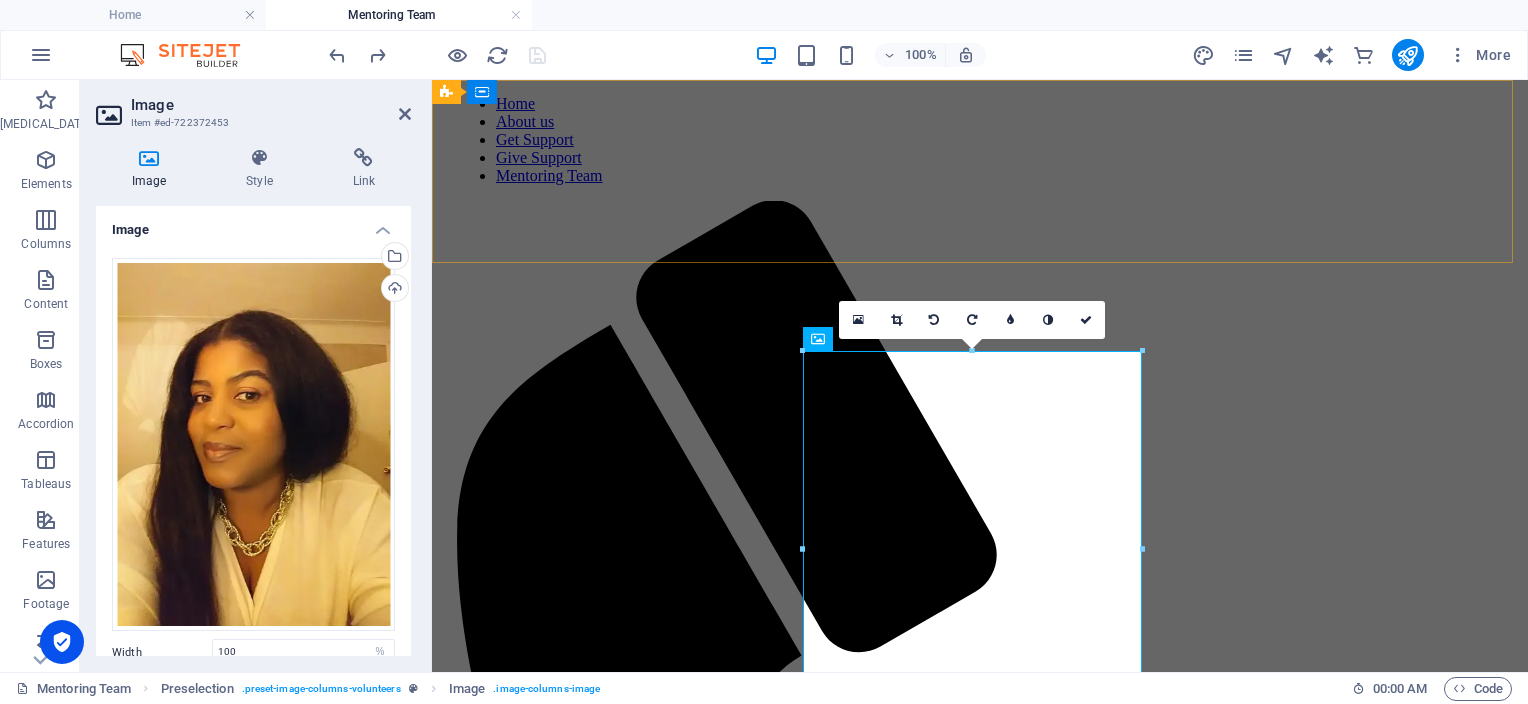 scroll, scrollTop: 724, scrollLeft: 0, axis: vertical 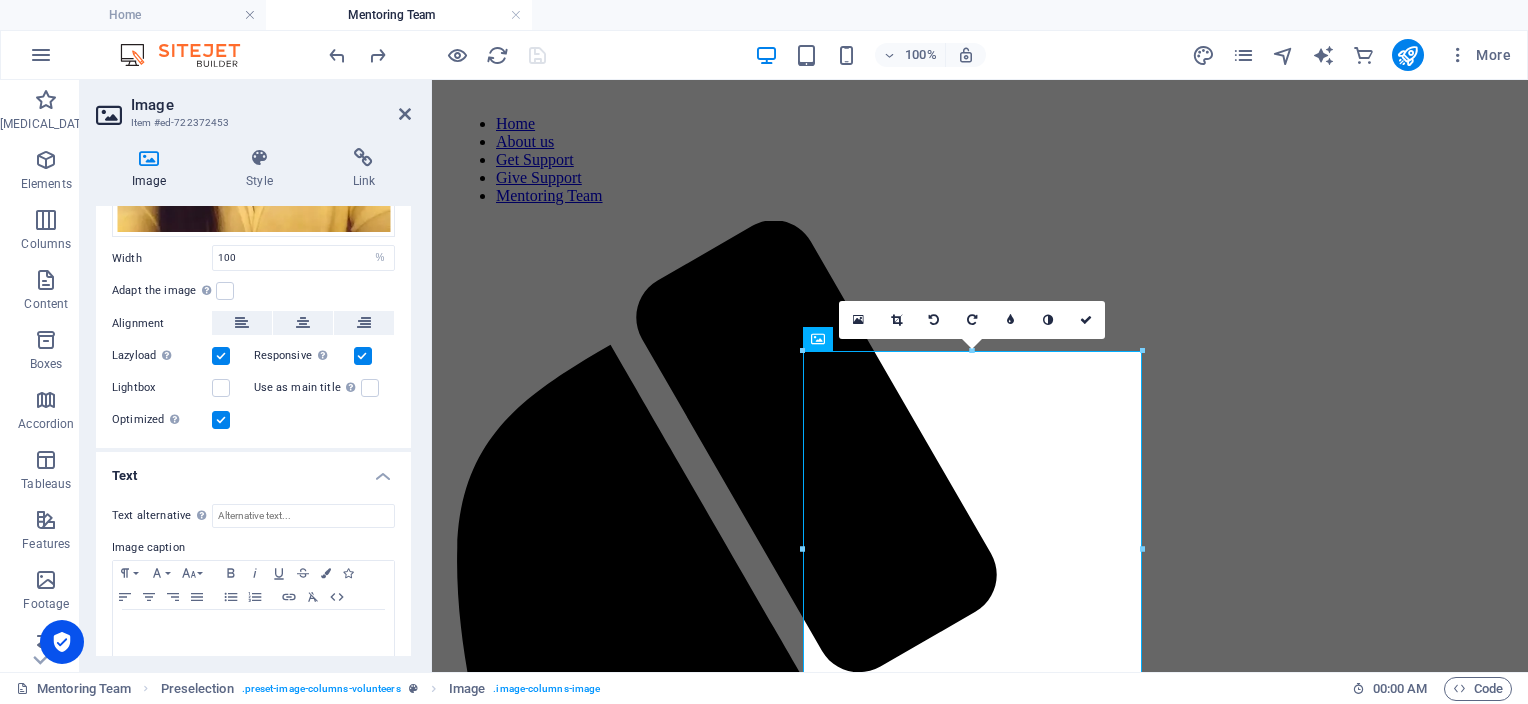 click on "Image Style Link Image Glissez les fichiers ici, cliquez pour choisir les fichiers ou  sélectionnez les fichiers depuis Fichiers ou depuis notre stock gratuit de photos et de vidéos Select files from File Manager, stock photos, or upload one or more files Upload Width 100 By default because Px Rem % Em vh Vw Adapt the image Automatically adapt the image to a fixed width and height Hauteur Par défaut auto px Alignment Lazyload Loading images after the page improves loading time (speed). Responsive Automatically upload Retina images and formats optimized for smartphones. Lightbox Use as main title This image will be included in an H1 title tag. Useful for giving alt text the weight of an H1 heading, e.g. for the logo. Don't check if unsure. Optimized The images are compressed to improve page speed. Position Direction Personnalisé Décalage X 50 px rem % vh vw Décalage Y 50 px rem % vh vw Texte flottant Aucun Image à gauche Image à droite Déterminez le comportement du texte autour de l'image. Text Normal" at bounding box center (253, 402) 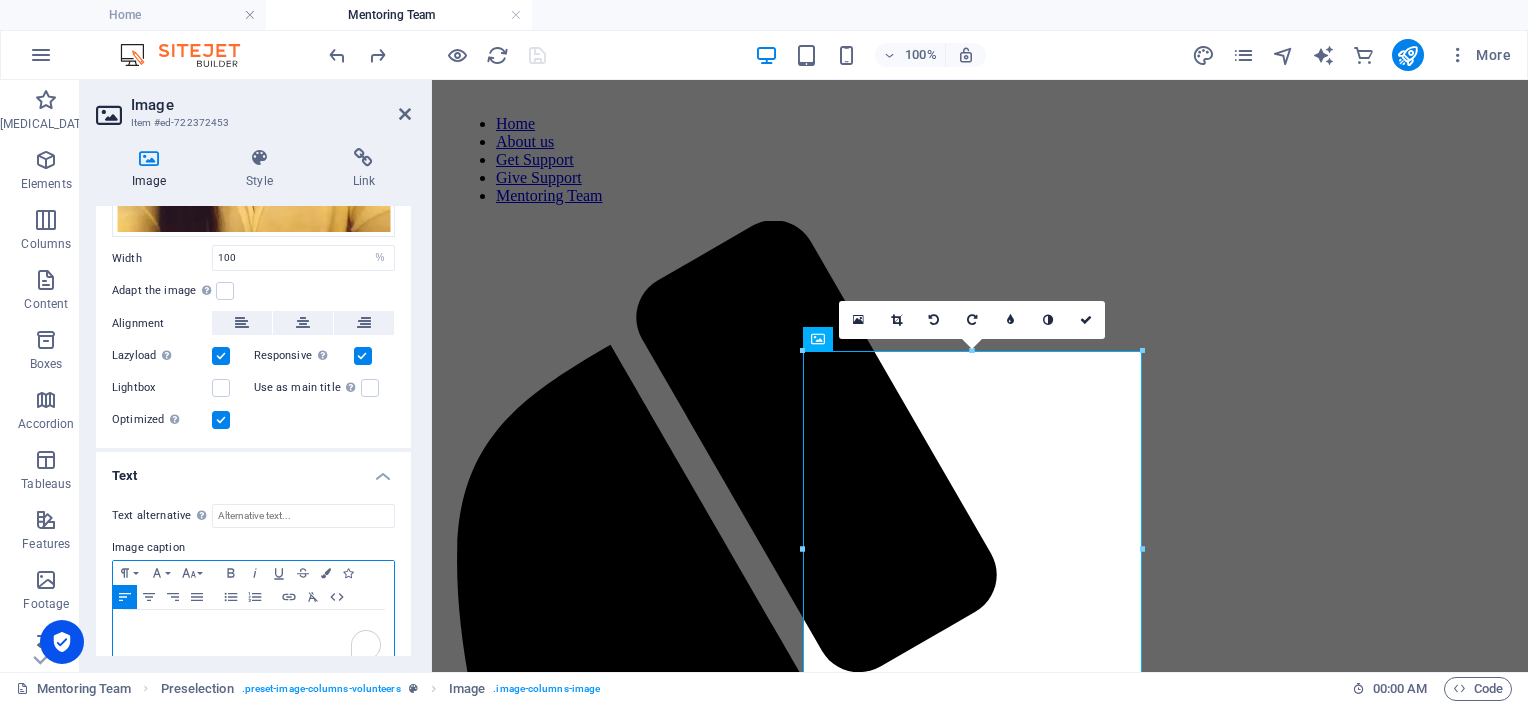 click at bounding box center [253, 629] 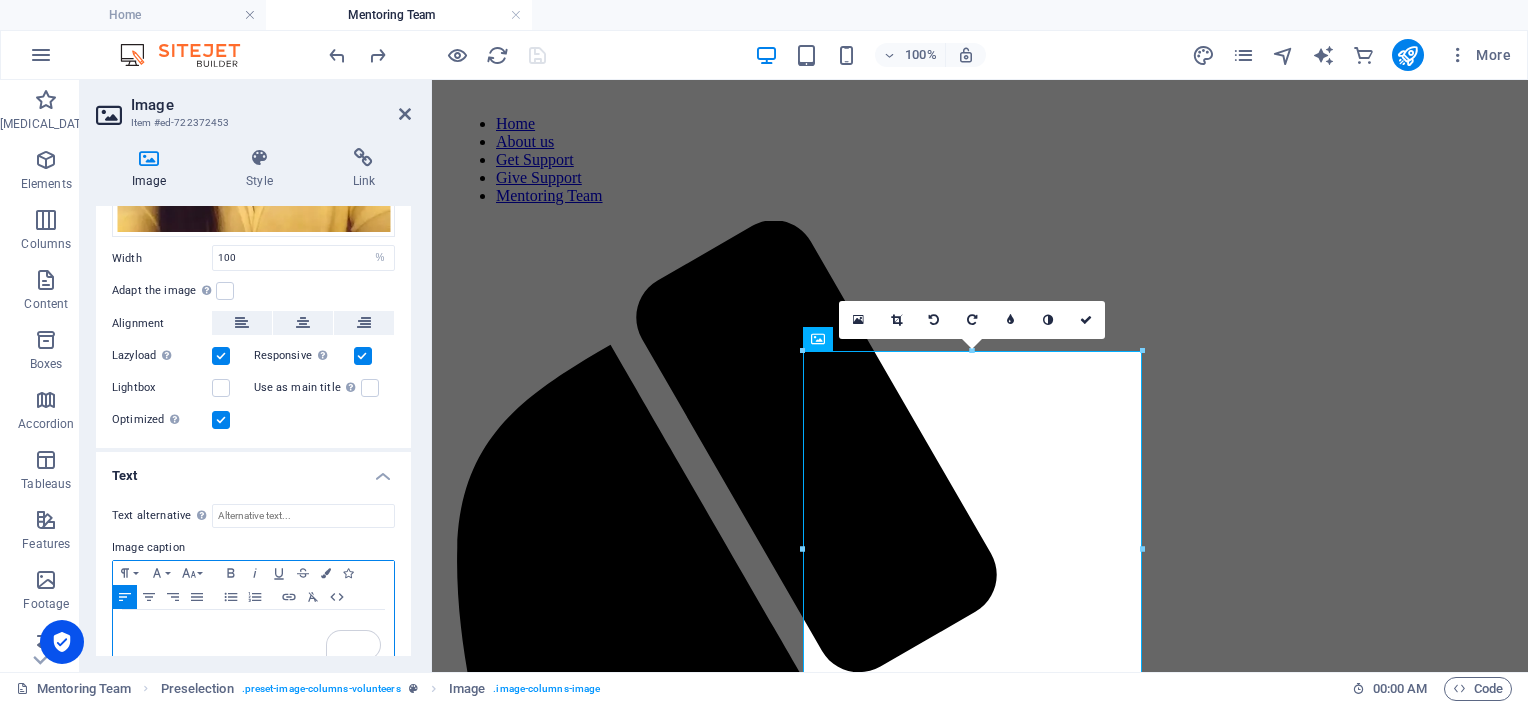 scroll, scrollTop: 420, scrollLeft: 0, axis: vertical 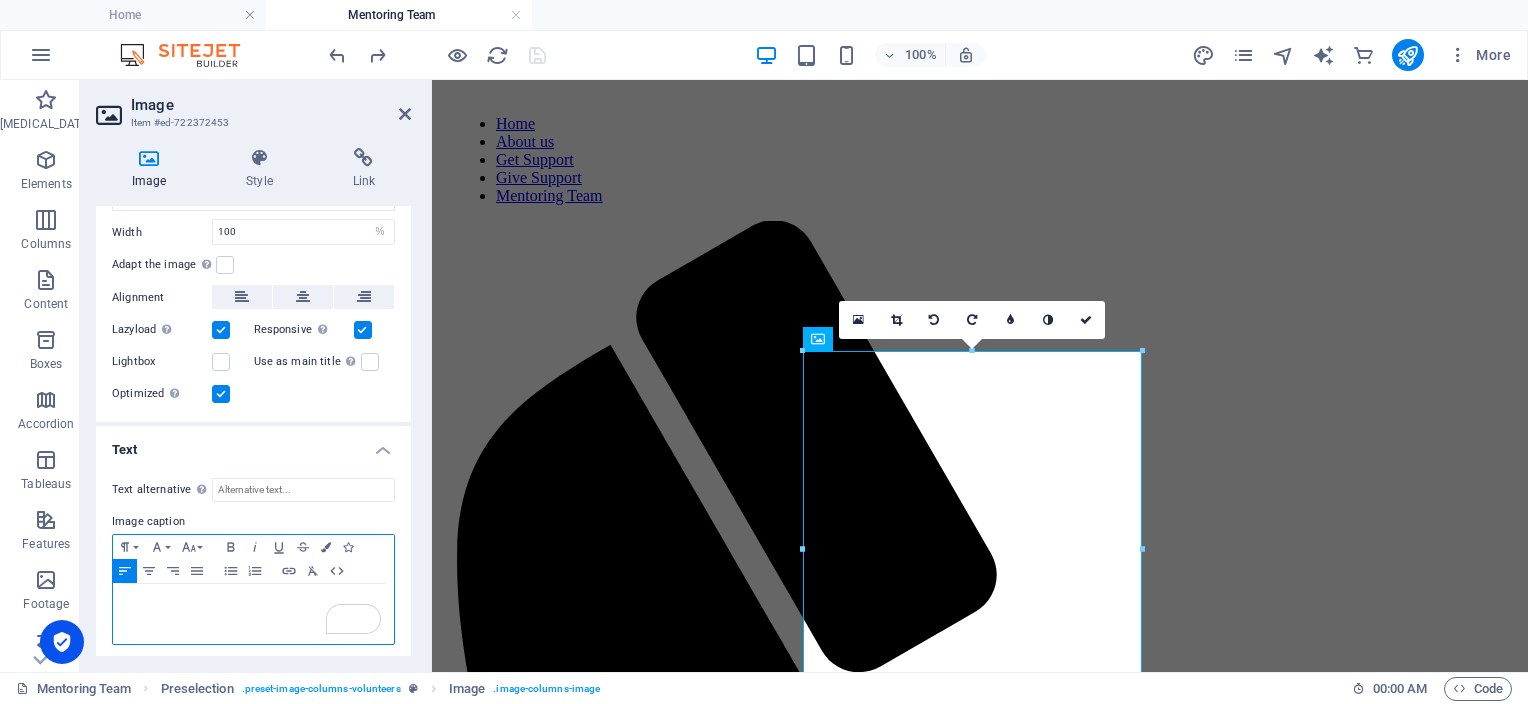 type 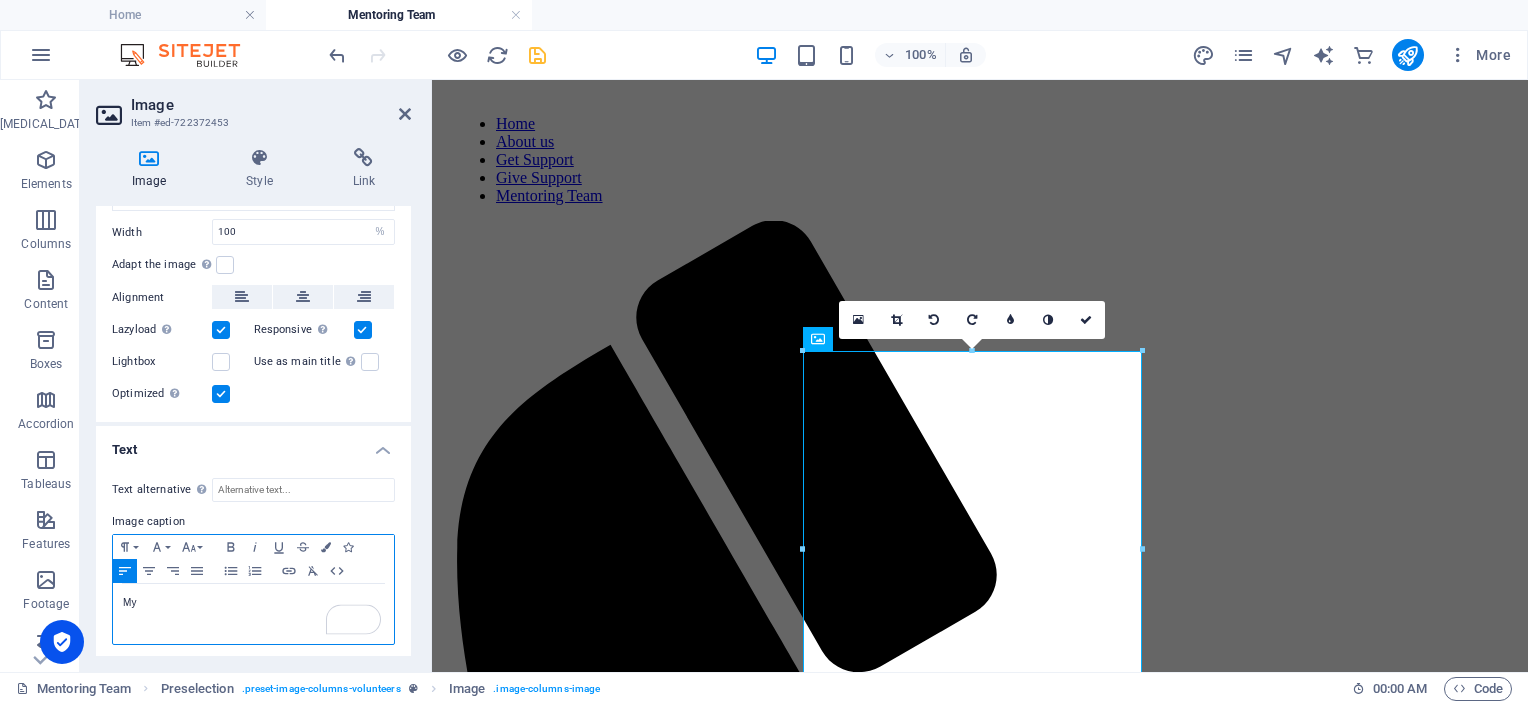 click on "My" at bounding box center [253, 603] 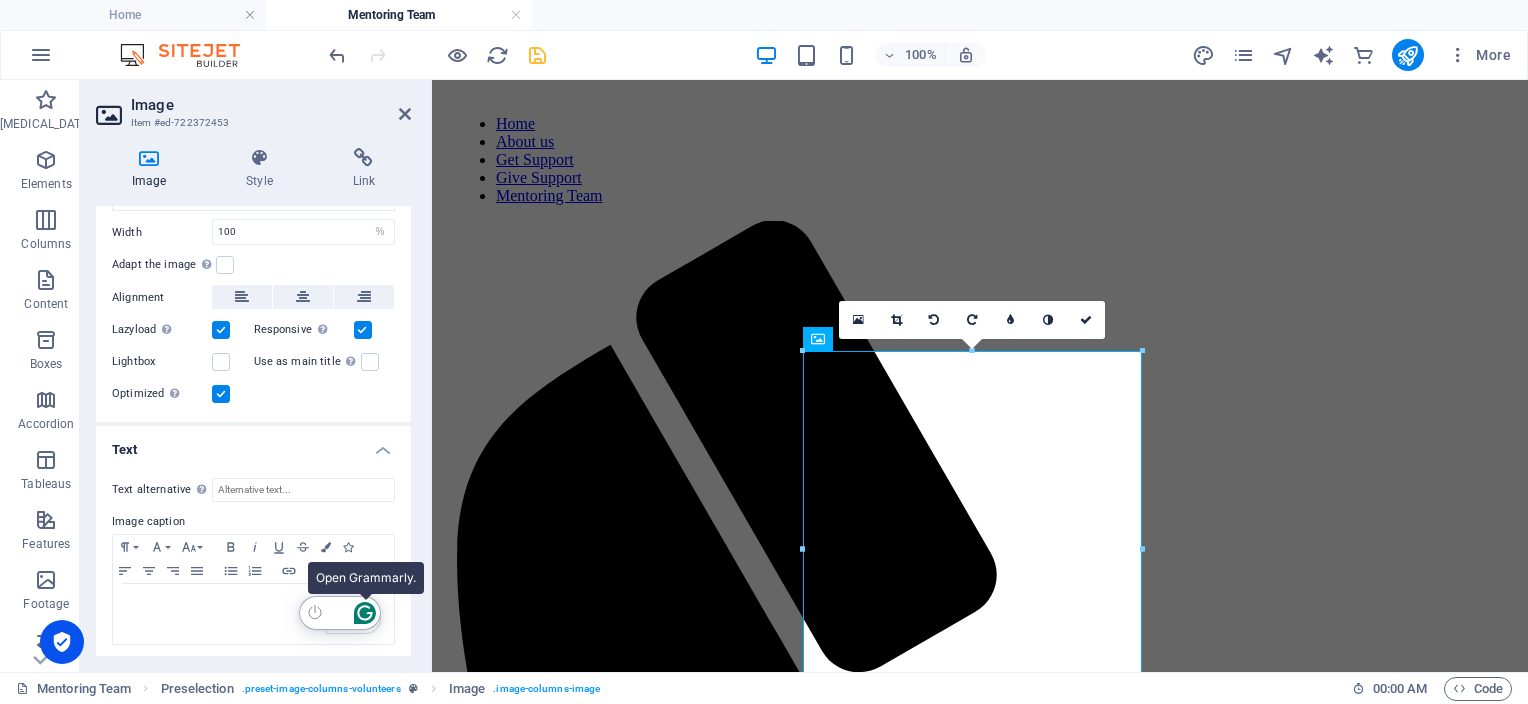 click 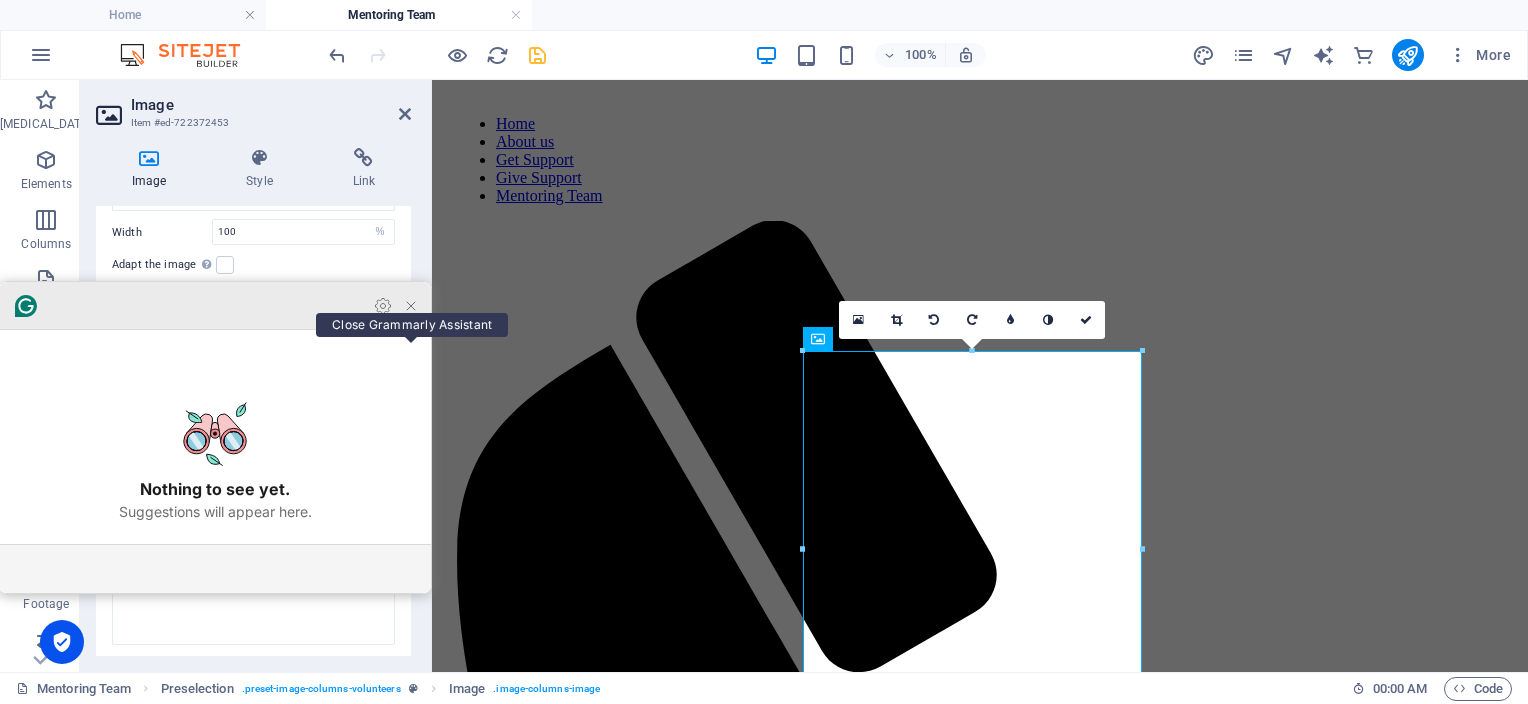 click 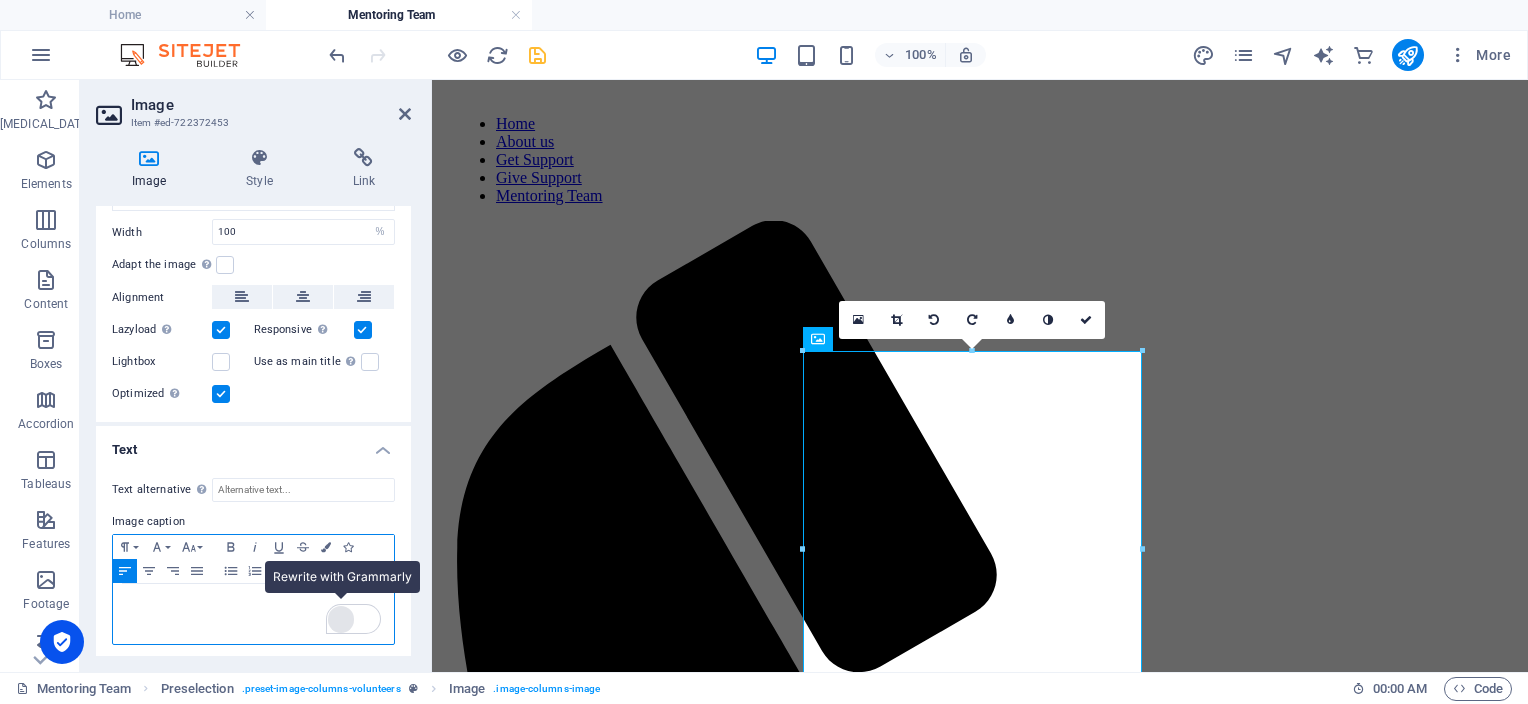 click at bounding box center [341, 619] 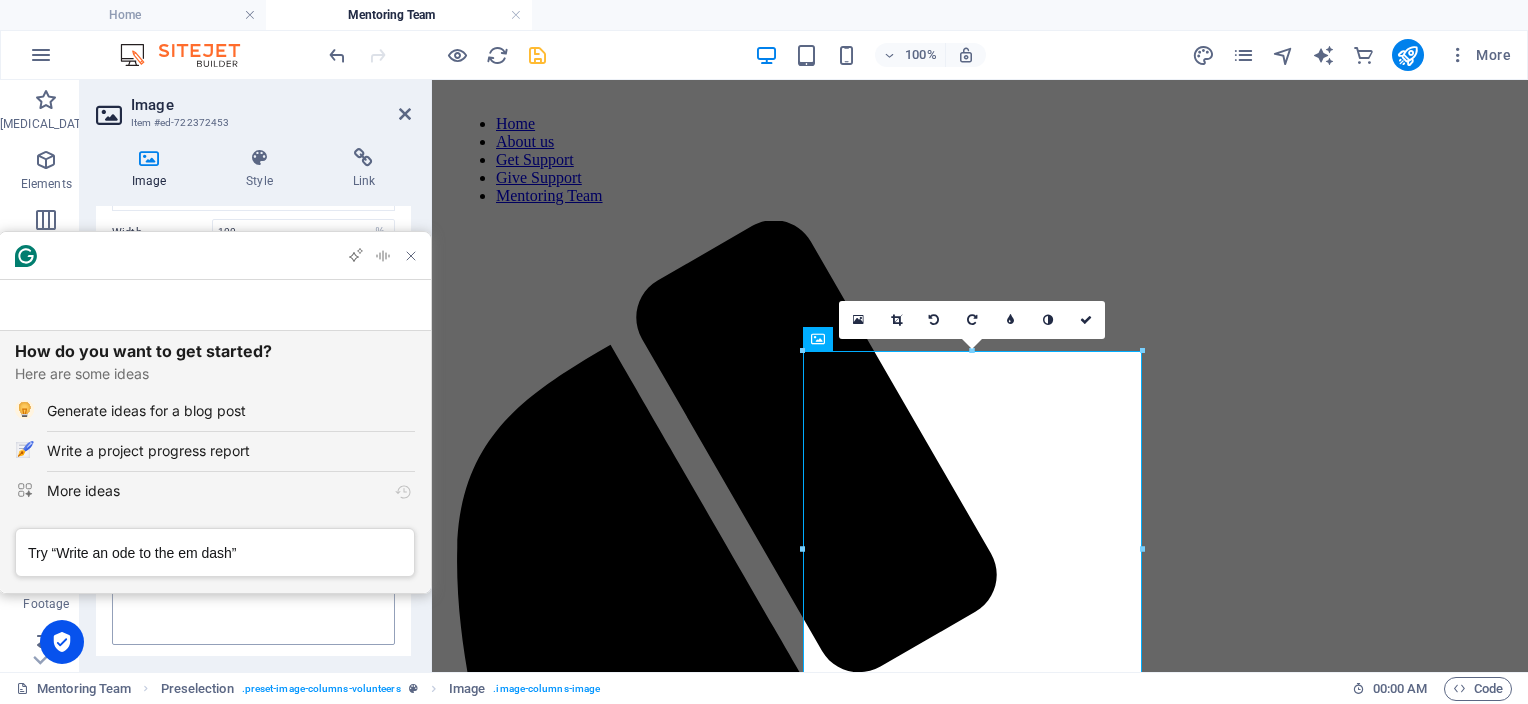 scroll, scrollTop: 0, scrollLeft: 0, axis: both 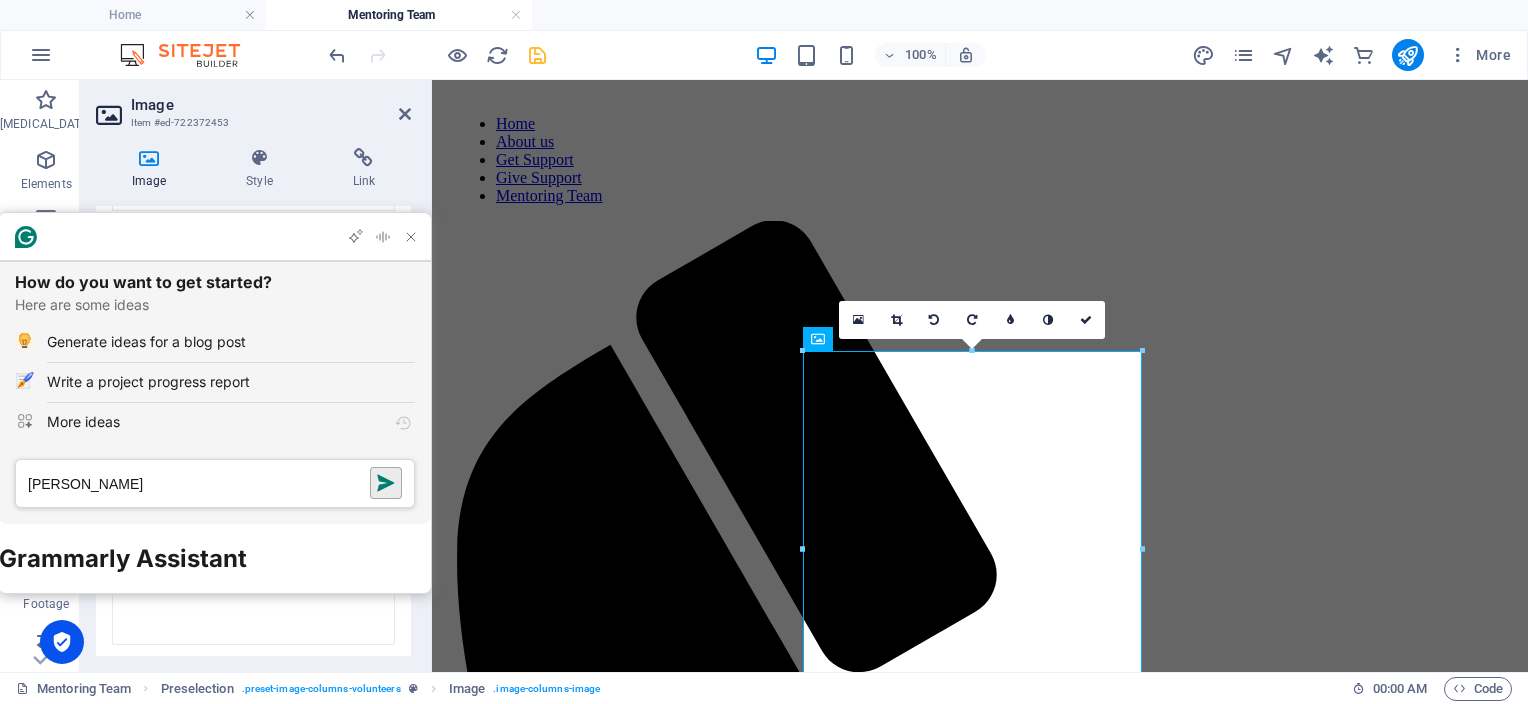 type on "[PERSON_NAME]" 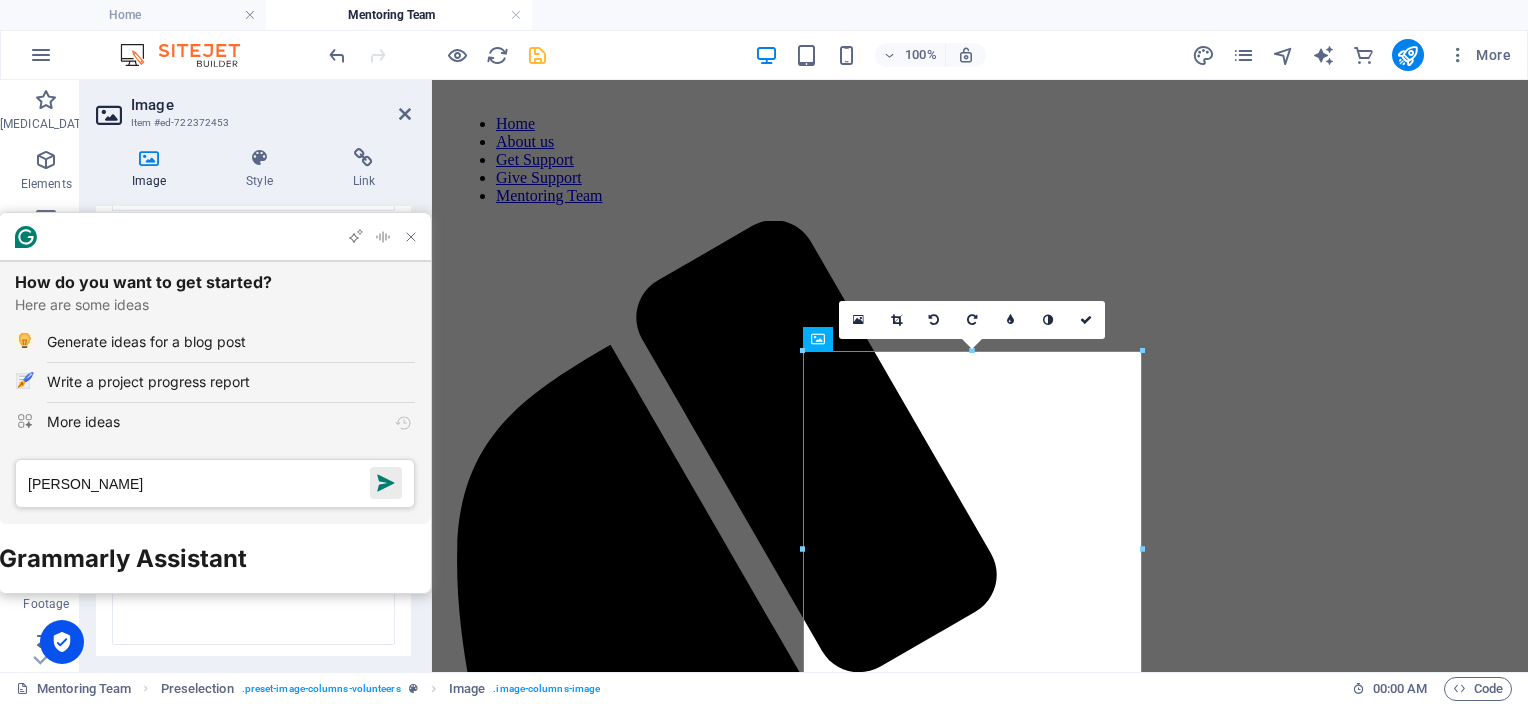 click 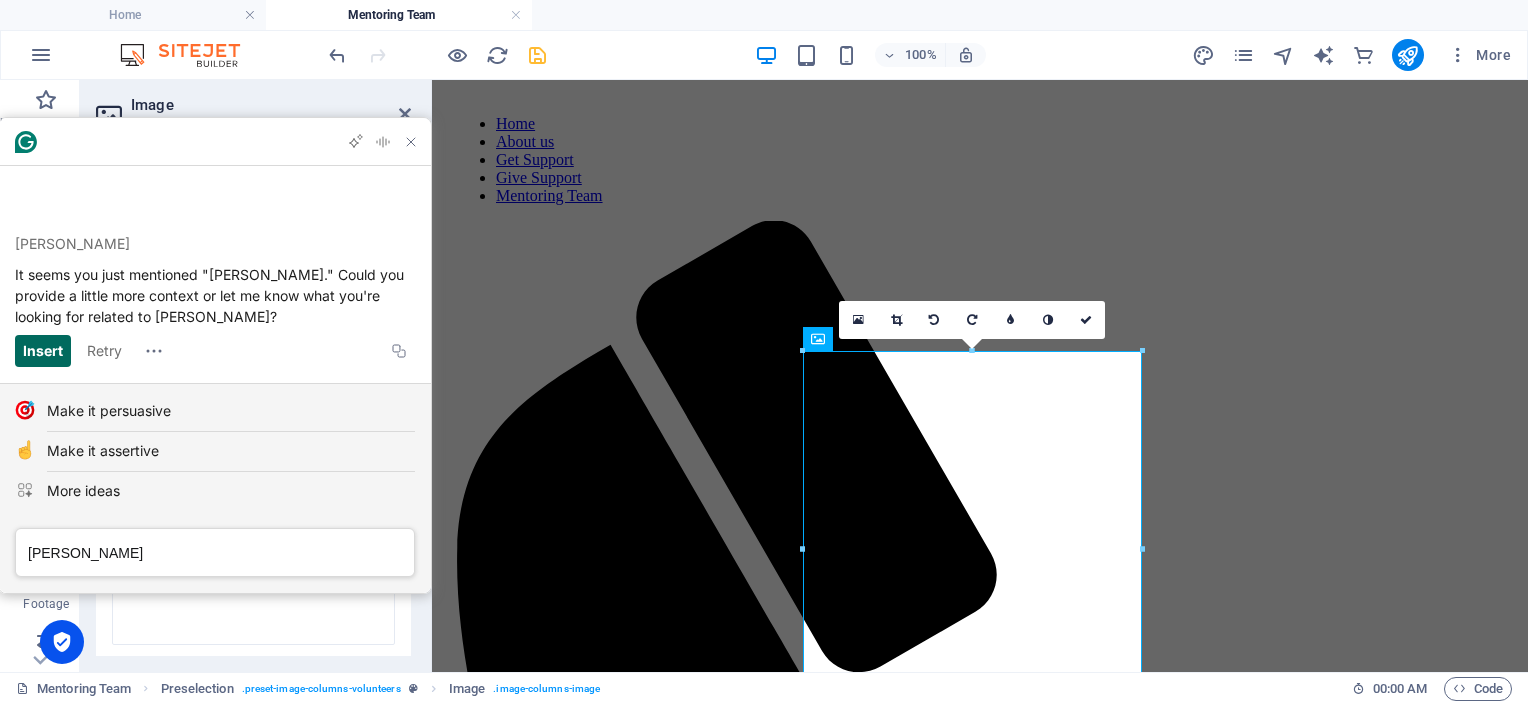 click on "Insert" 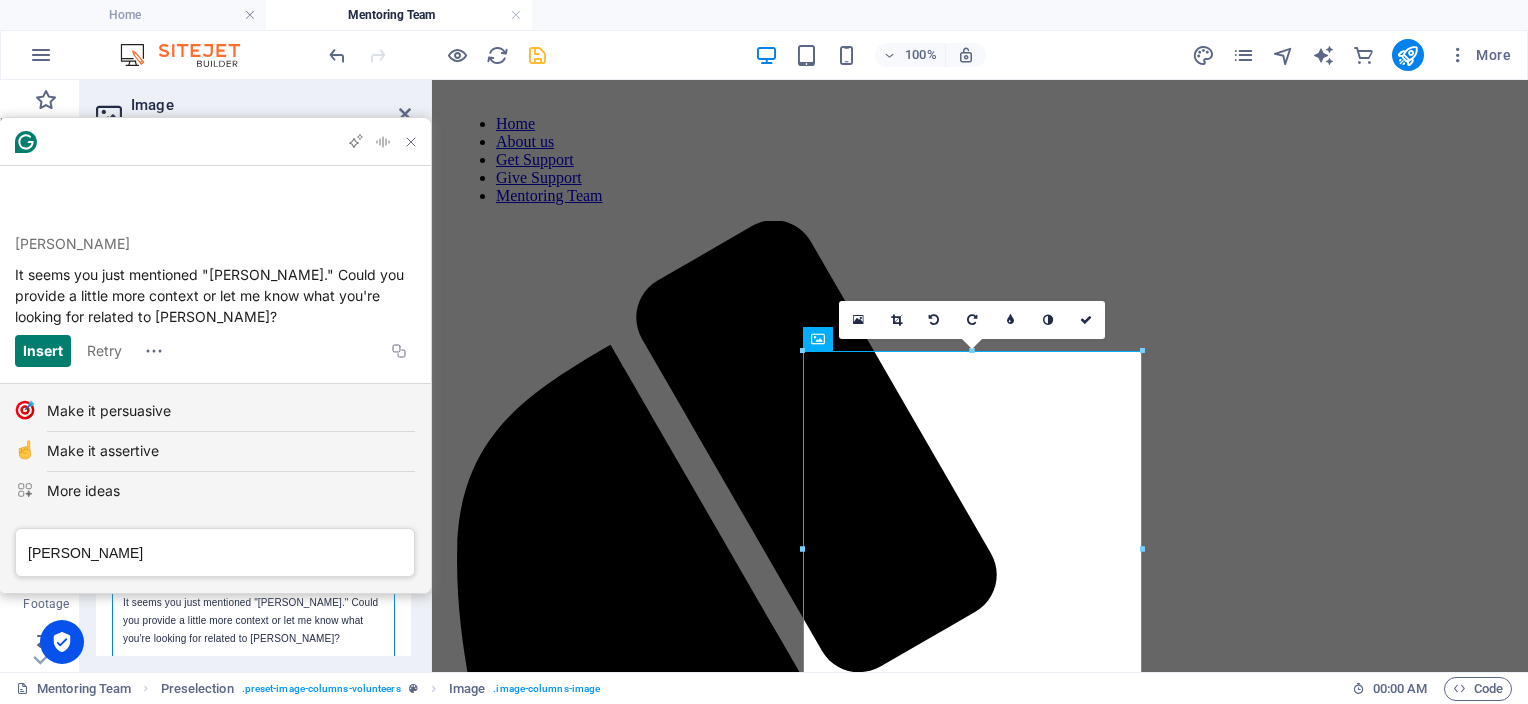 click on "It seems you just mentioned "[PERSON_NAME]." Could you provide a little more context or let me know what you're looking for related to [PERSON_NAME]?" at bounding box center (253, 621) 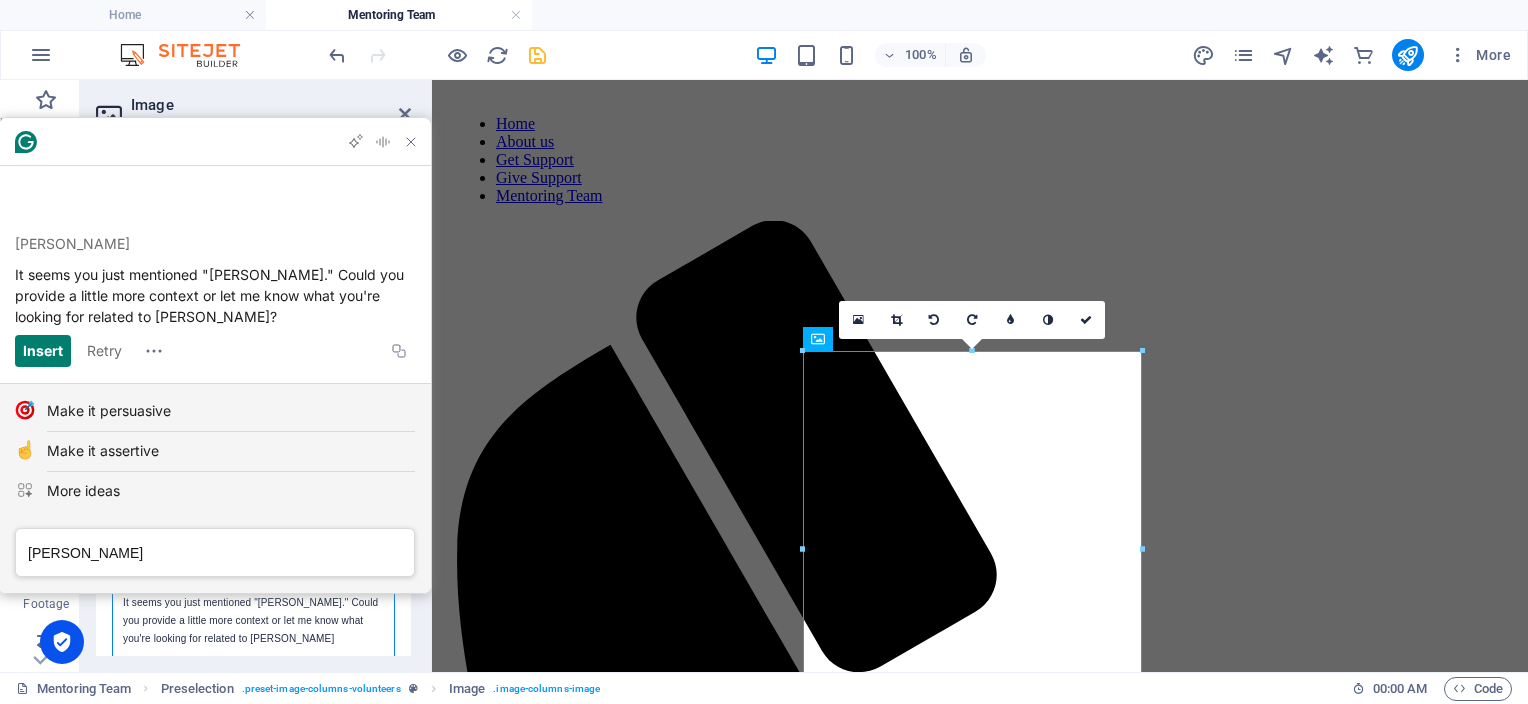 click on "It seems you just mentioned "[PERSON_NAME]." Could you provide a little more context or let me know what you're looking for related to [PERSON_NAME]" at bounding box center [250, 620] 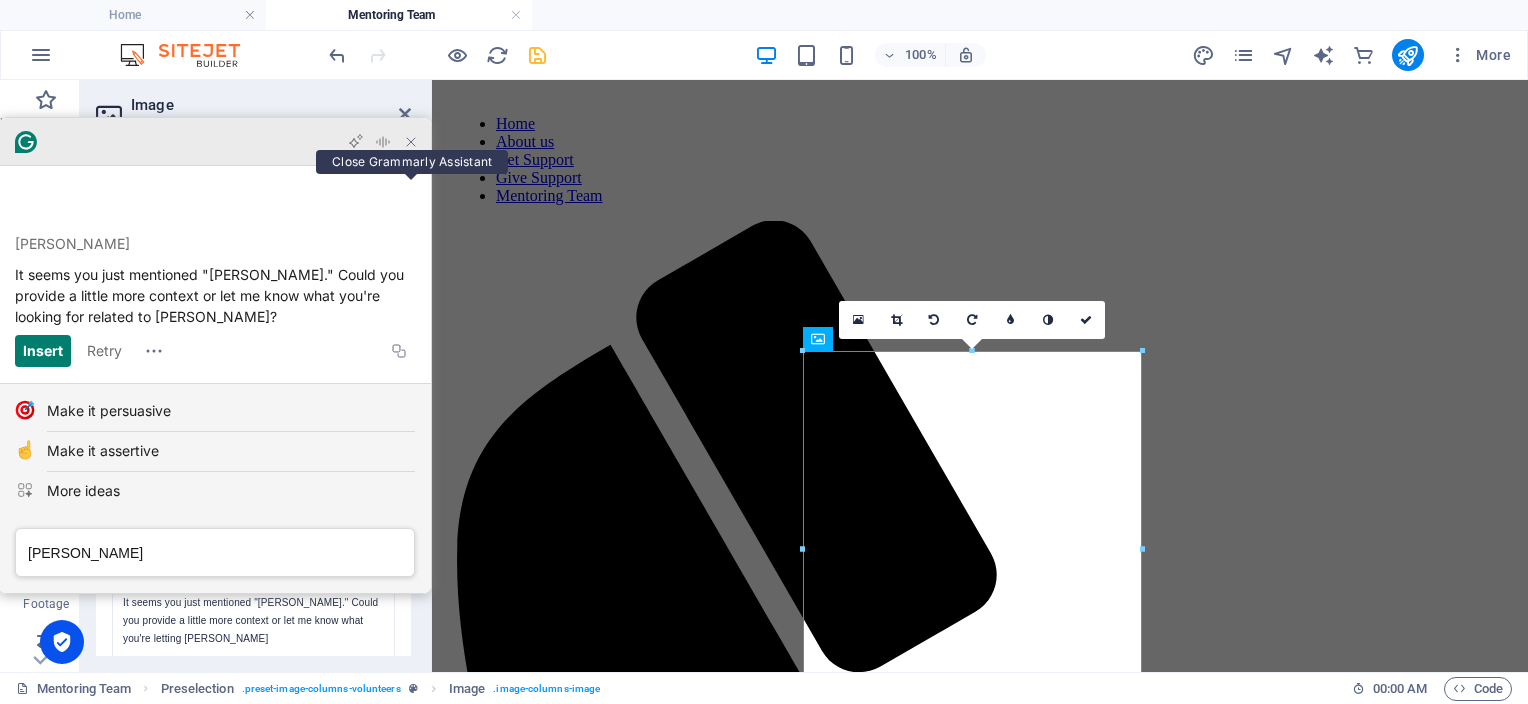 click 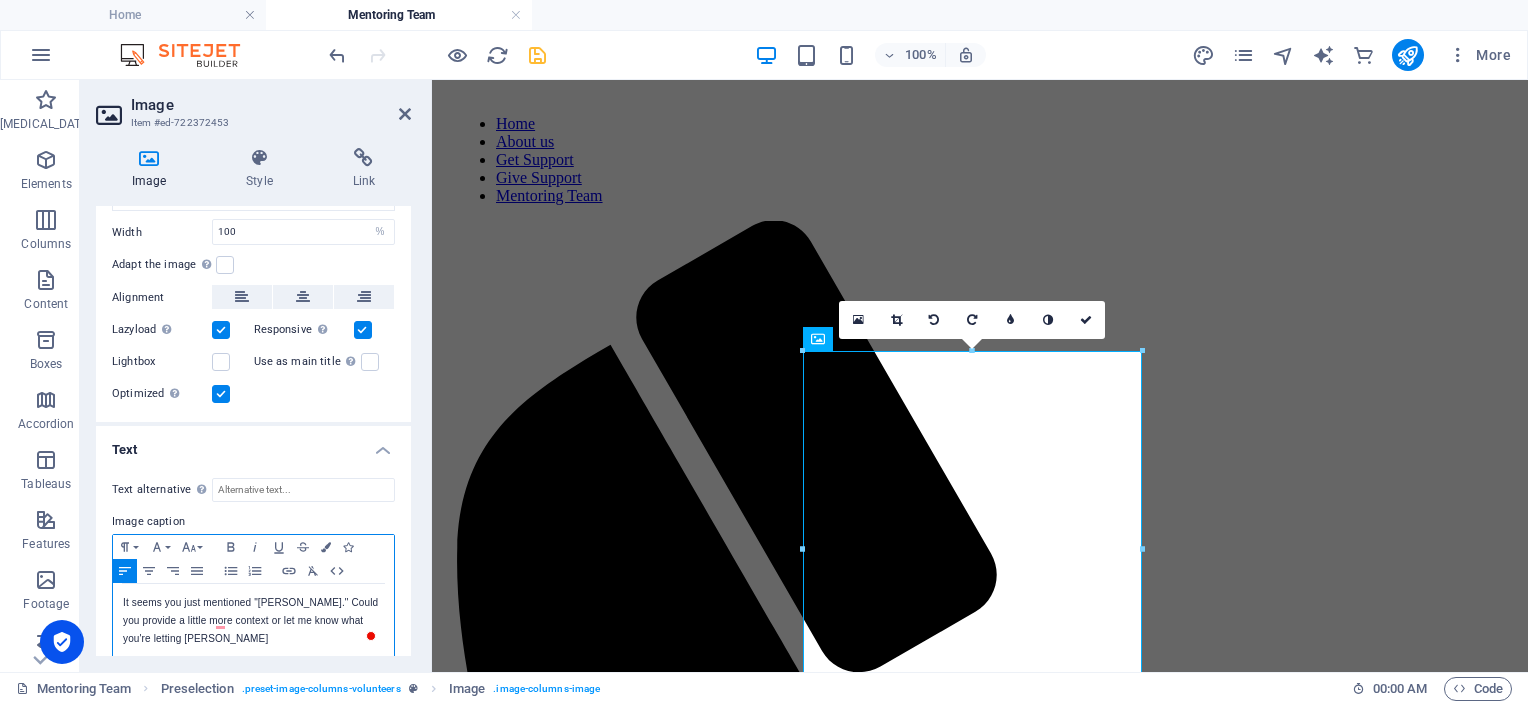 click on "It seems you just mentioned "[PERSON_NAME]." Could you provide a little more context or let me know what you're letting [PERSON_NAME]" at bounding box center (253, 621) 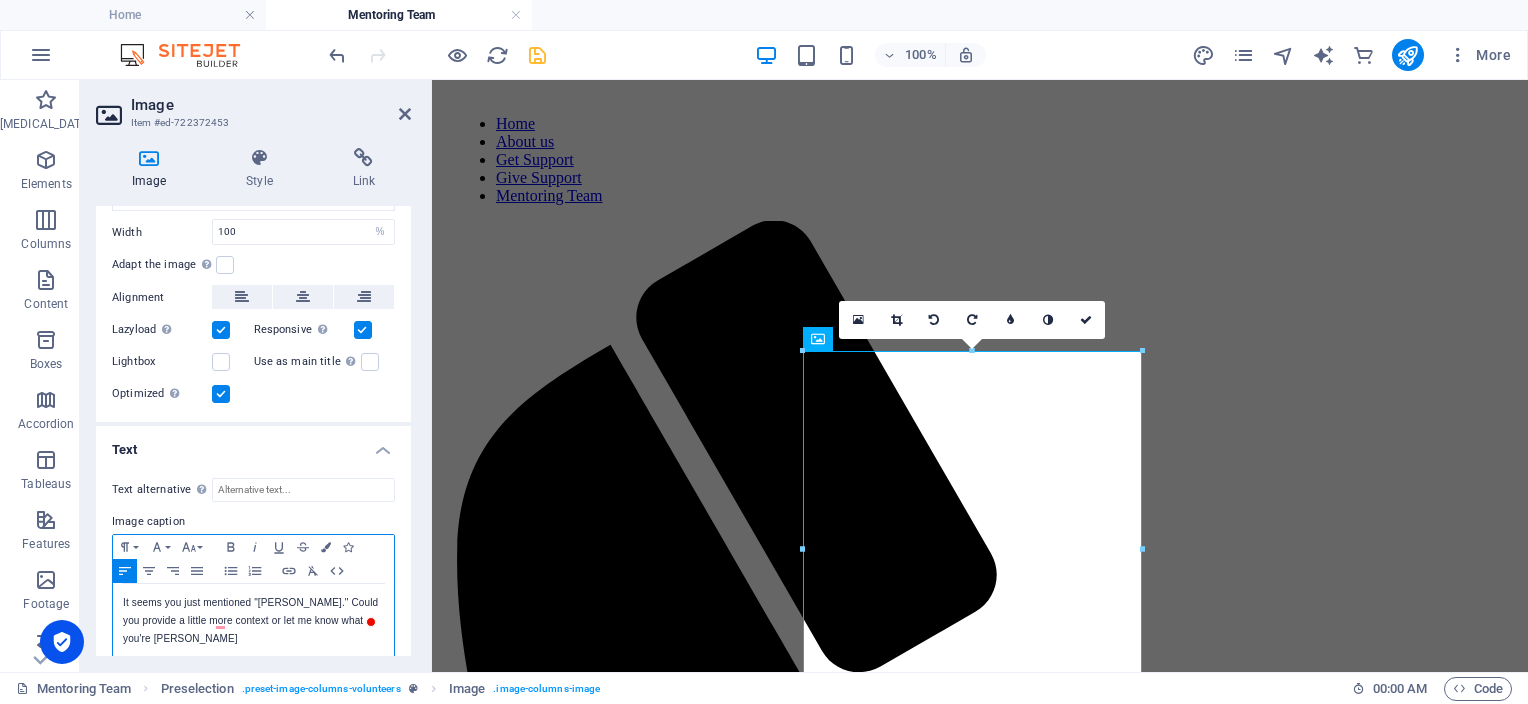 click on "It seems you just mentioned "[PERSON_NAME]." Could you provide a little more context or let me know what you're [PERSON_NAME]" at bounding box center (250, 620) 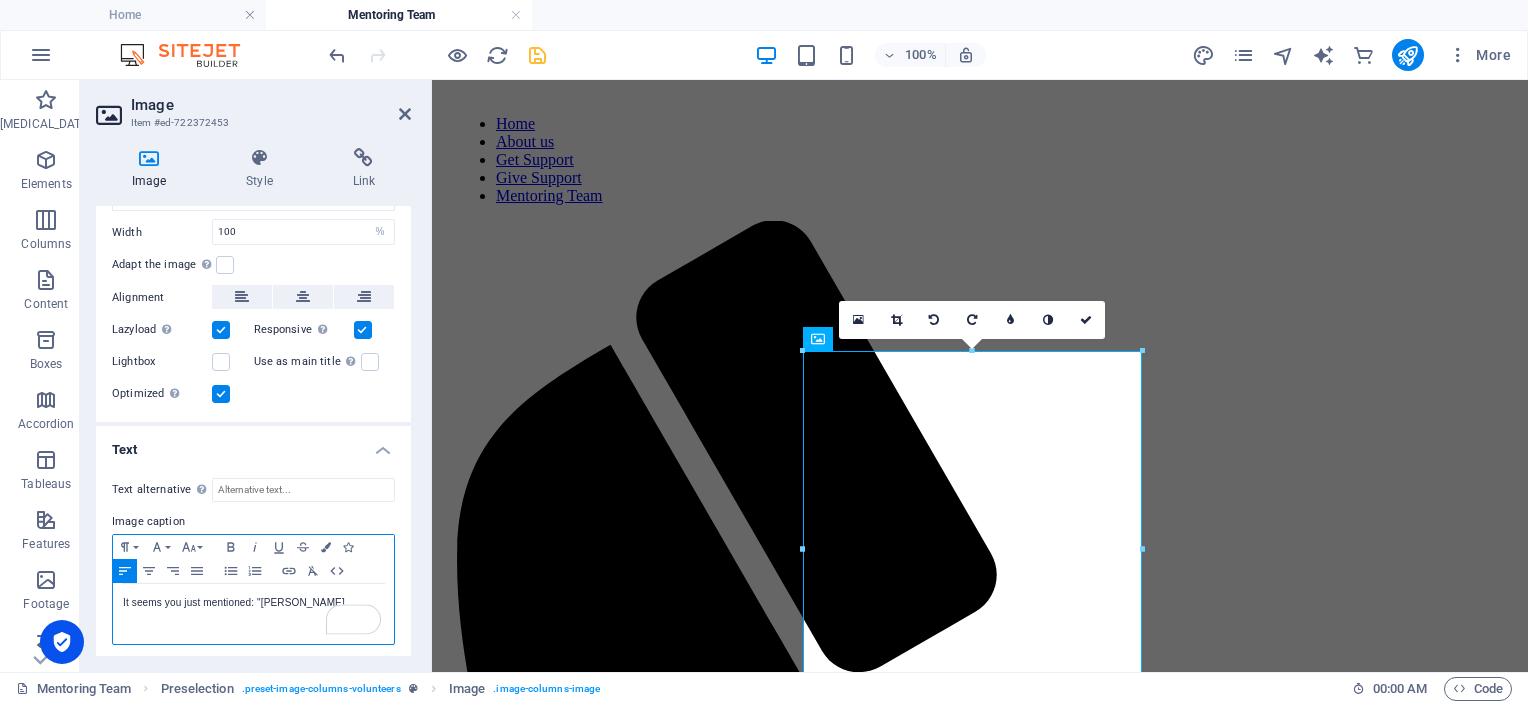 click on "It seems you just mentioned: "[PERSON_NAME]" at bounding box center (234, 602) 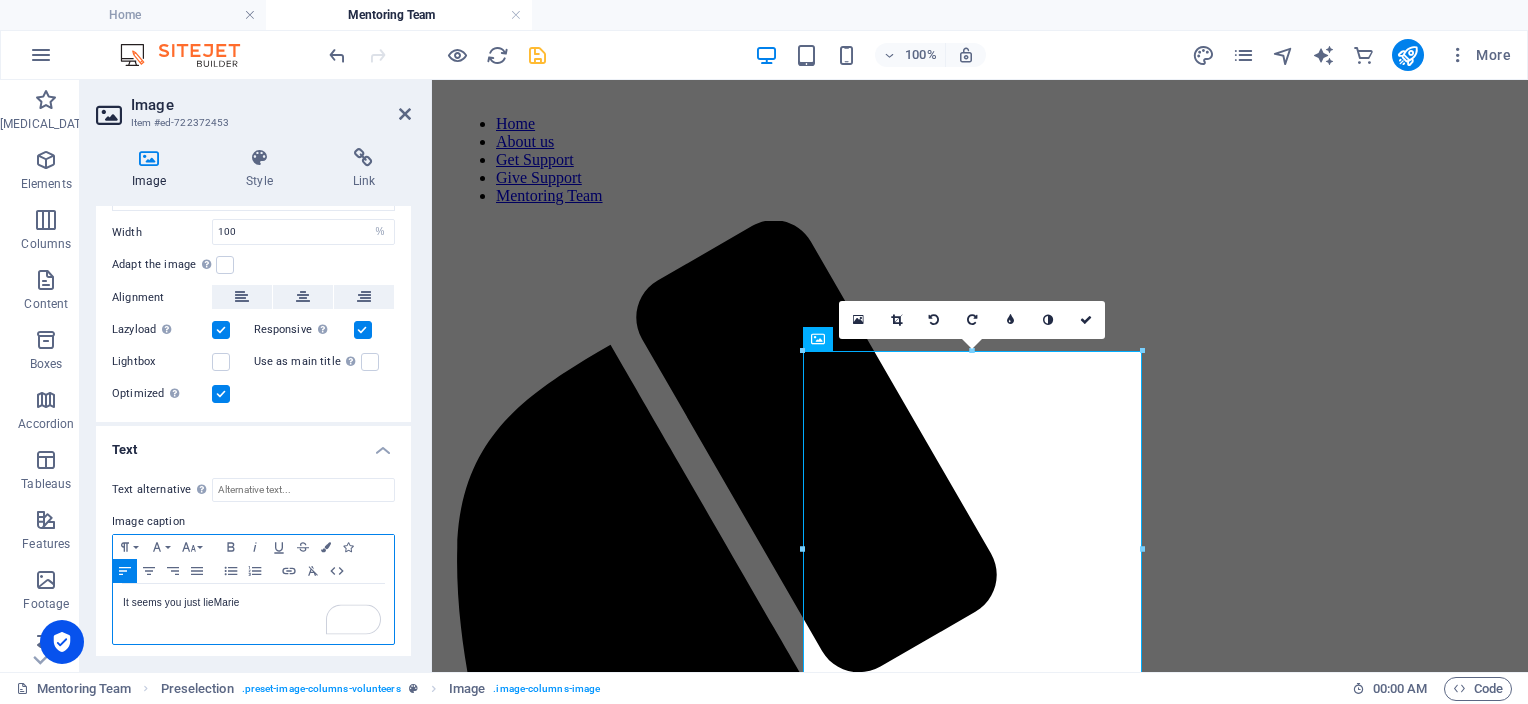 click on "It seems you just lieMarie" at bounding box center [181, 602] 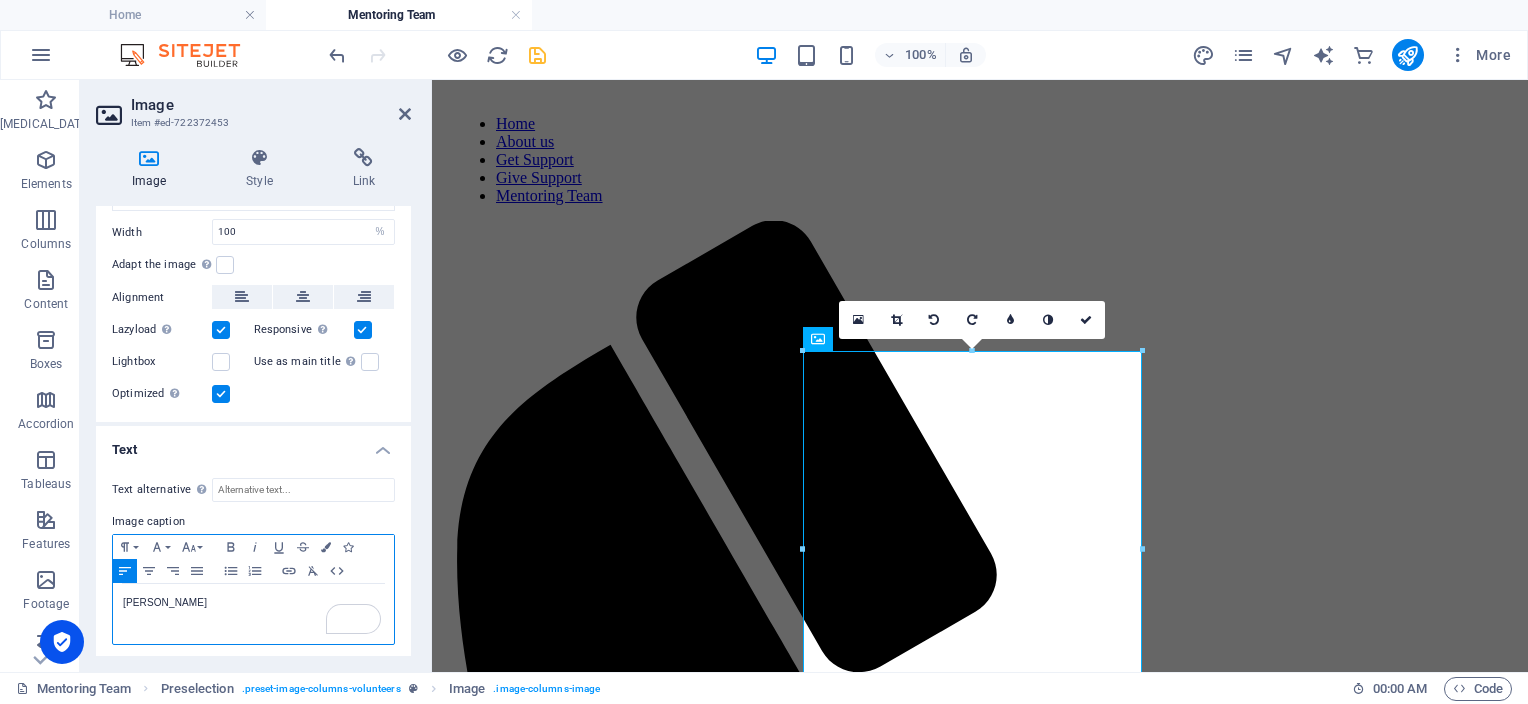 click on "[PERSON_NAME]" at bounding box center [253, 603] 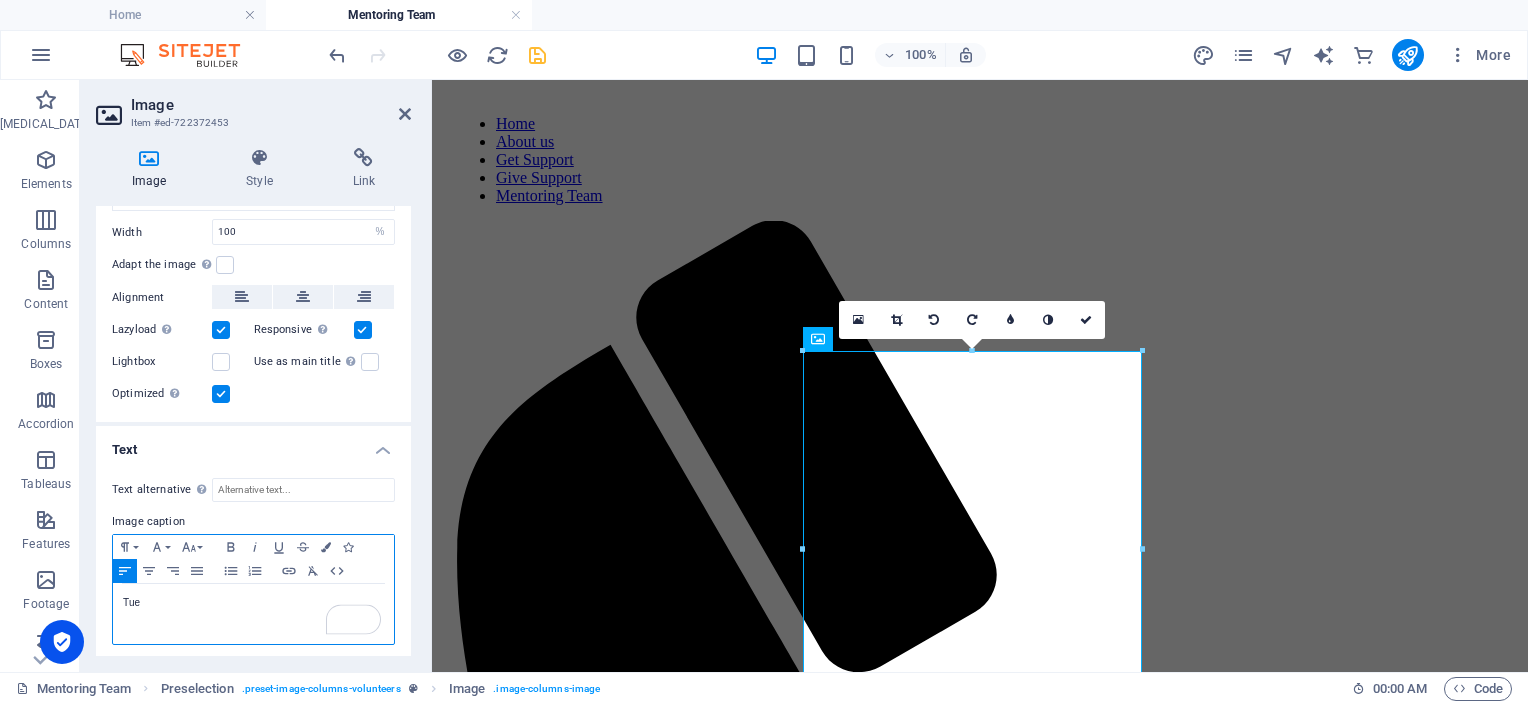 click on "Tue" at bounding box center (253, 603) 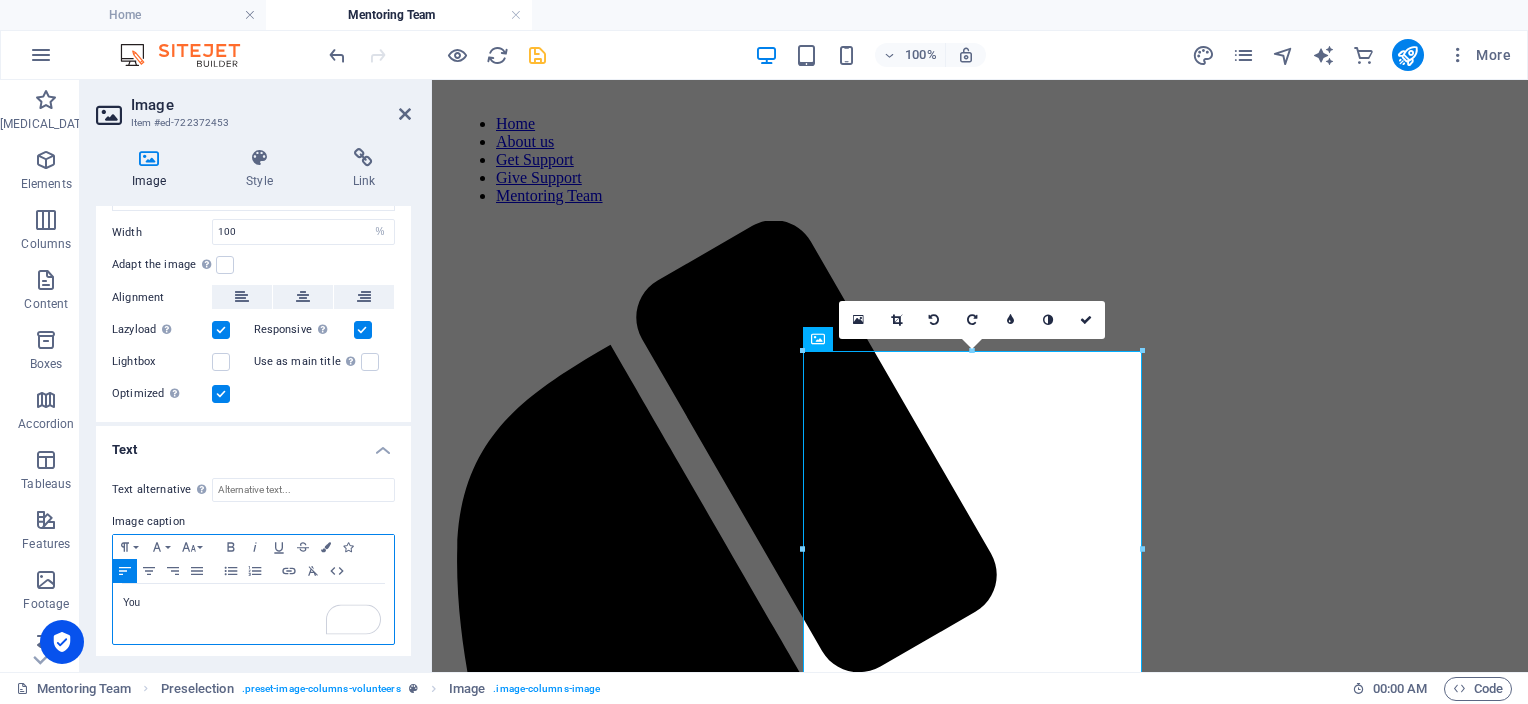 click on "You" at bounding box center [253, 603] 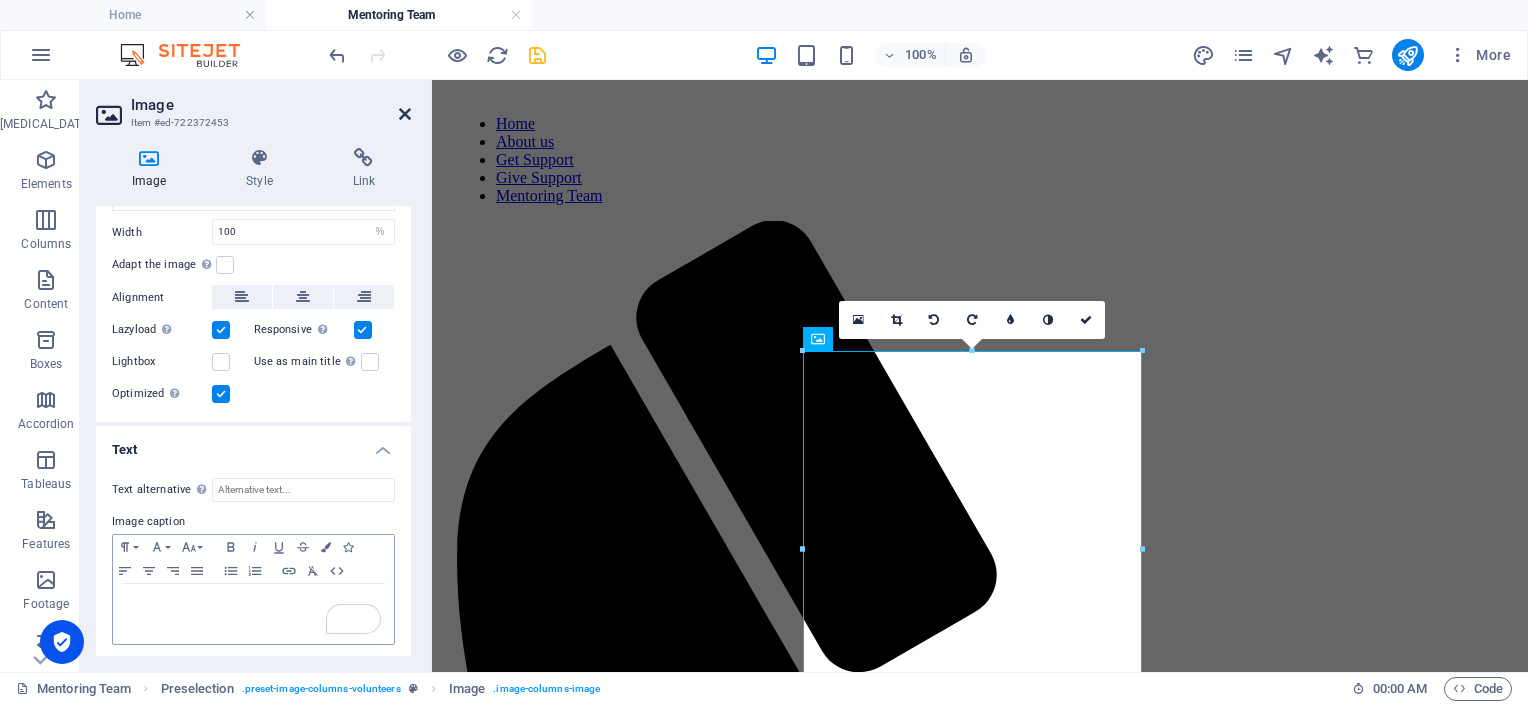 click at bounding box center [405, 114] 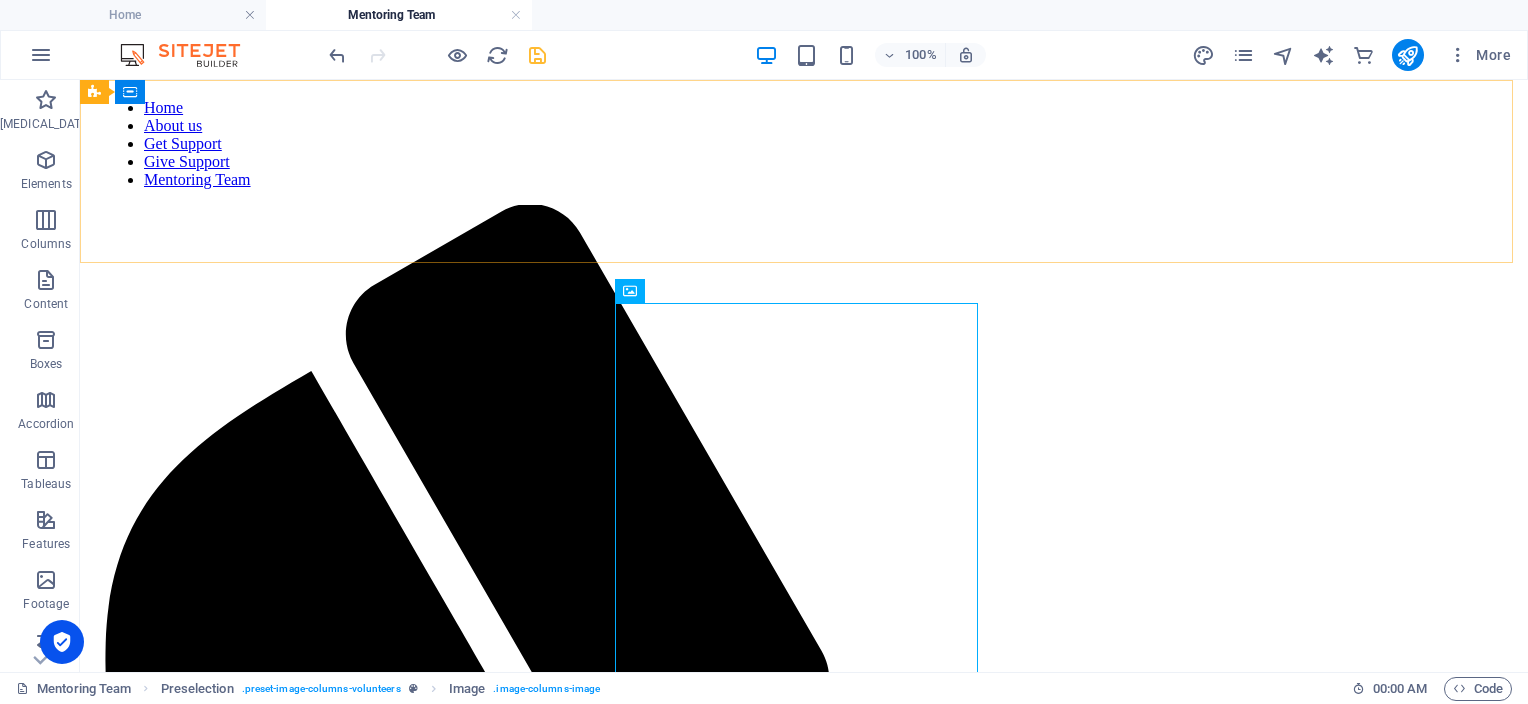 click on "Home About us Get Support  Give Support  Mentoring Team" at bounding box center [804, 144] 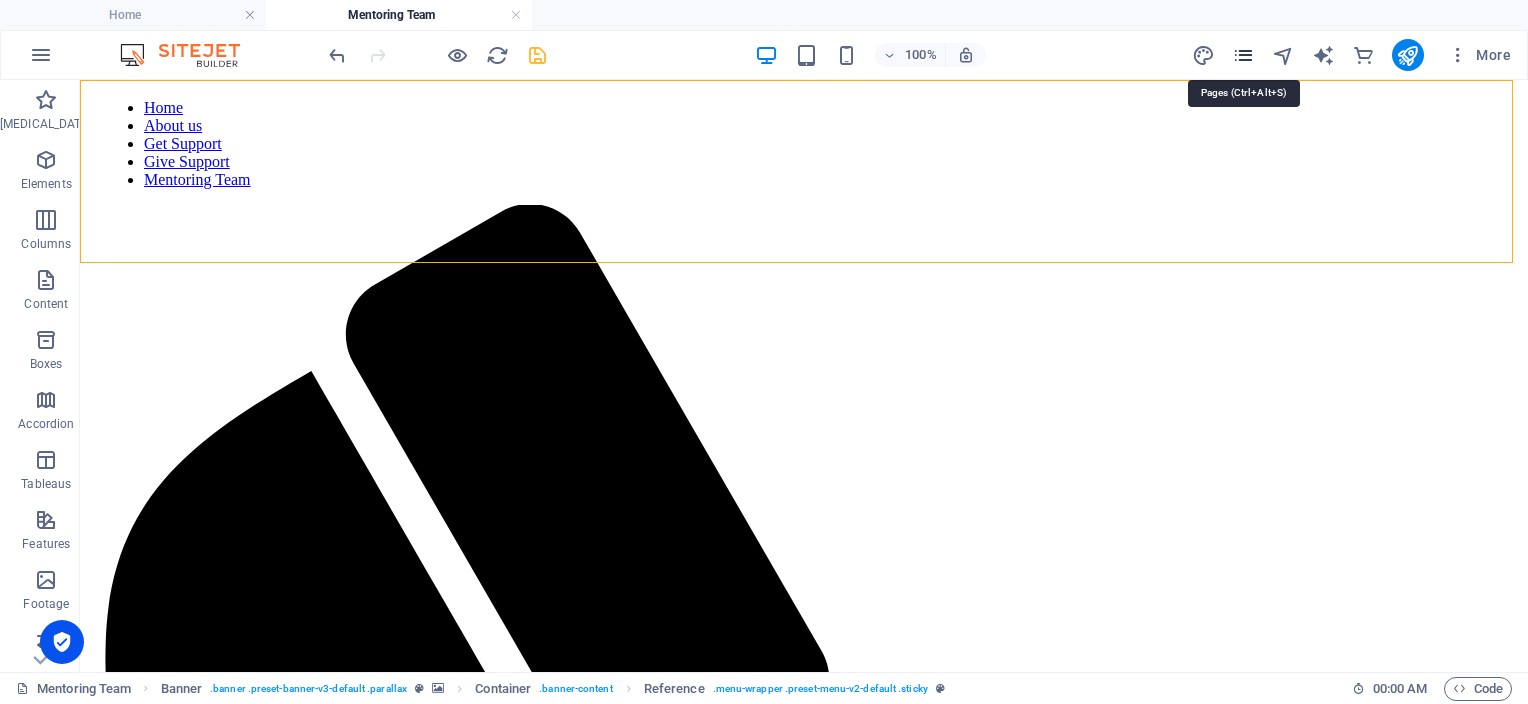 click at bounding box center [1243, 55] 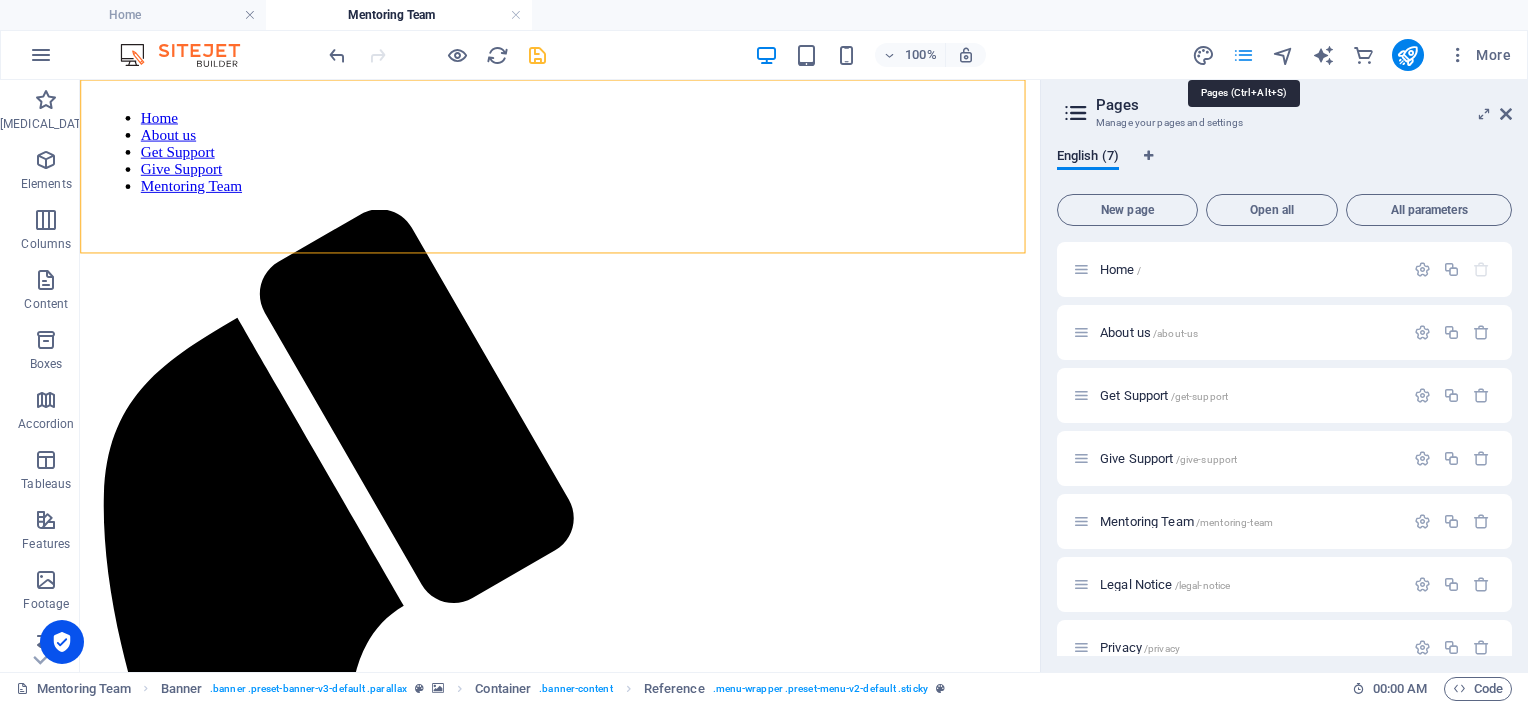 scroll, scrollTop: 724, scrollLeft: 0, axis: vertical 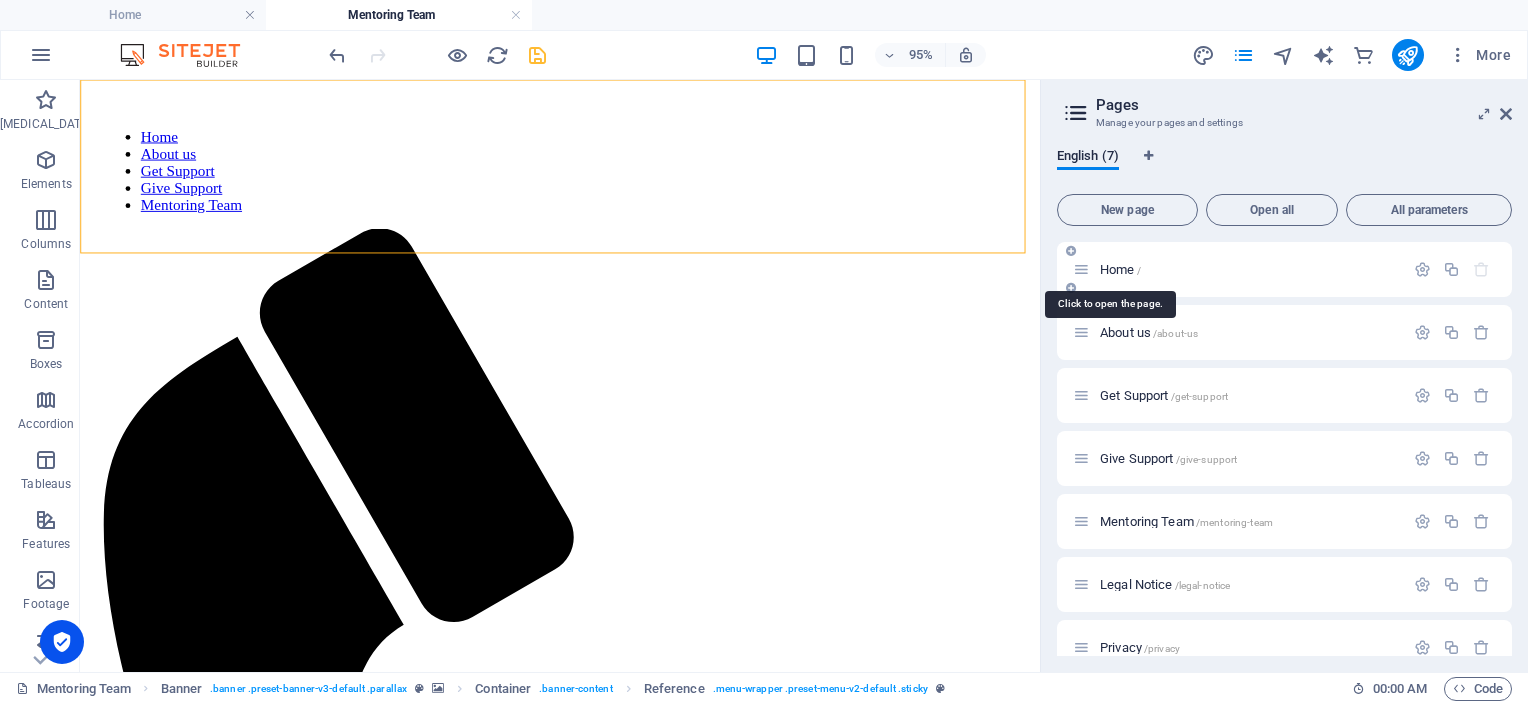 click on "Home /" at bounding box center (1120, 269) 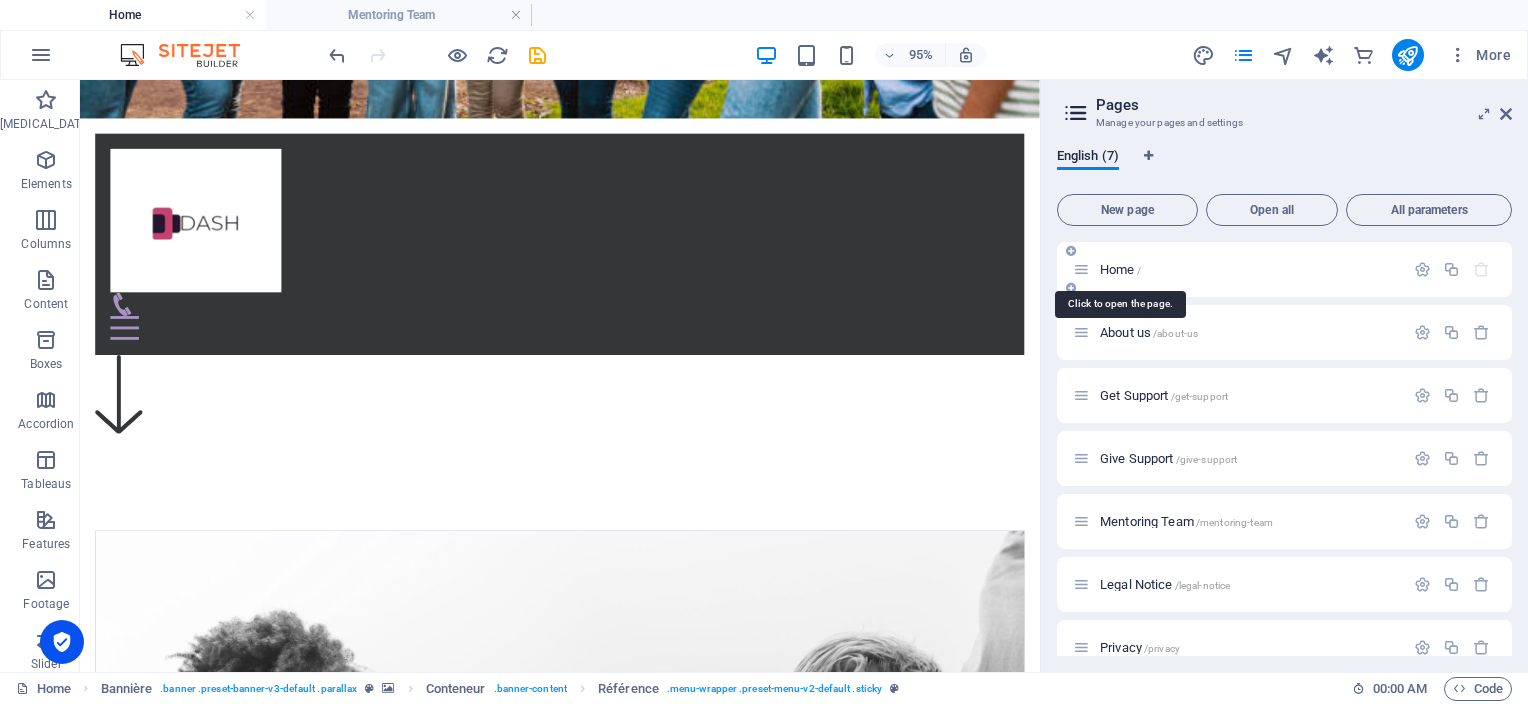 scroll, scrollTop: 0, scrollLeft: 0, axis: both 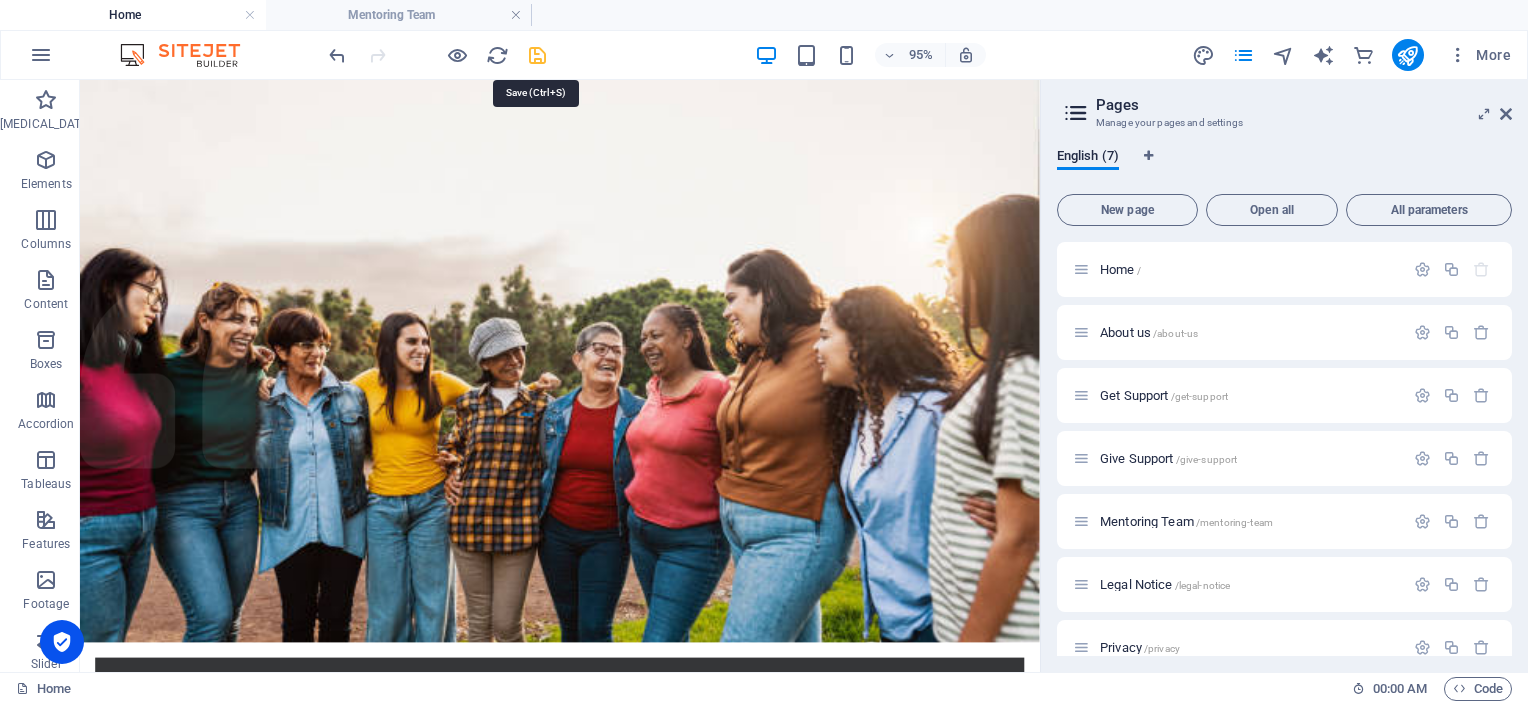 click at bounding box center (537, 55) 